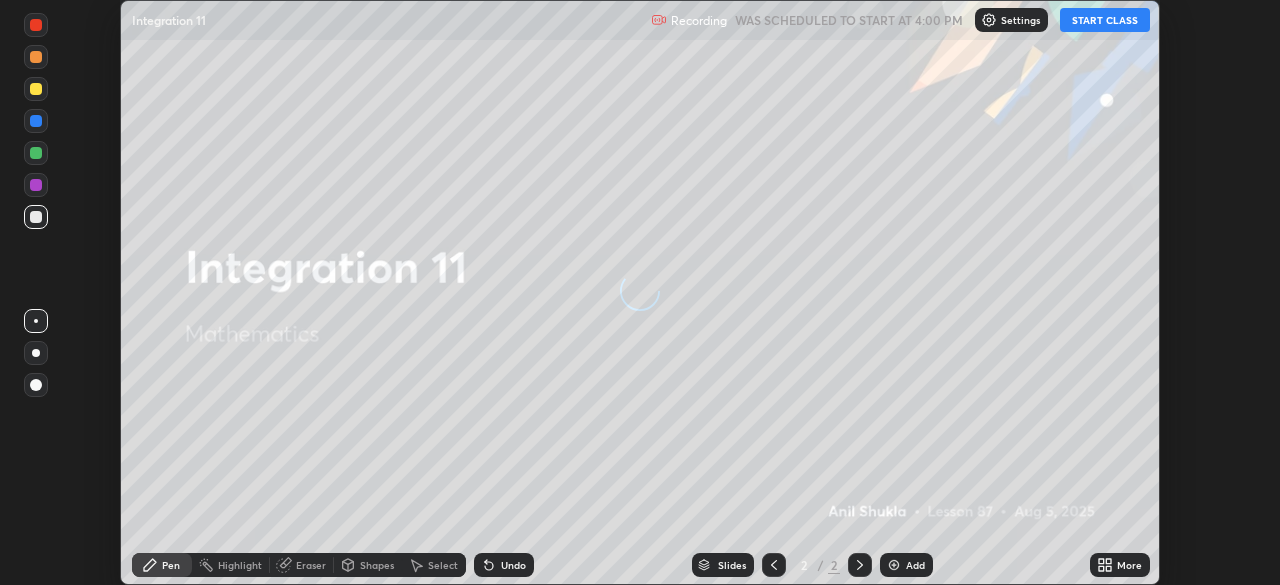 scroll, scrollTop: 0, scrollLeft: 0, axis: both 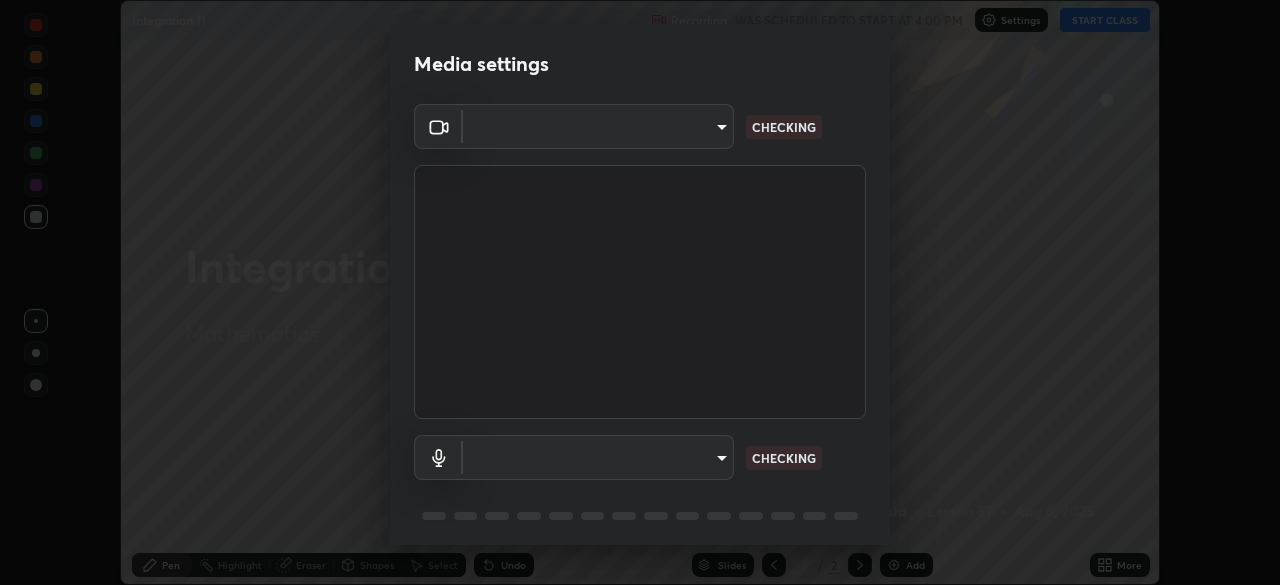 type on "ff26246e00307cbc689d7aca732bd750e33a3fe28c35a569a5f766e630f3a867" 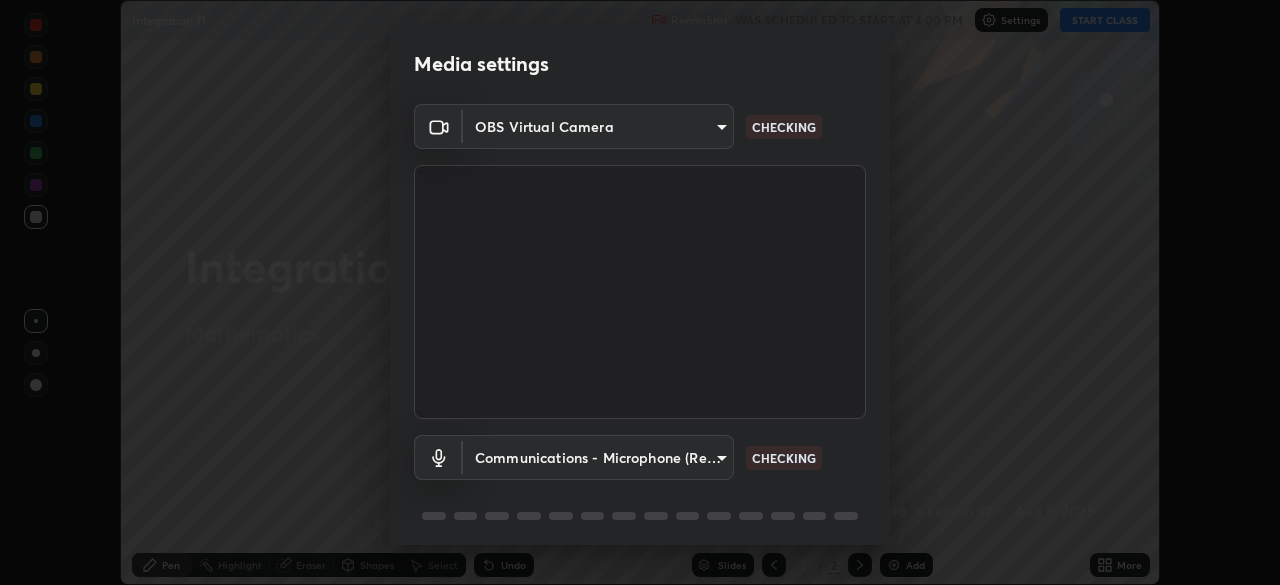 scroll, scrollTop: 71, scrollLeft: 0, axis: vertical 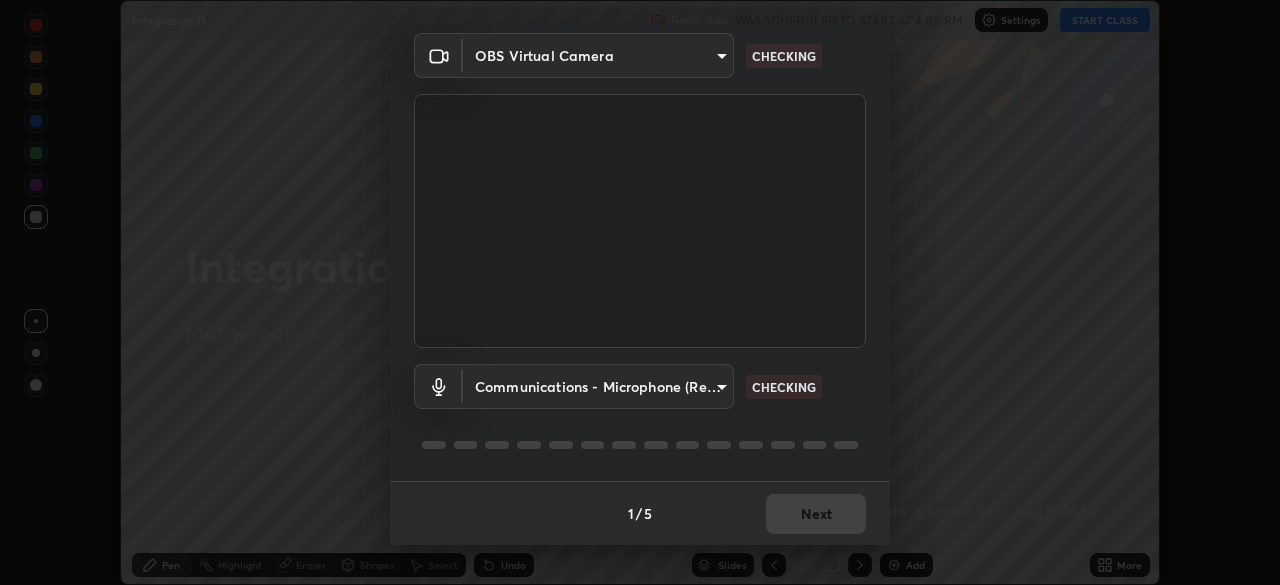 click on "Erase all Integration 11 Recording WAS SCHEDULED TO START AT  4:00 PM Settings START CLASS Setting up your live class Integration 11 • L87 of Mathematics [FIRST] [LAST] Pen Highlight Eraser Shapes Select Undo Slides 2 / 2 Add More No doubts shared Encourage your learners to ask a doubt for better clarity Report an issue Reason for reporting Buffering Chat not working Audio - Video sync issue Educator video quality low ​ Attach an image Report Media settings OBS Virtual Camera ff26246e00307cbc689d7aca732bd750e33a3fe28c35a569a5f766e630f3a867 CHECKING Communications - Microphone (Realtek High Definition Audio) communications CHECKING 1 / 5 Next" at bounding box center [640, 292] 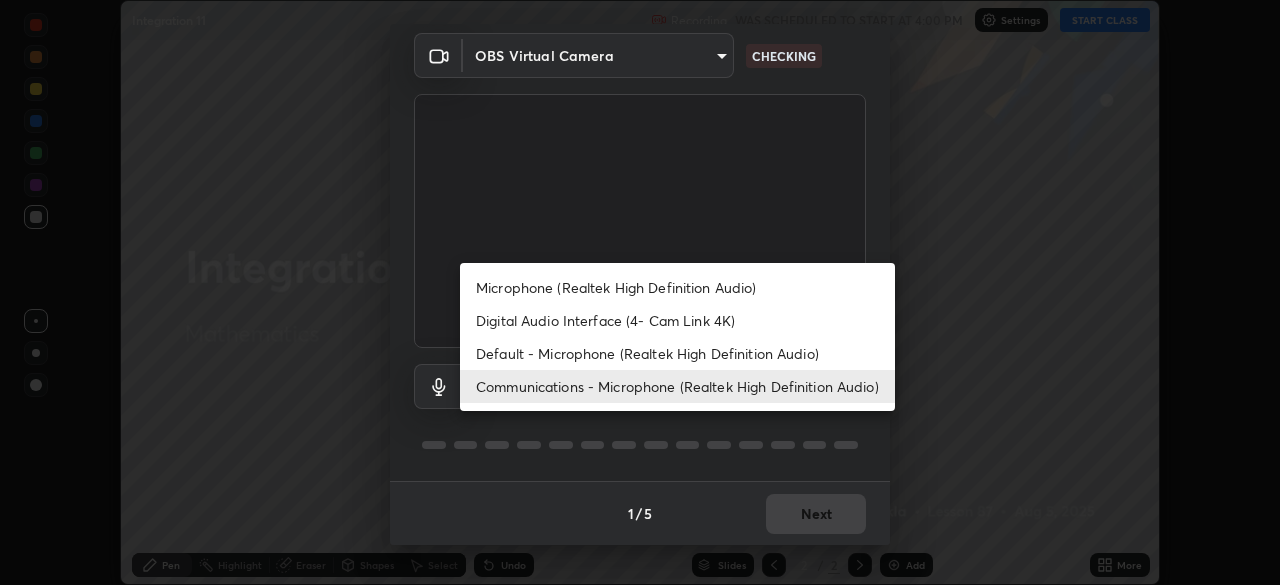 click on "Microphone (Realtek High Definition Audio)" at bounding box center (677, 287) 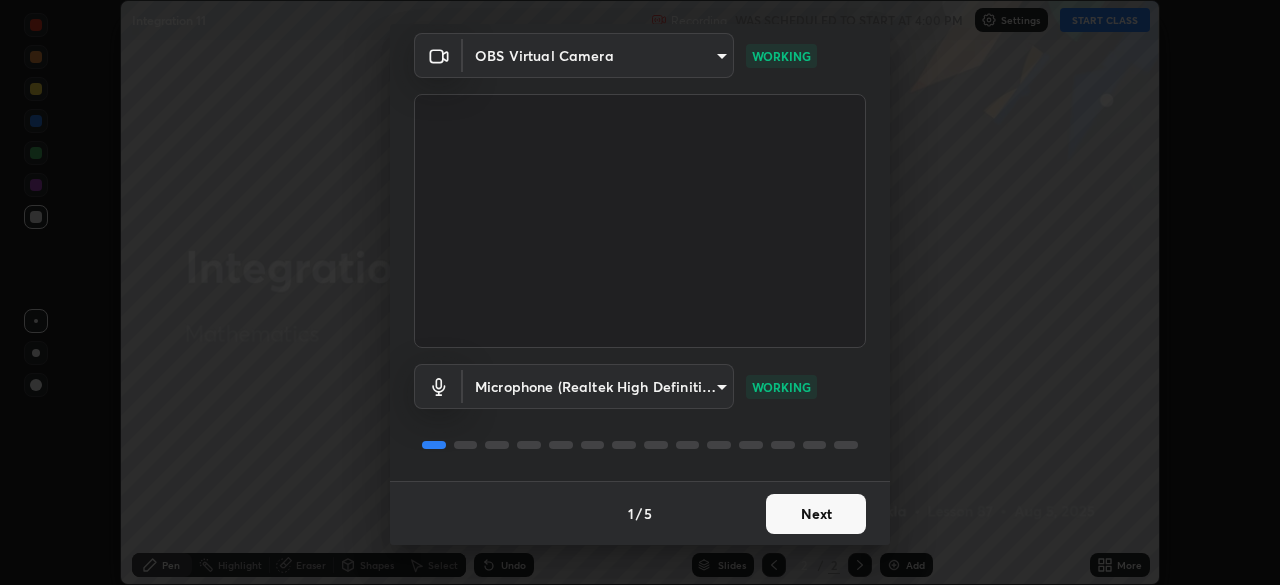 click on "Next" at bounding box center (816, 514) 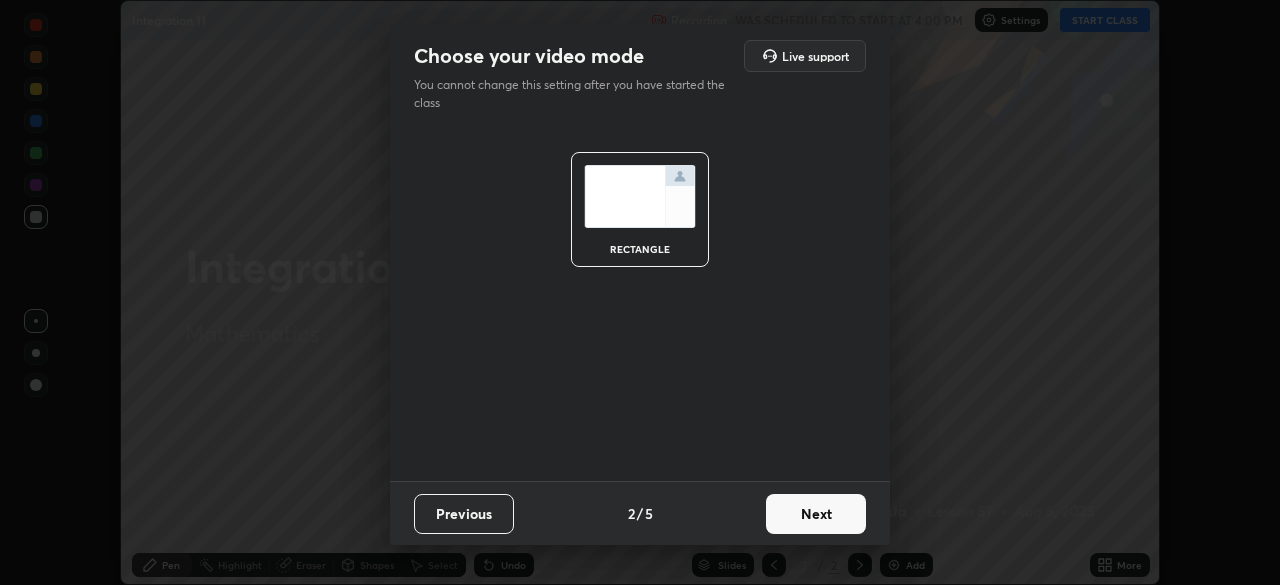 scroll, scrollTop: 0, scrollLeft: 0, axis: both 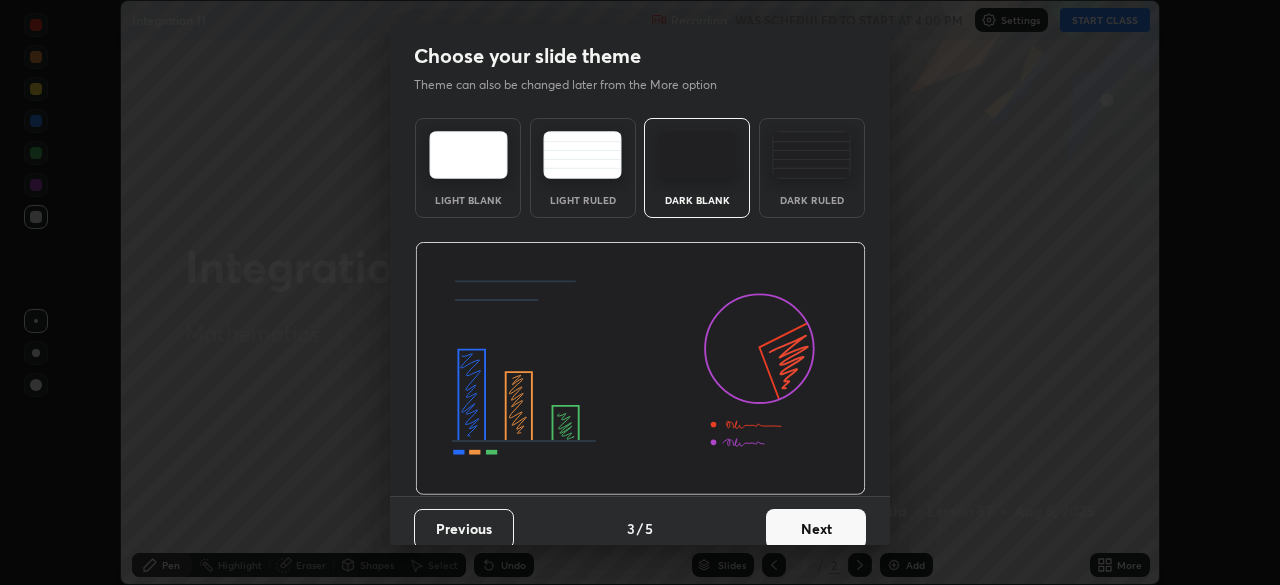 click on "Next" at bounding box center [816, 529] 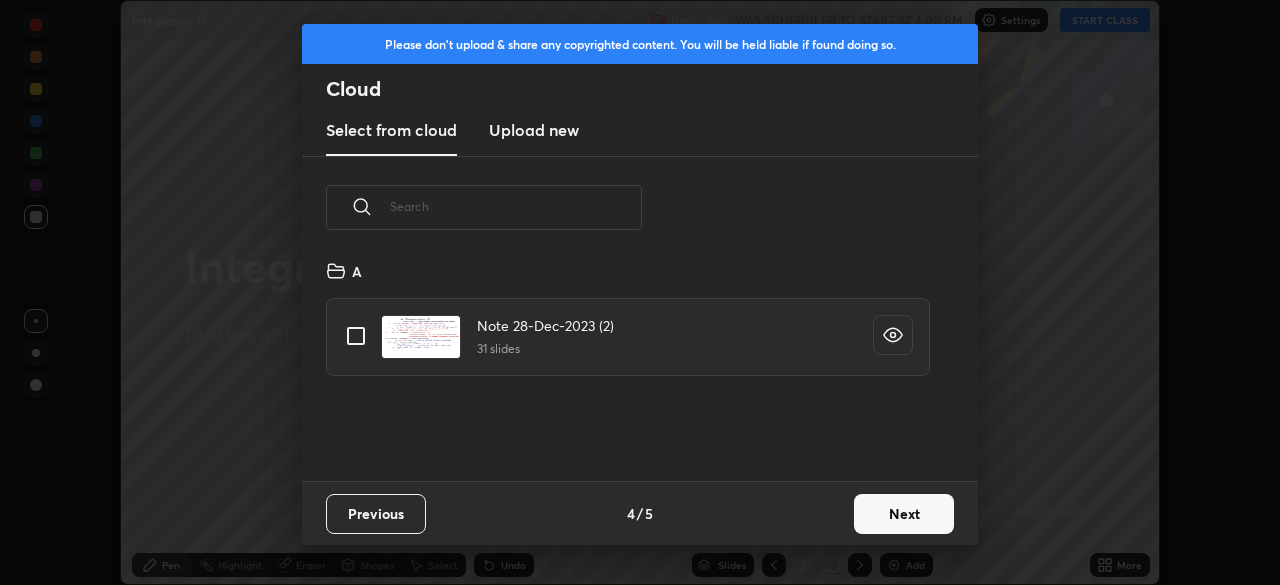 click on "Next" at bounding box center (904, 514) 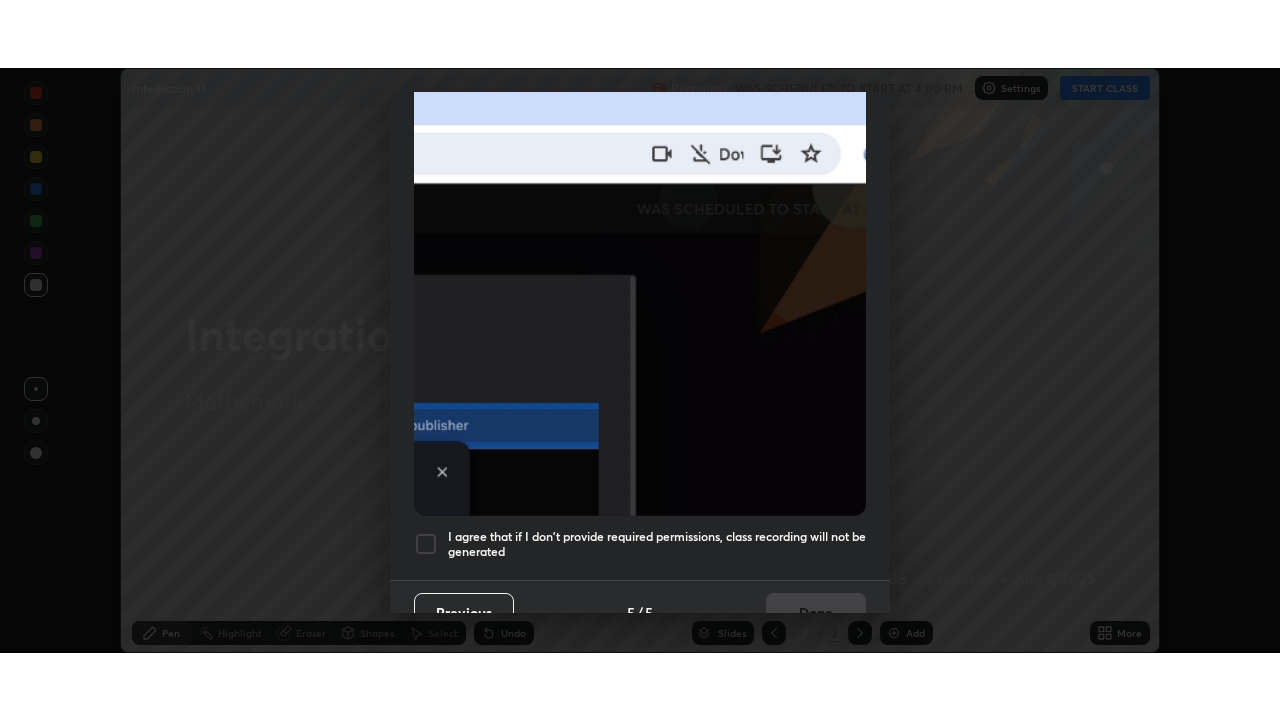 scroll, scrollTop: 479, scrollLeft: 0, axis: vertical 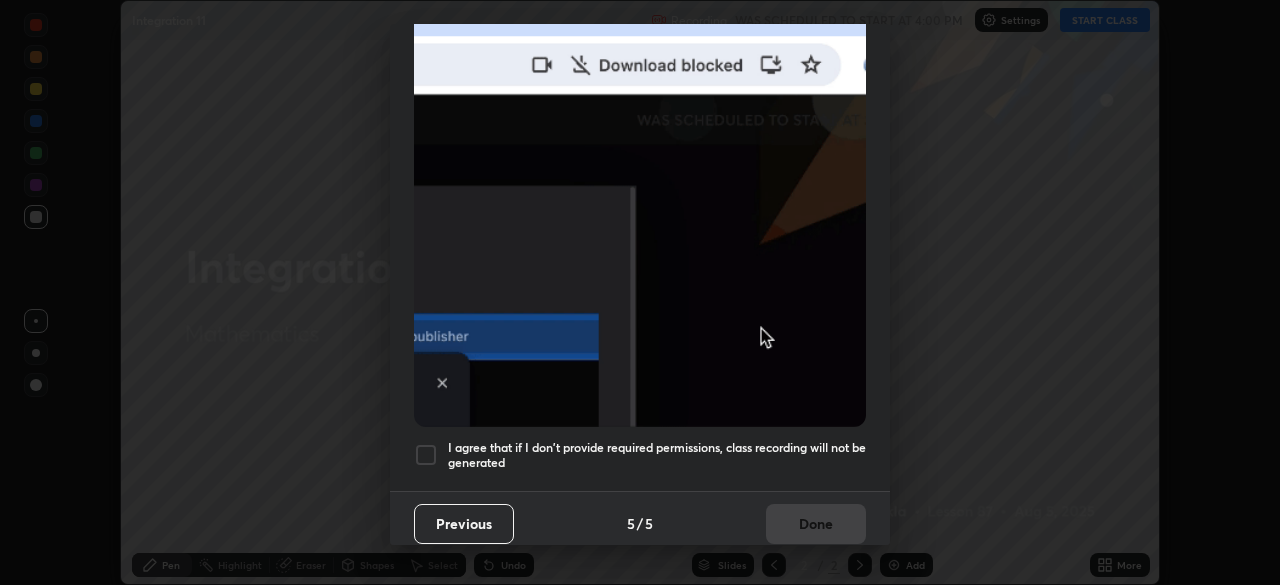 click at bounding box center (426, 455) 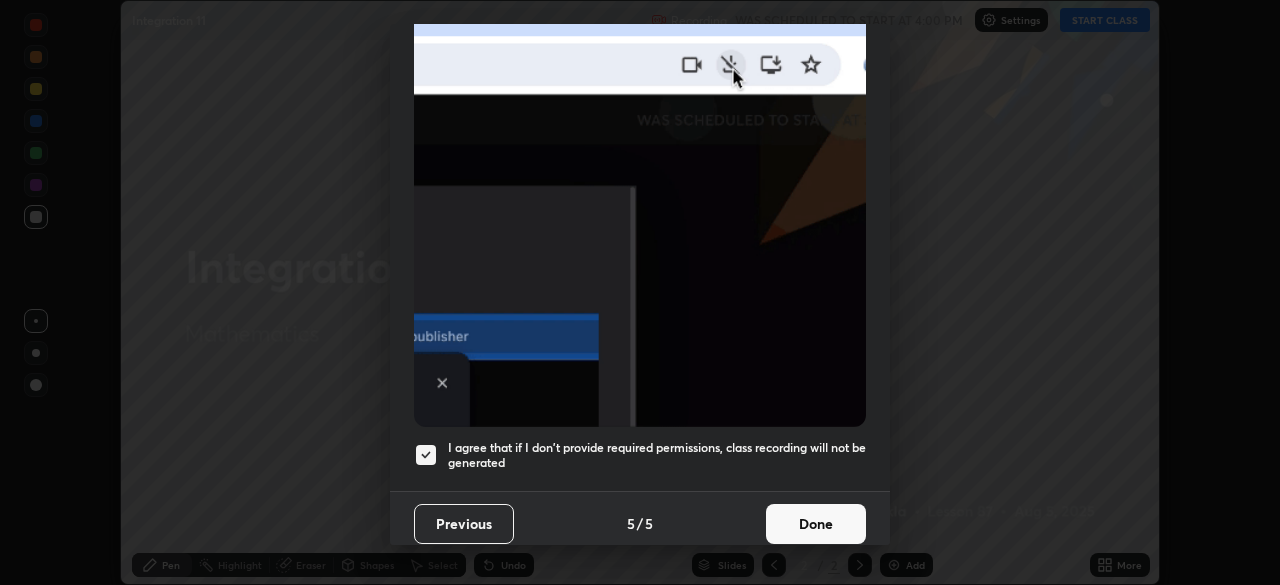 click on "Done" at bounding box center [816, 524] 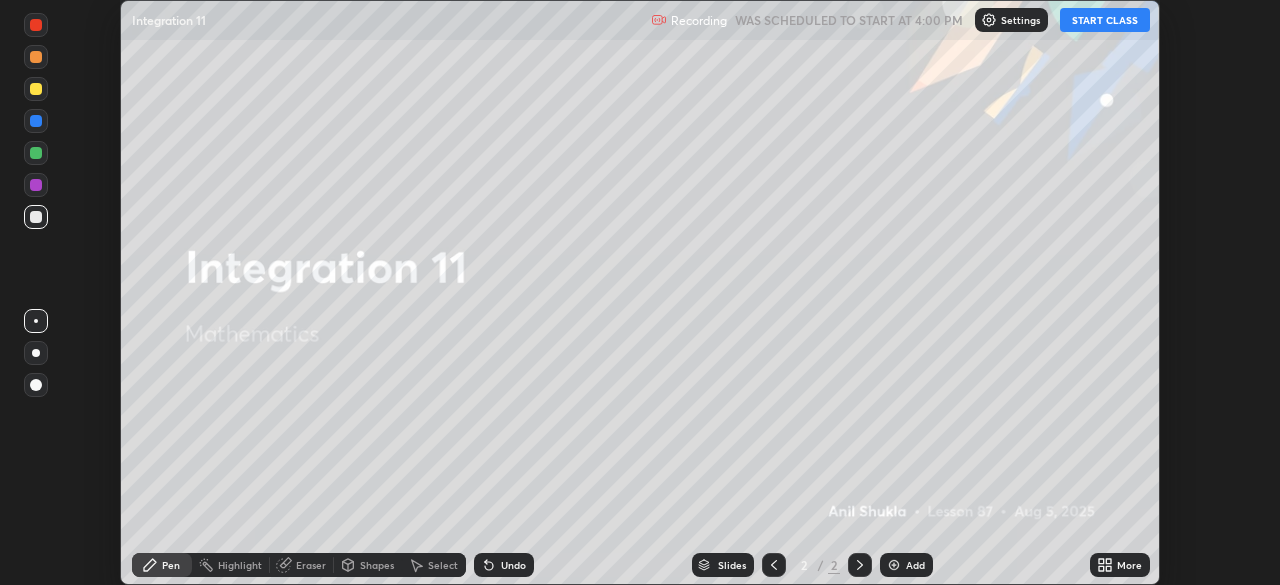 click on "START CLASS" at bounding box center [1105, 20] 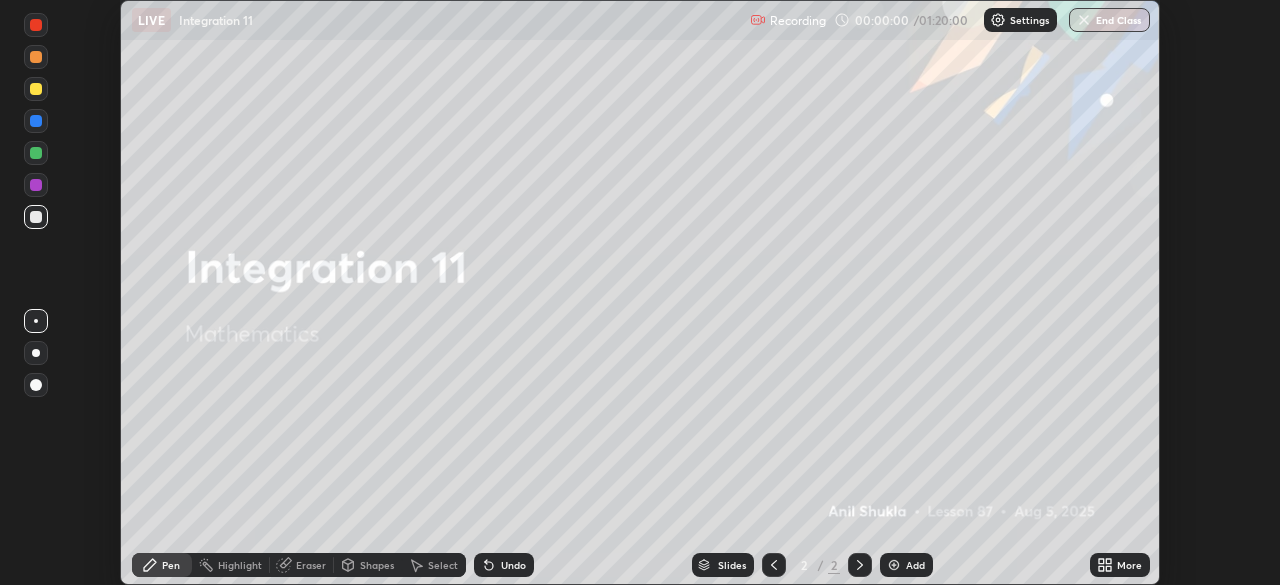 click 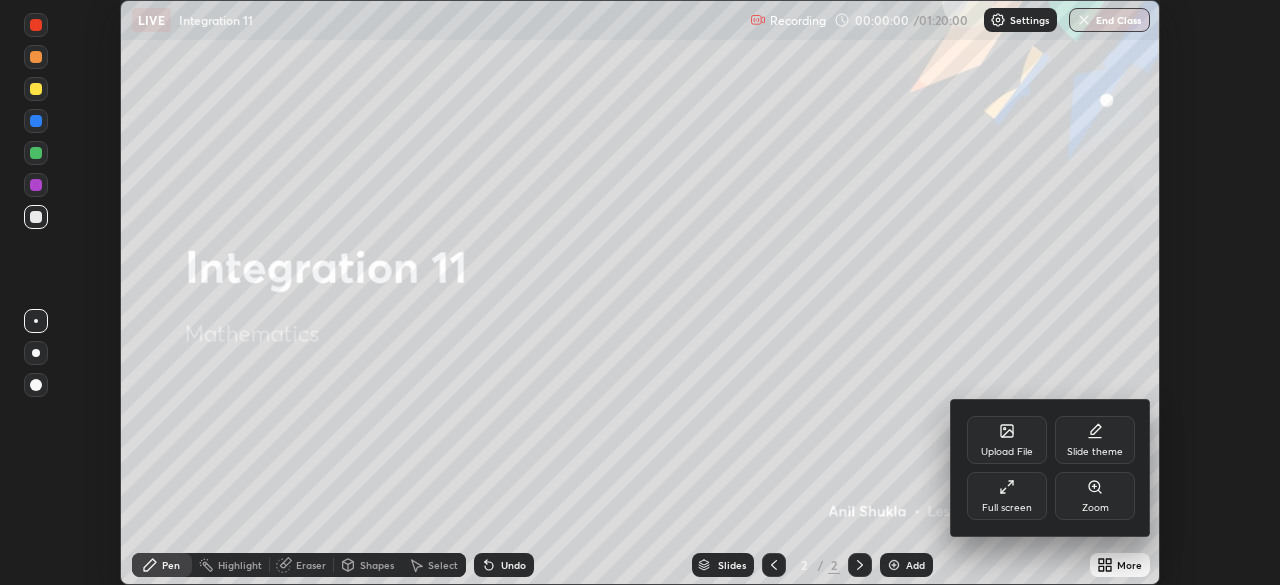 click on "Full screen" at bounding box center [1007, 508] 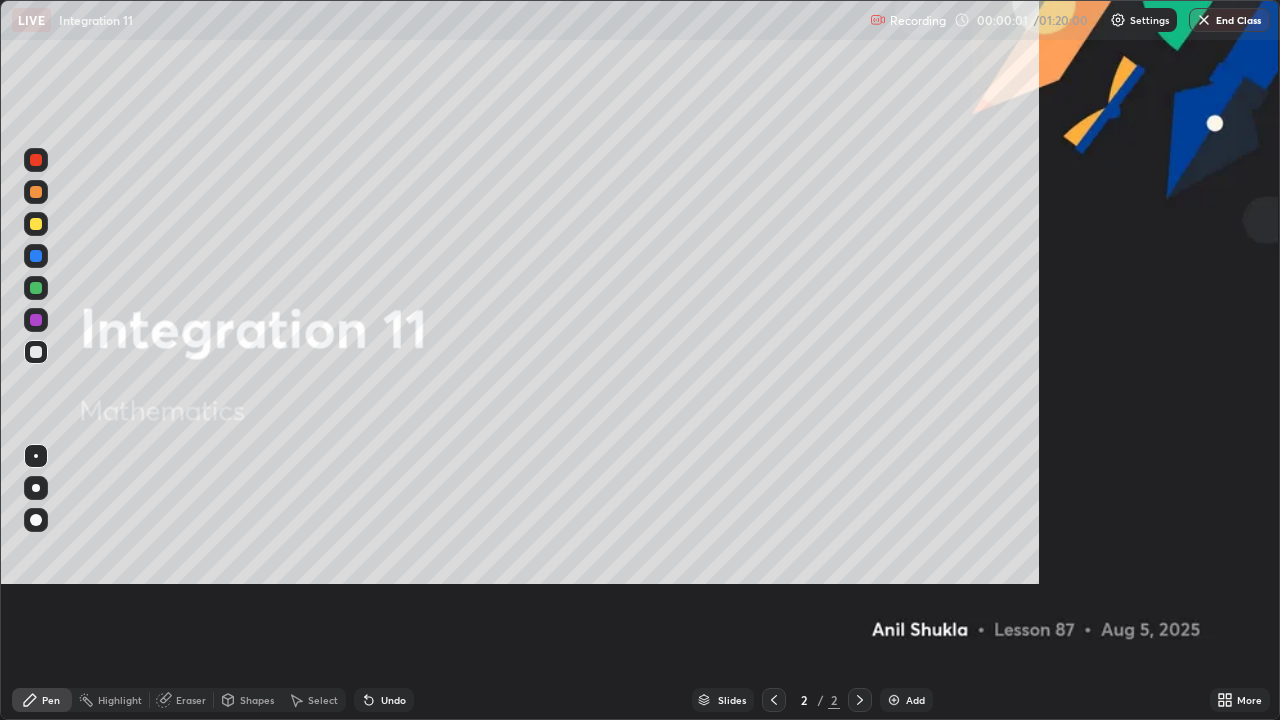 scroll, scrollTop: 99280, scrollLeft: 98720, axis: both 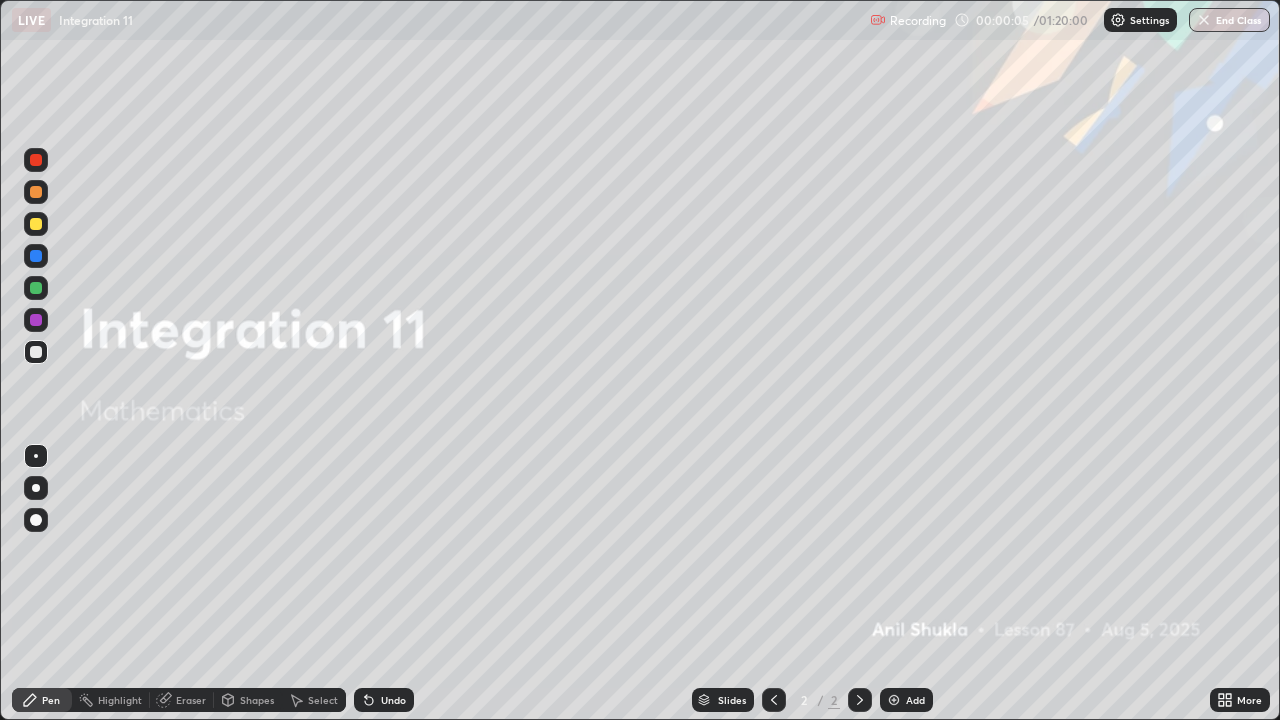 click at bounding box center (36, 224) 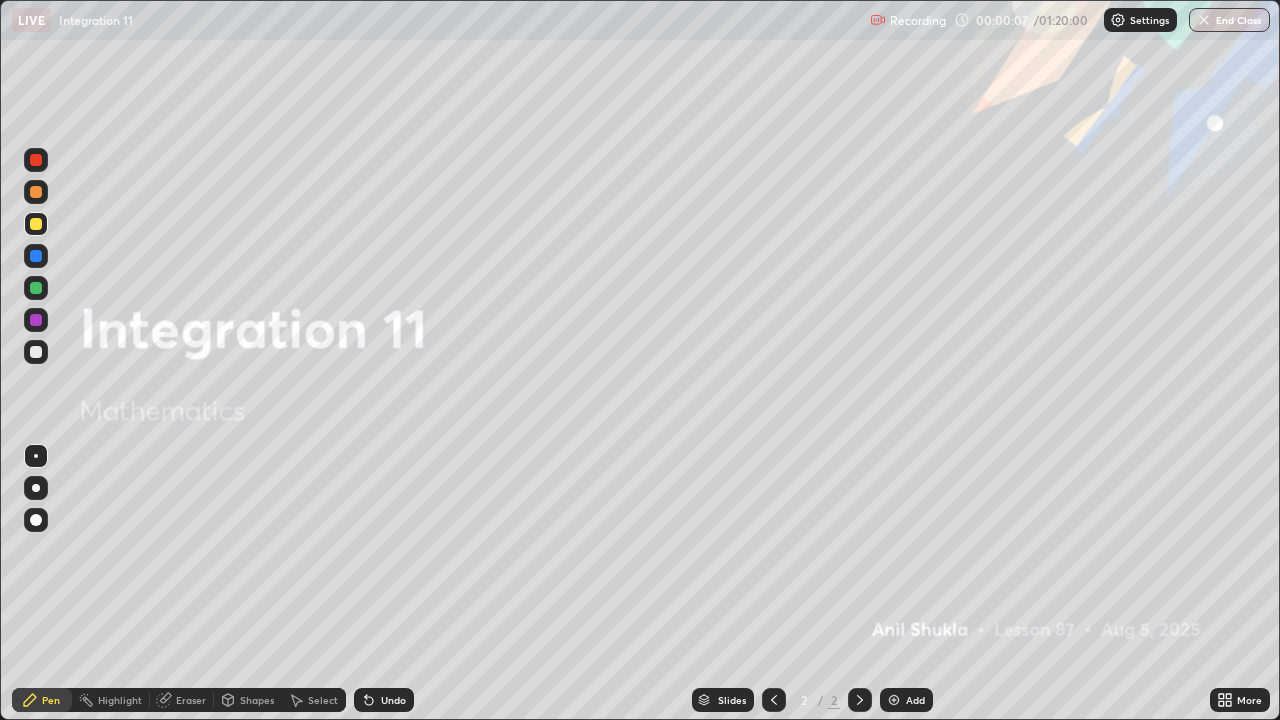 click at bounding box center (36, 488) 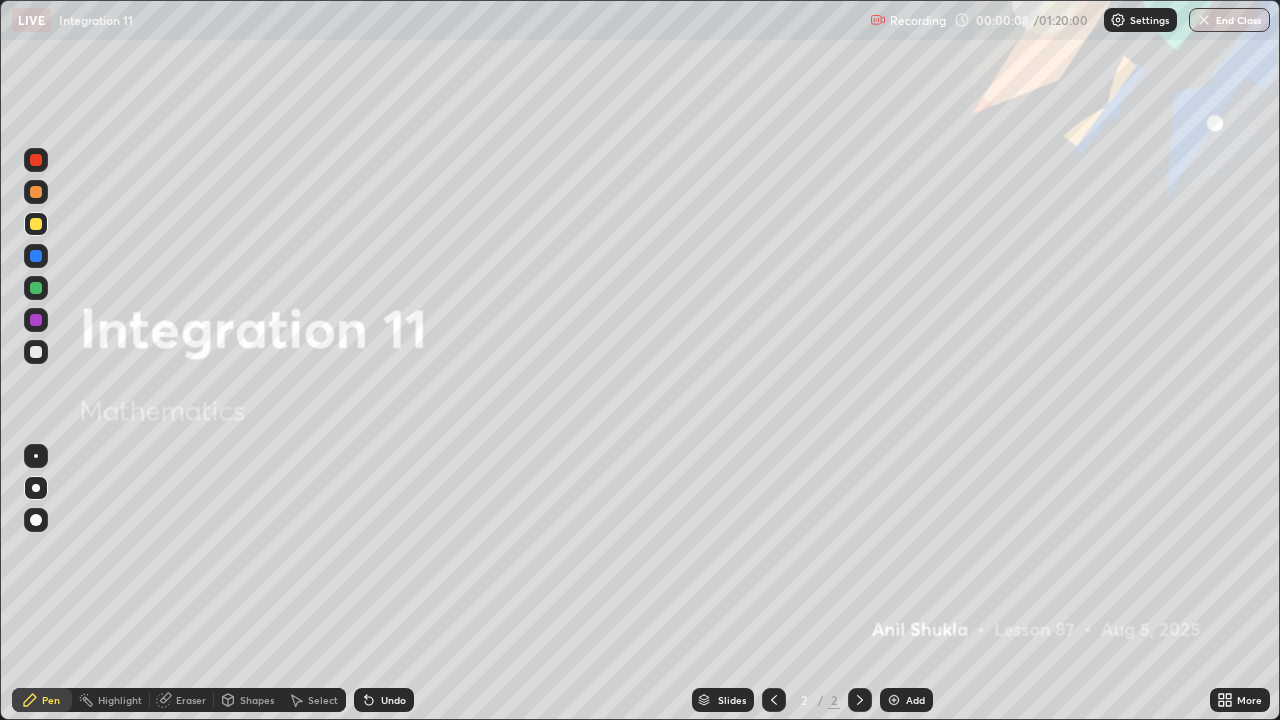 click on "Pen" at bounding box center [42, 700] 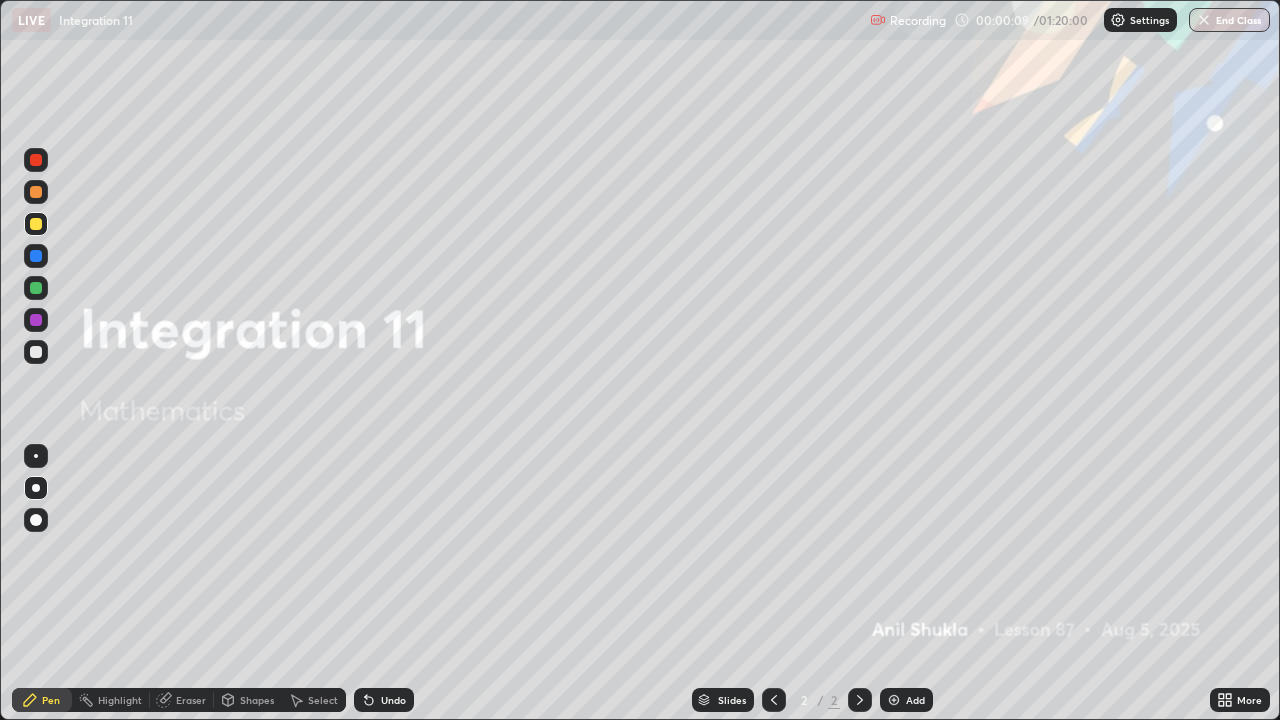 click 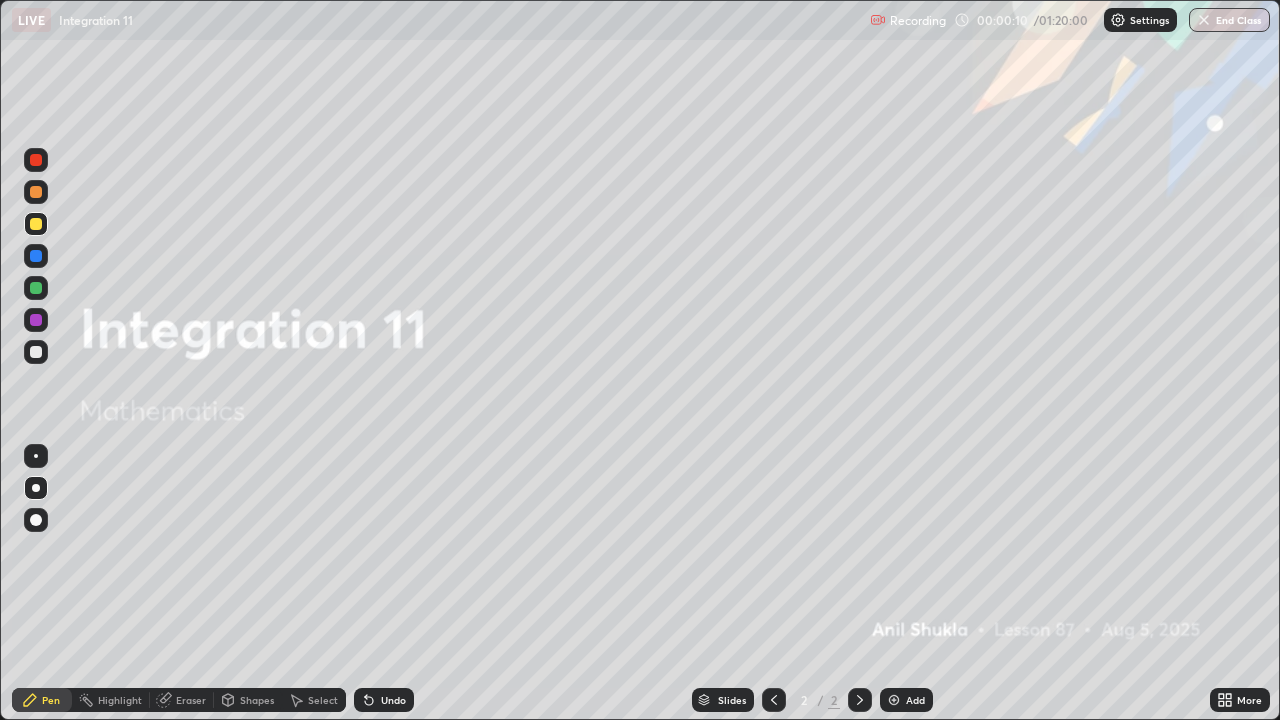 click at bounding box center (894, 700) 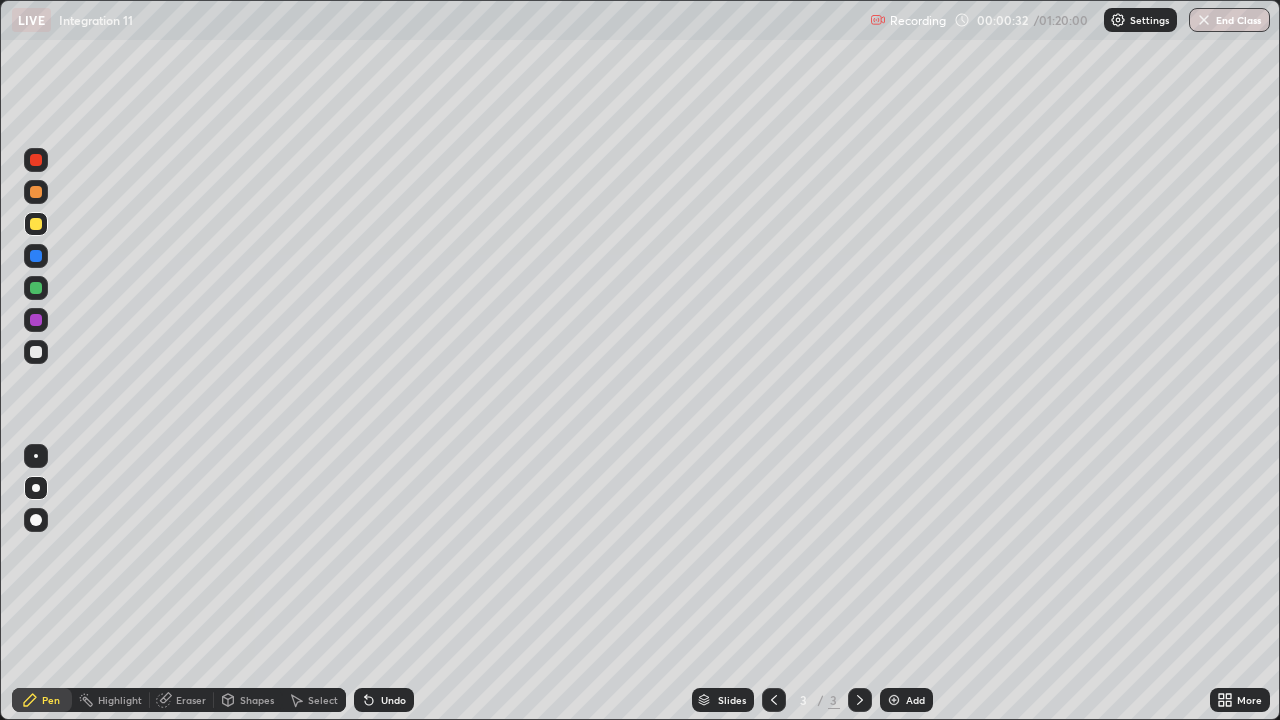 click on "Undo" at bounding box center [393, 700] 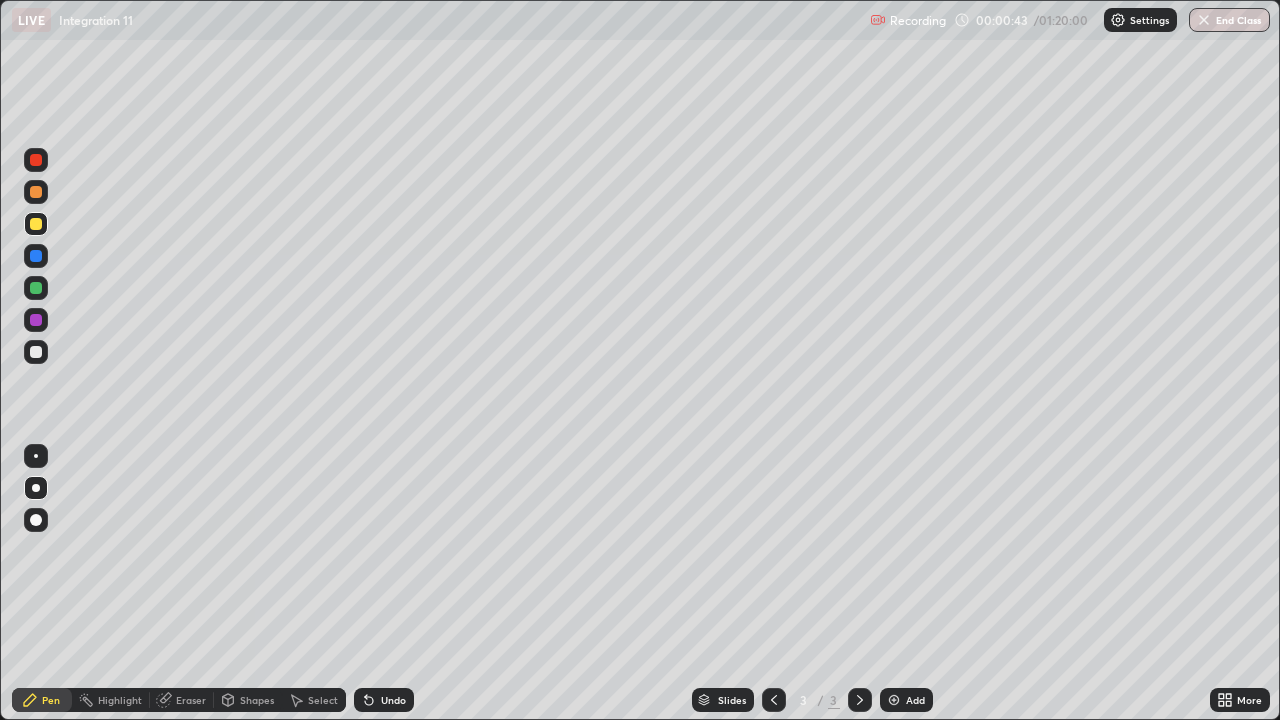 click at bounding box center (36, 352) 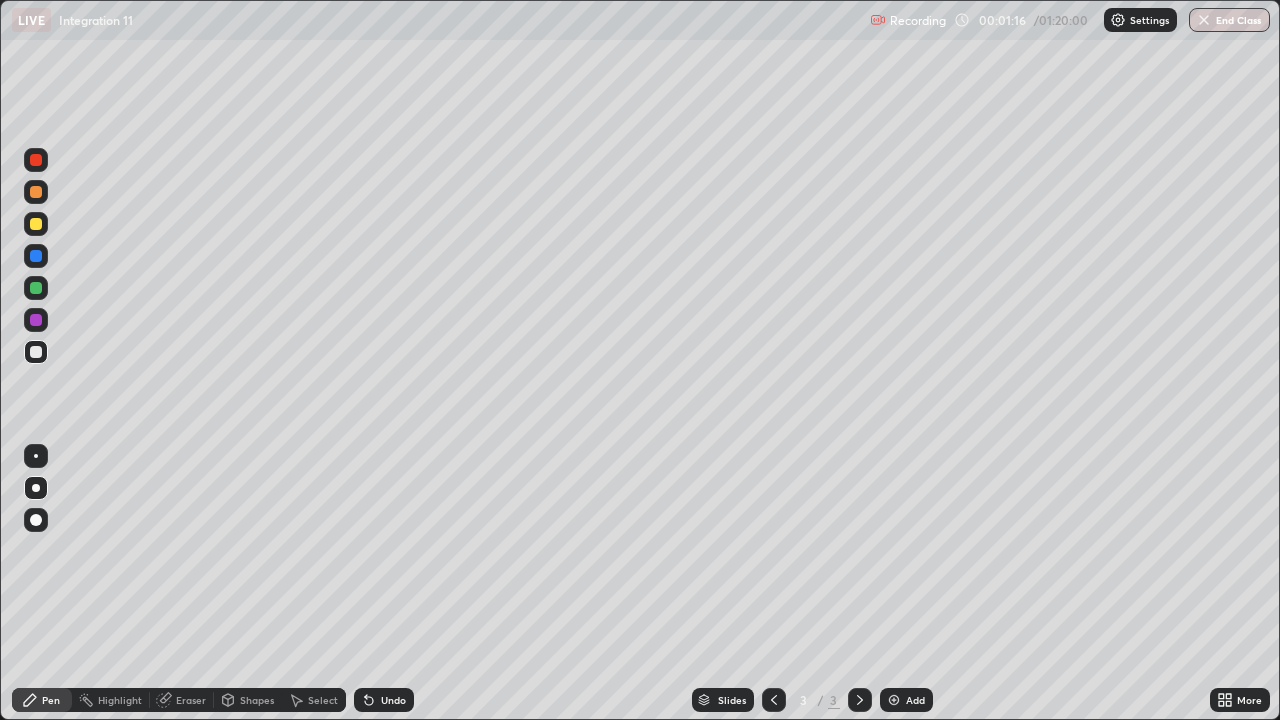 click on "Undo" at bounding box center [393, 700] 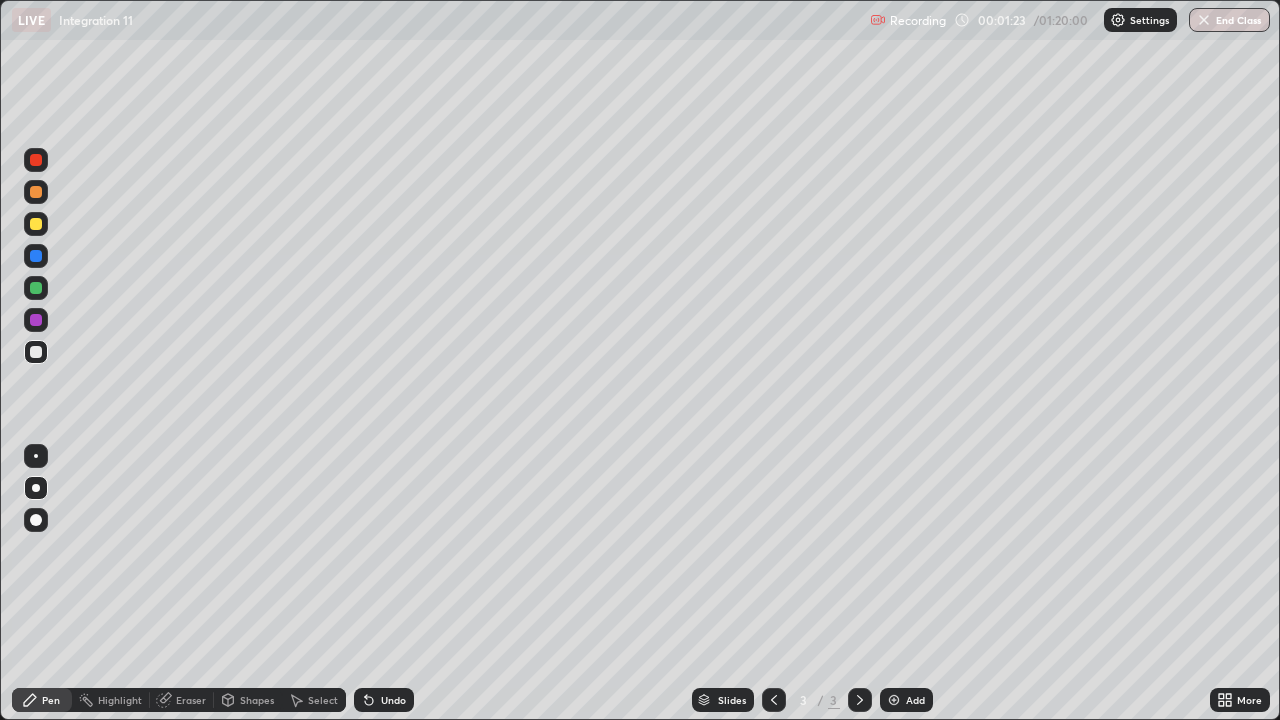 click on "Undo" at bounding box center (393, 700) 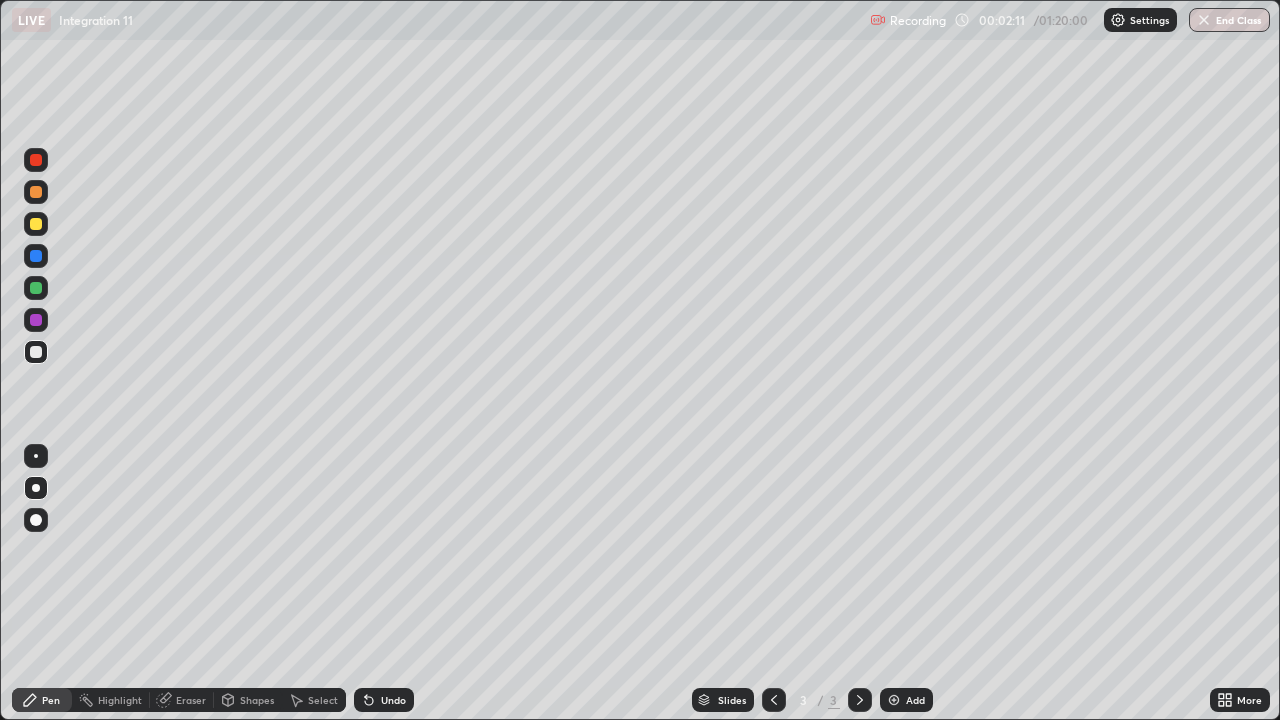 click at bounding box center [36, 224] 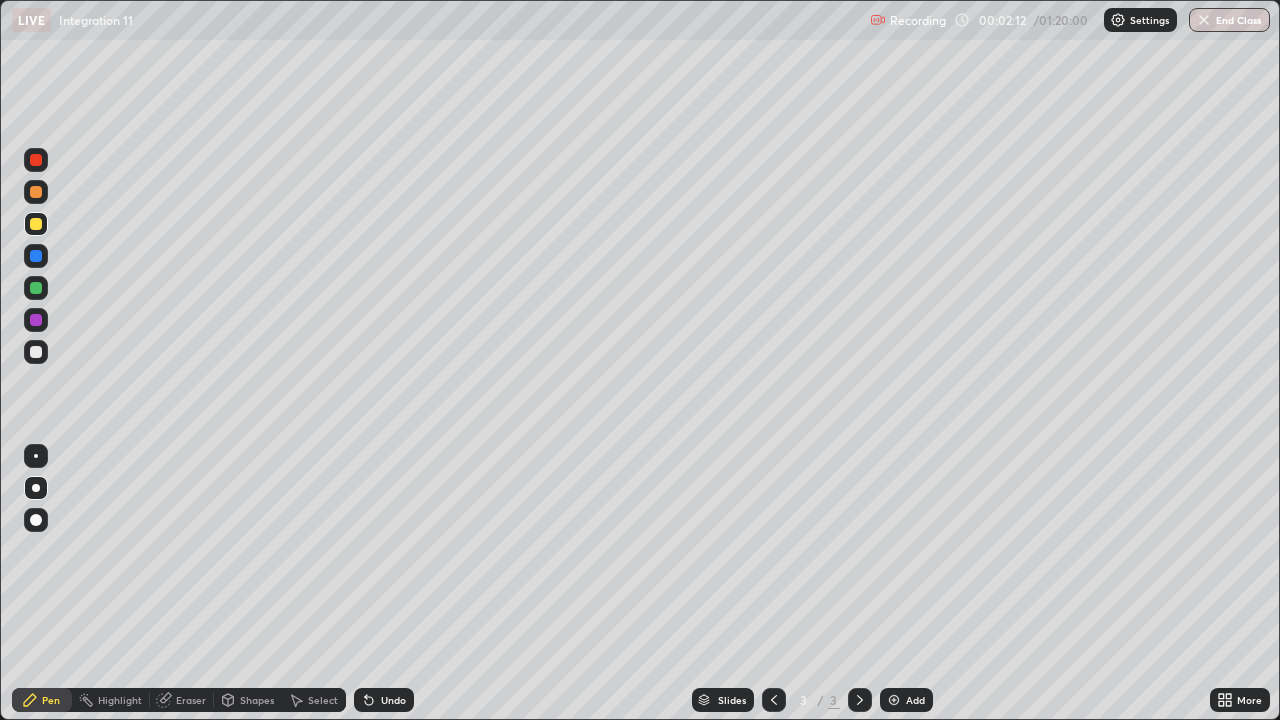 click 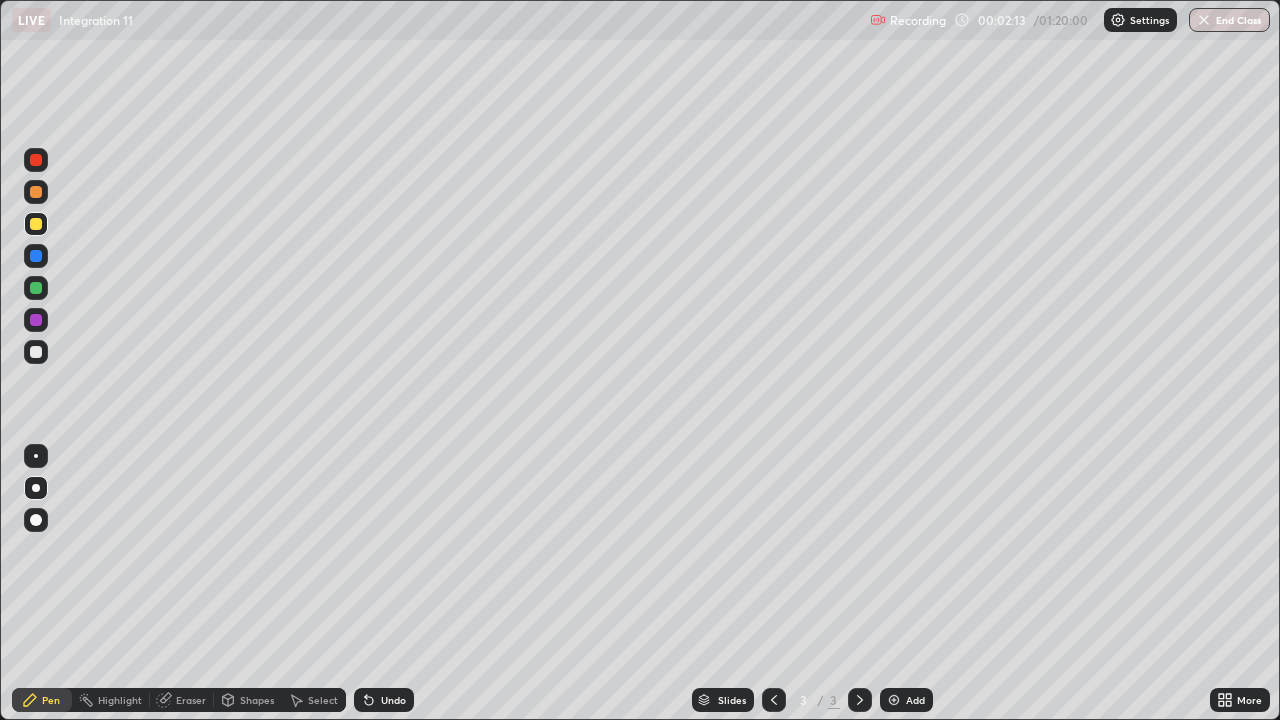 click on "Add" at bounding box center (915, 700) 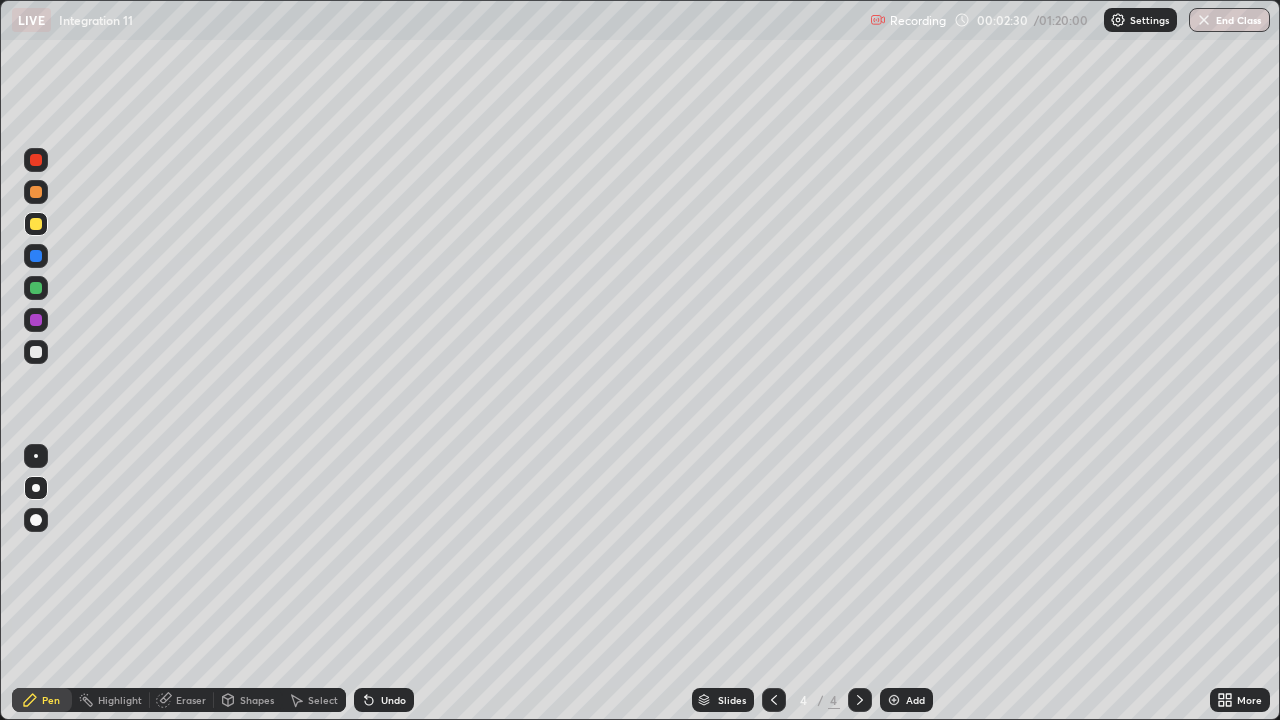 click on "Undo" at bounding box center [384, 700] 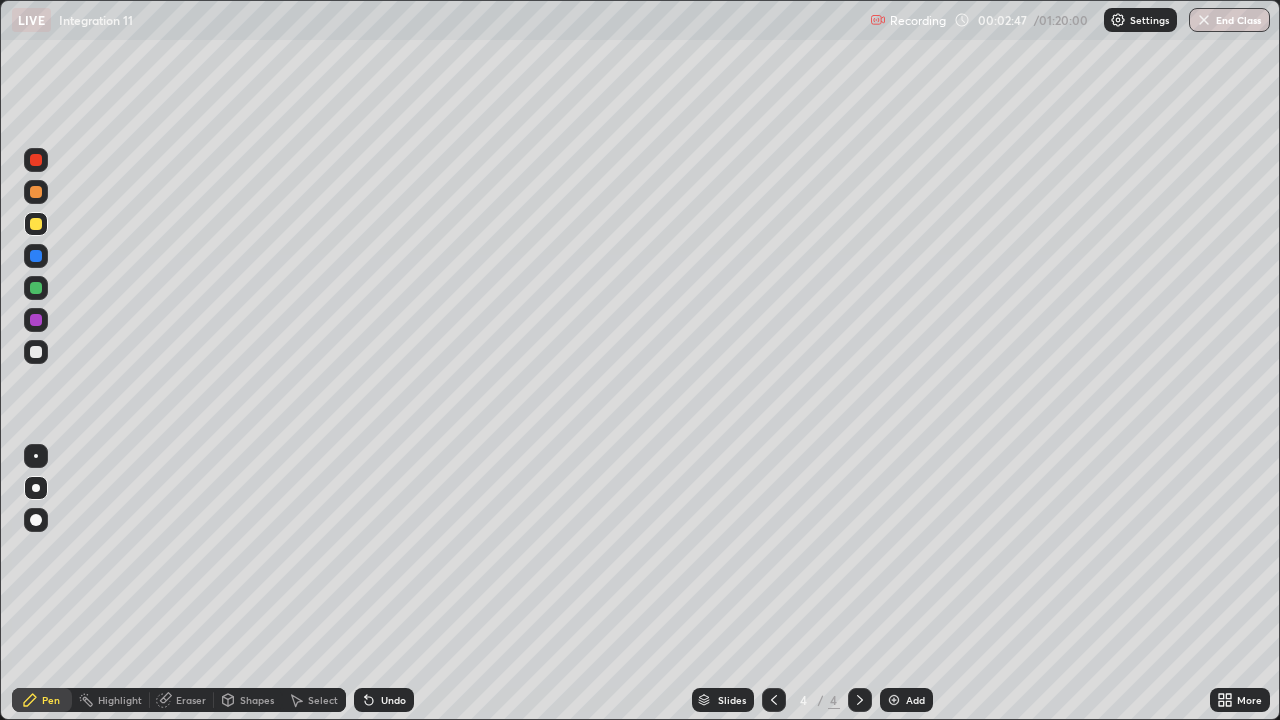 click on "Undo" at bounding box center [393, 700] 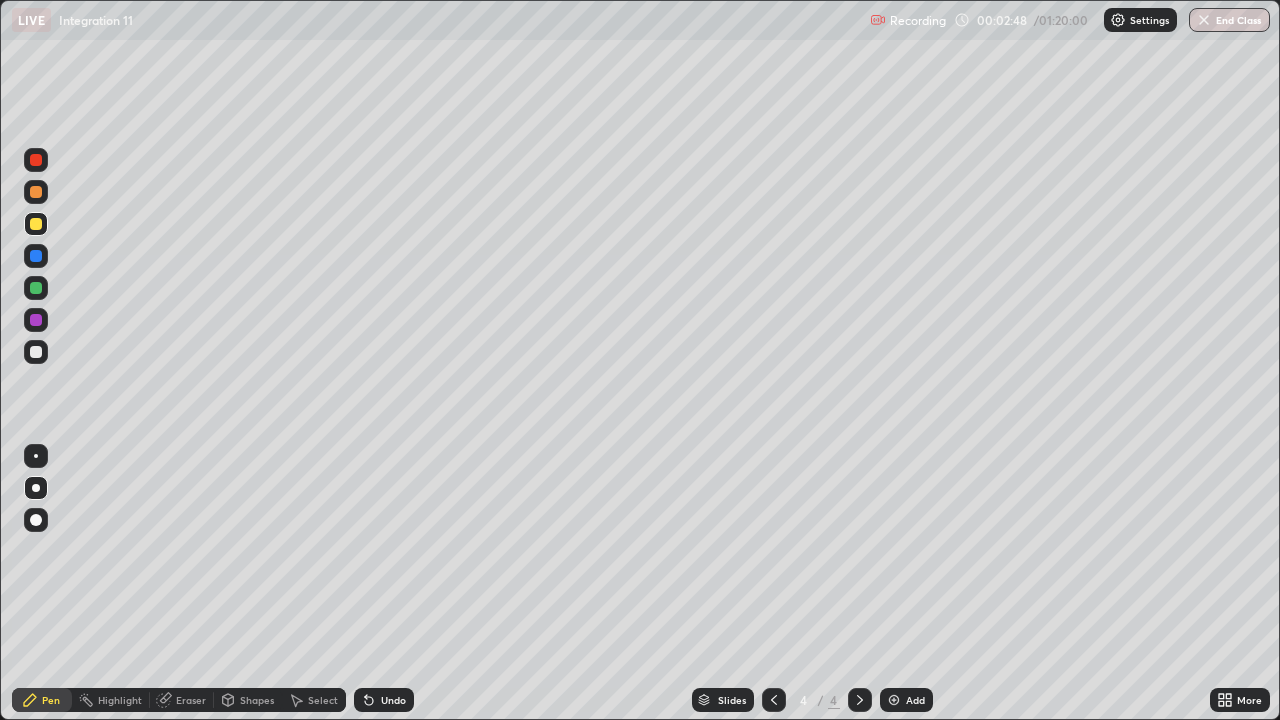 click on "Undo" at bounding box center [393, 700] 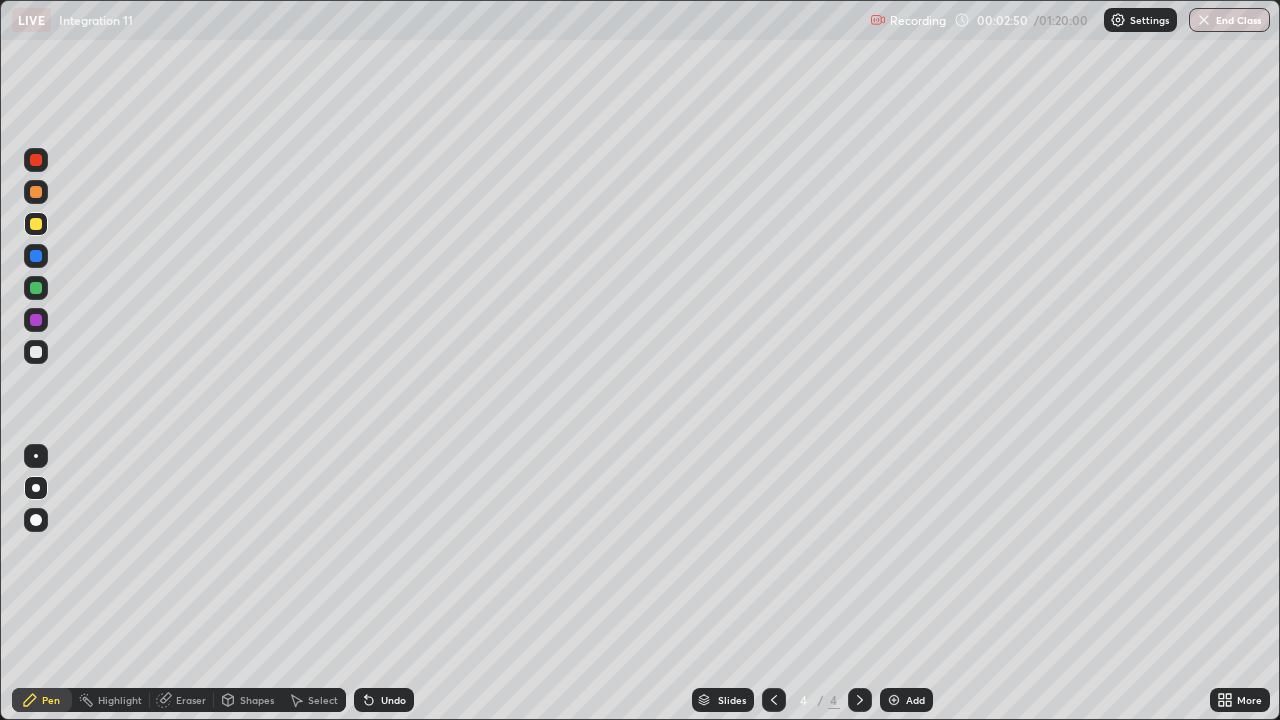 click at bounding box center [36, 352] 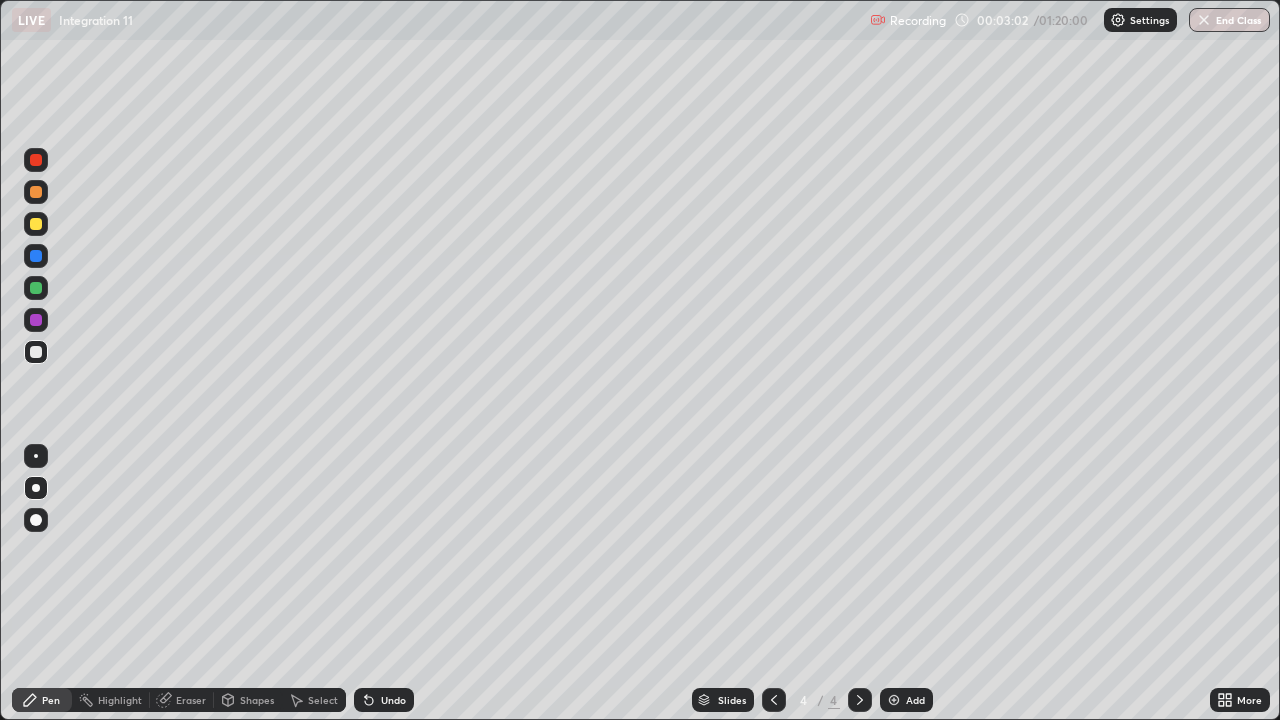 click on "Undo" at bounding box center [393, 700] 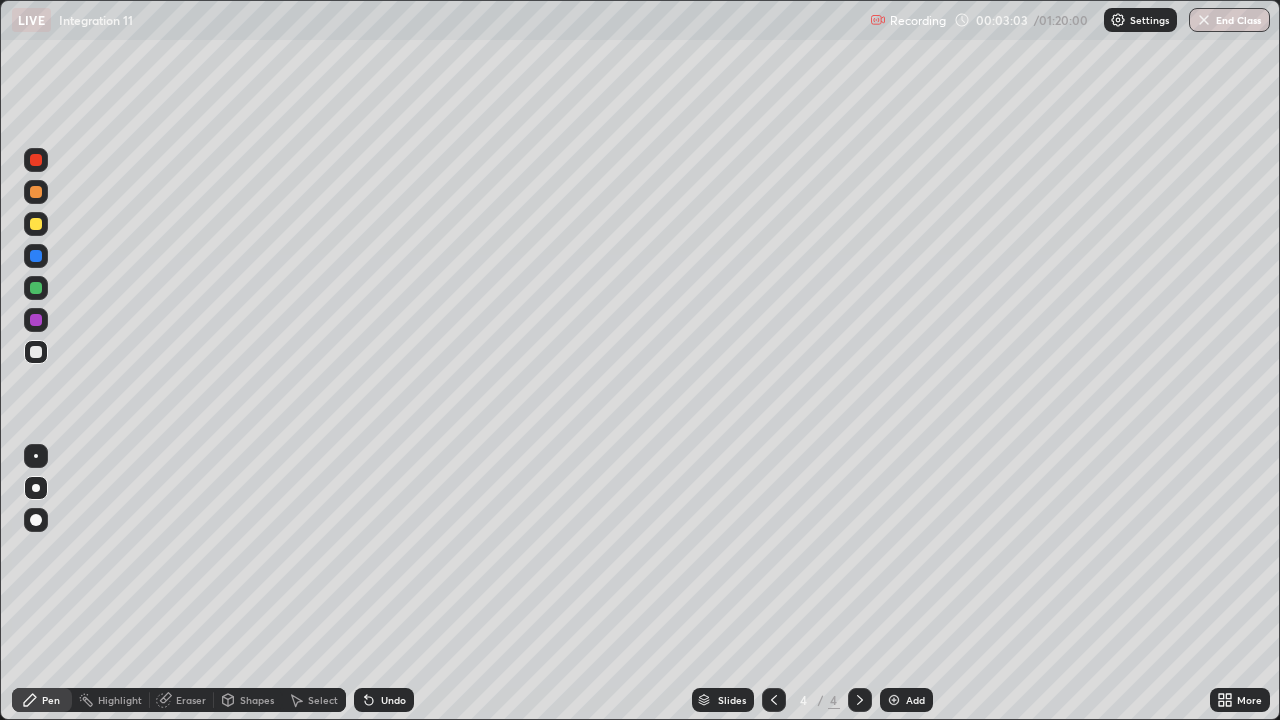 click on "Undo" at bounding box center [393, 700] 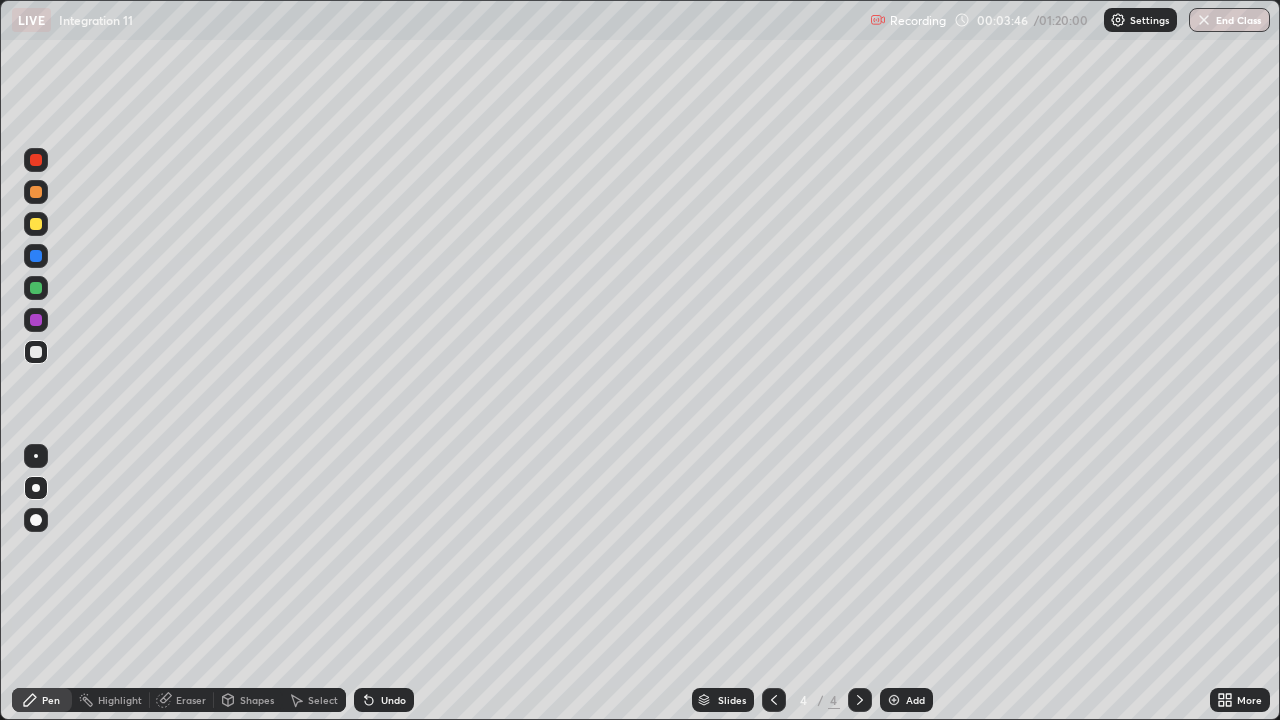 click on "Select" at bounding box center [314, 700] 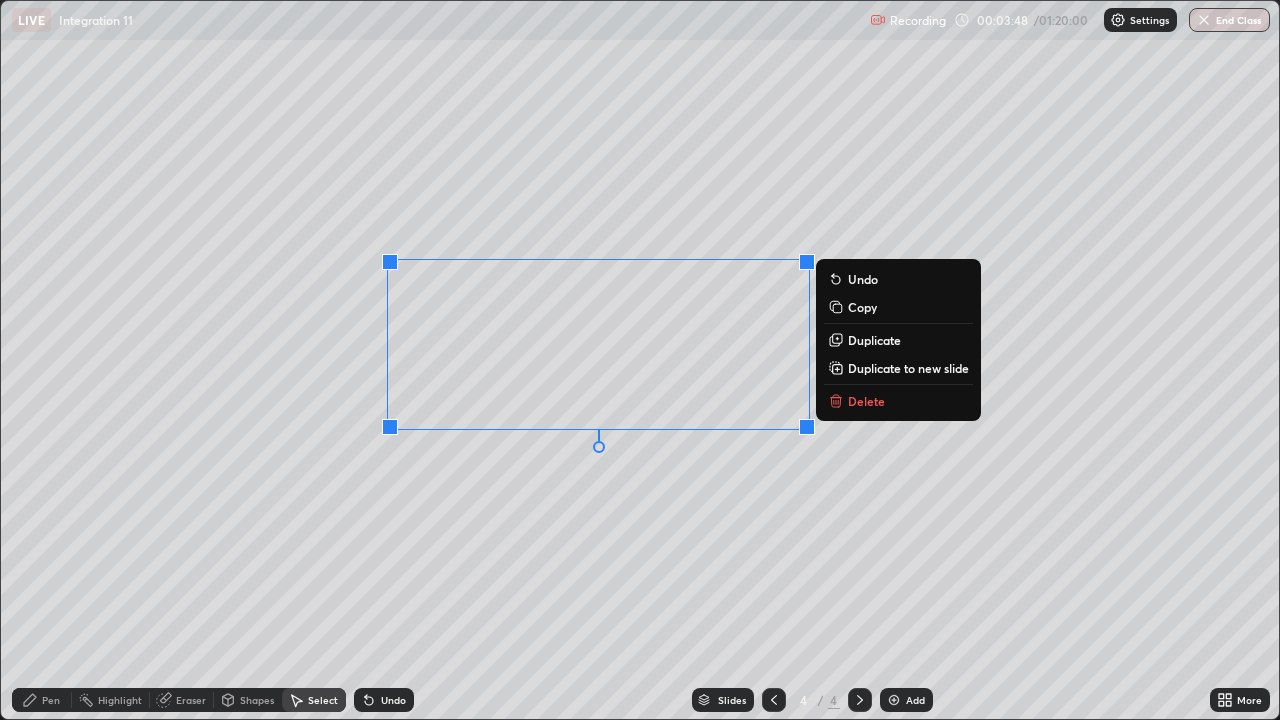 click 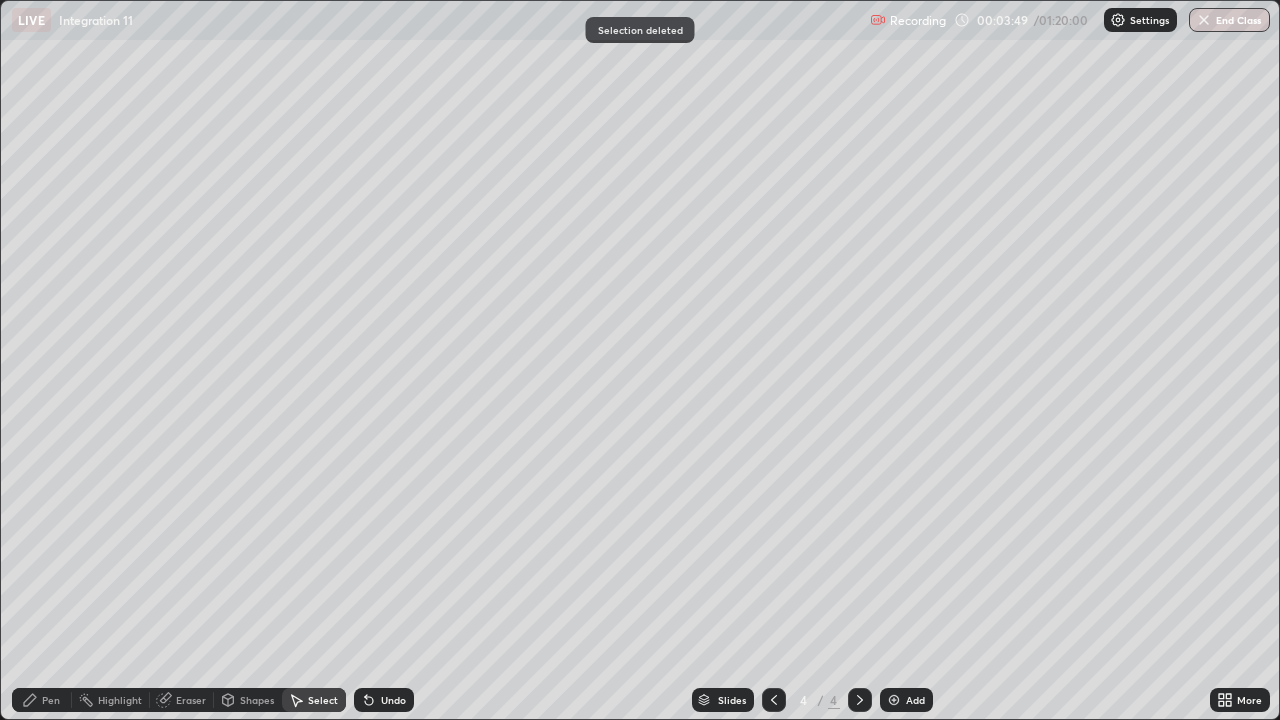 click on "Pen" at bounding box center (51, 700) 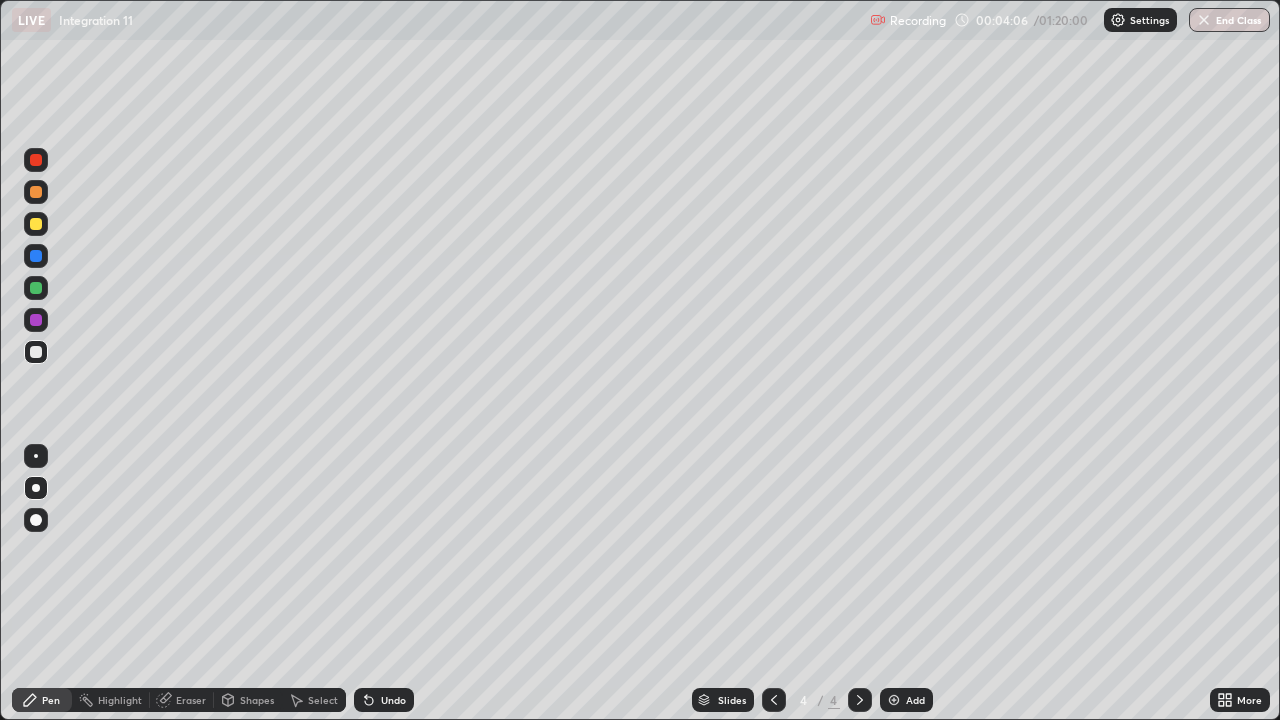 click at bounding box center (36, 288) 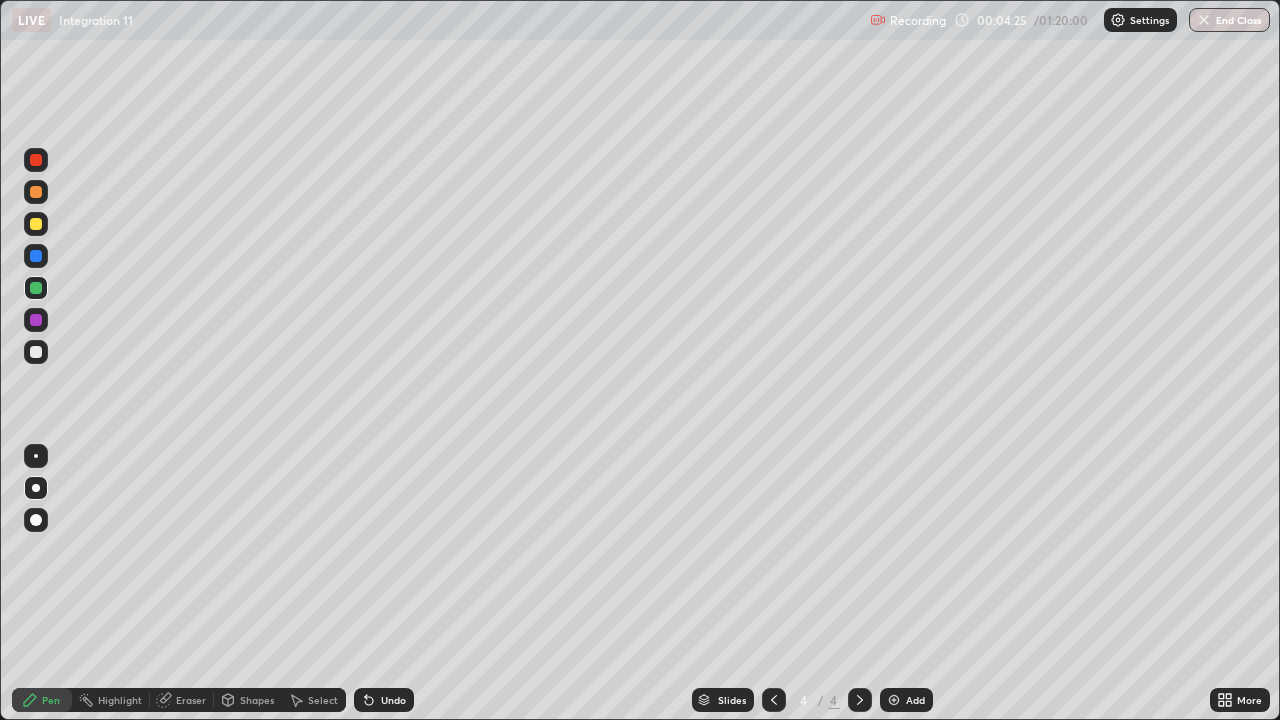 click at bounding box center (36, 352) 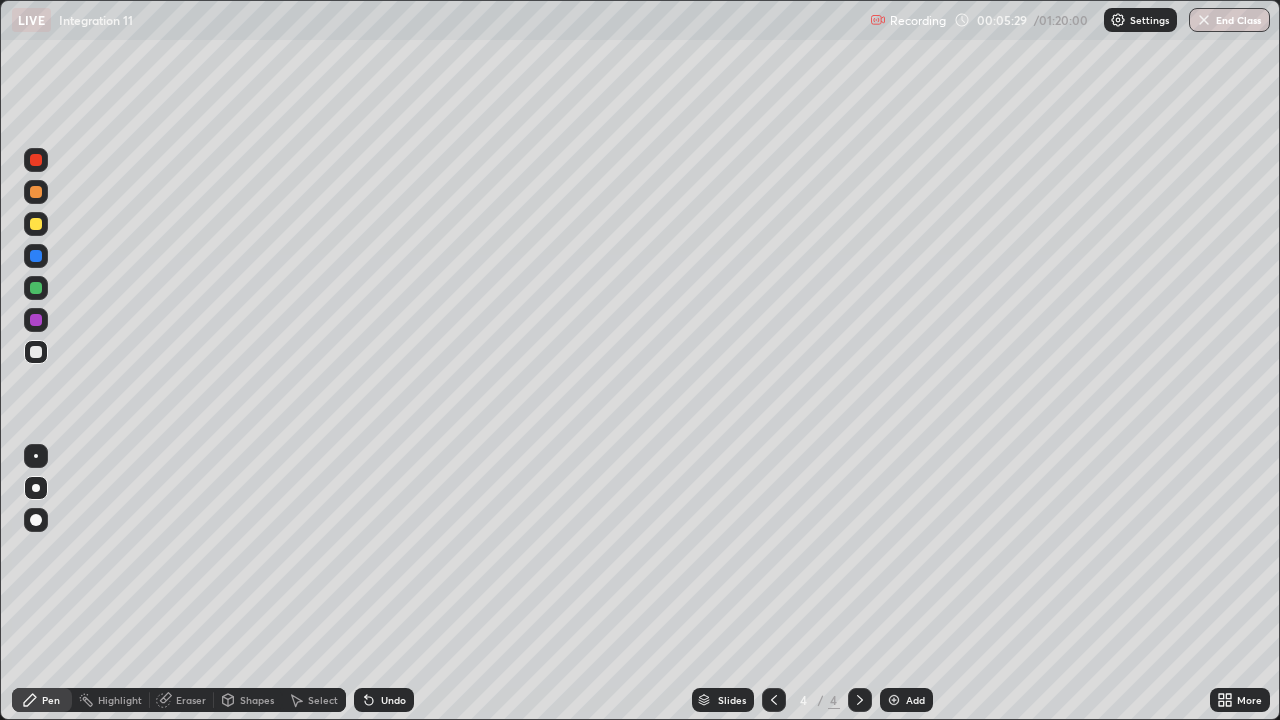 click at bounding box center (36, 224) 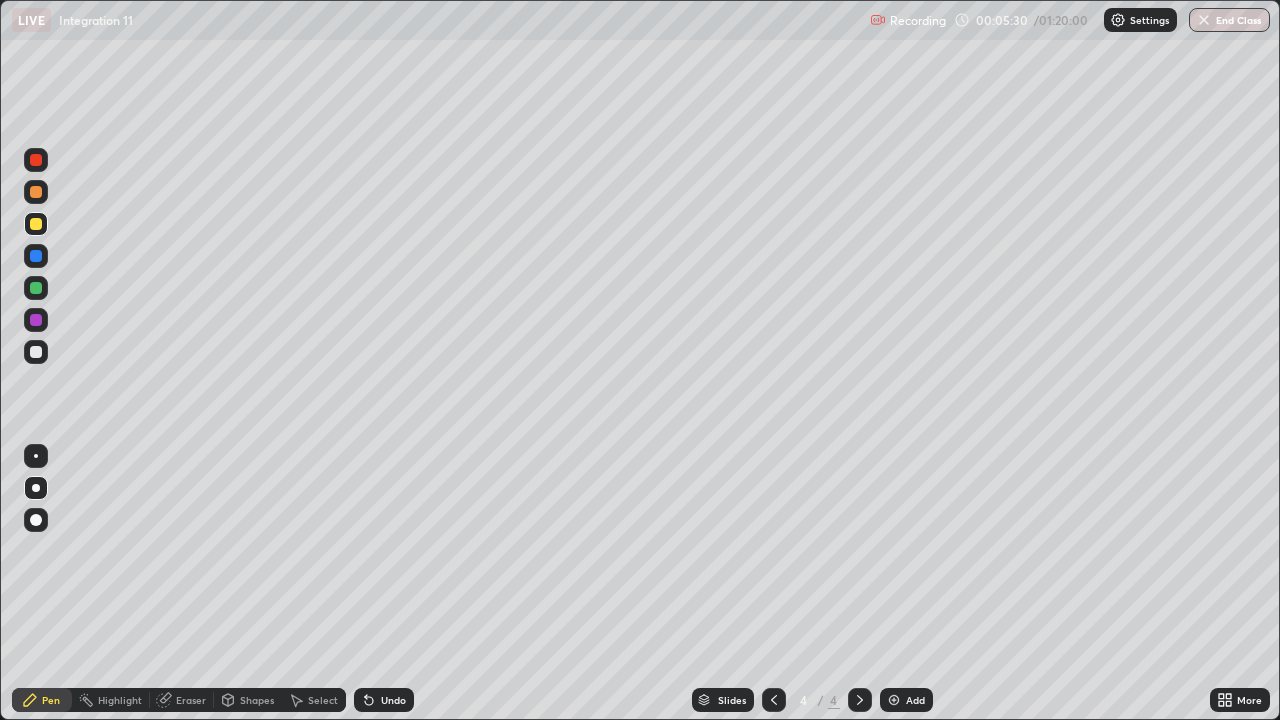 click at bounding box center [36, 488] 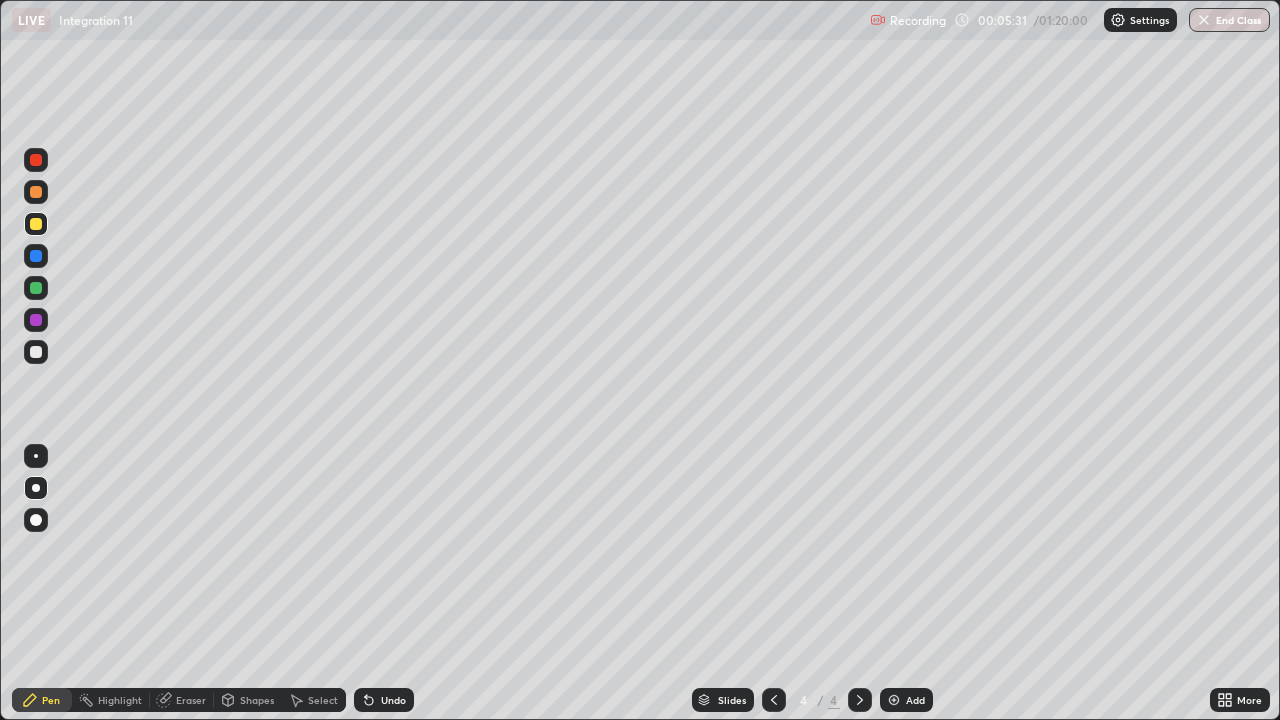 click 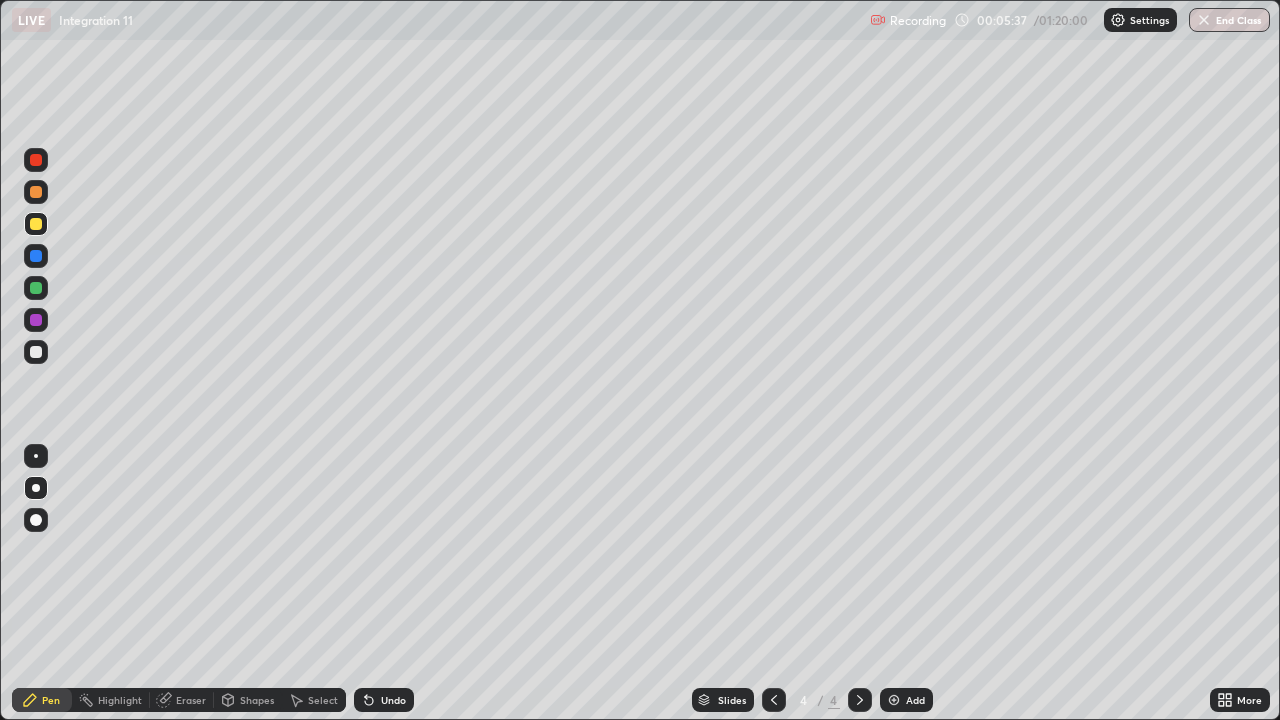 click 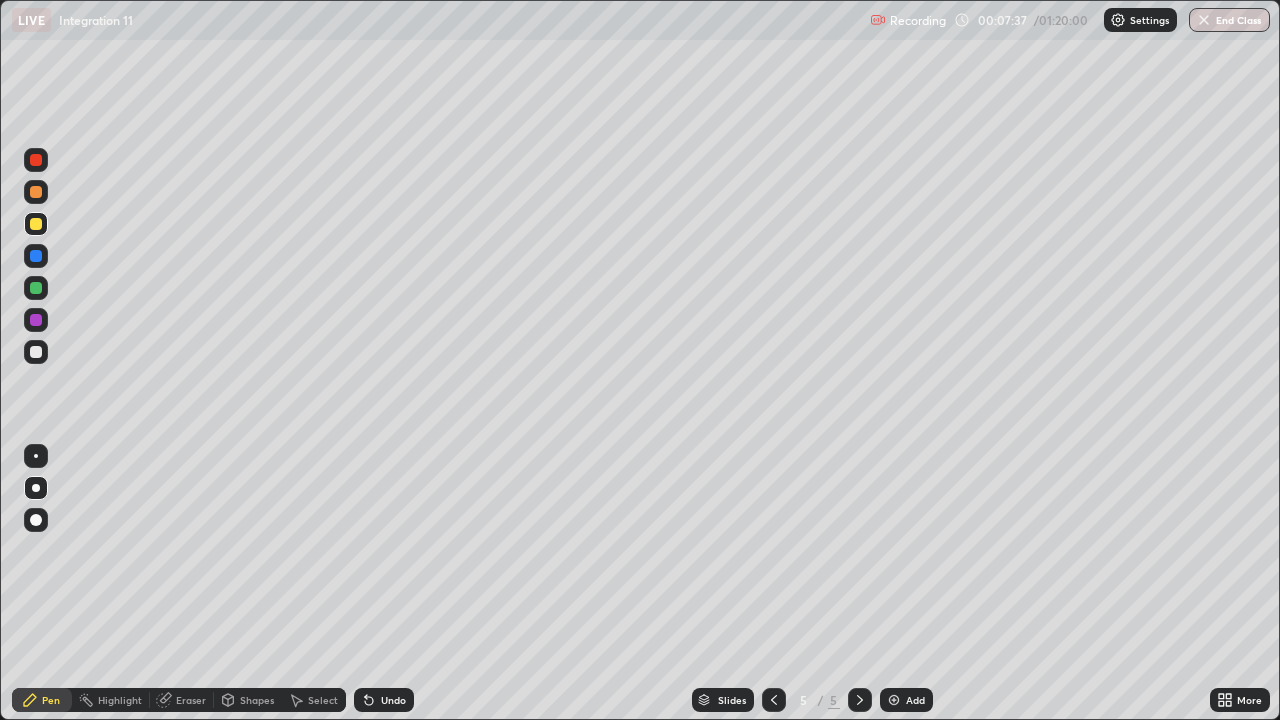 click at bounding box center [36, 352] 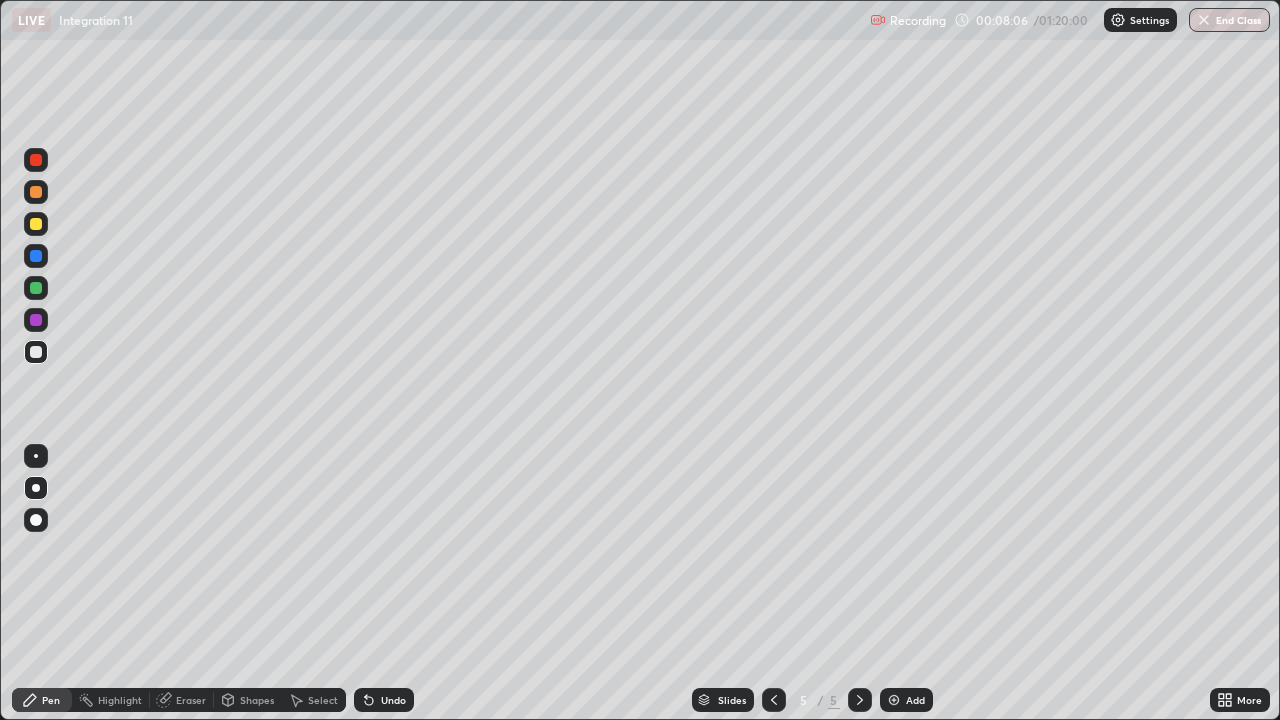 click at bounding box center (36, 224) 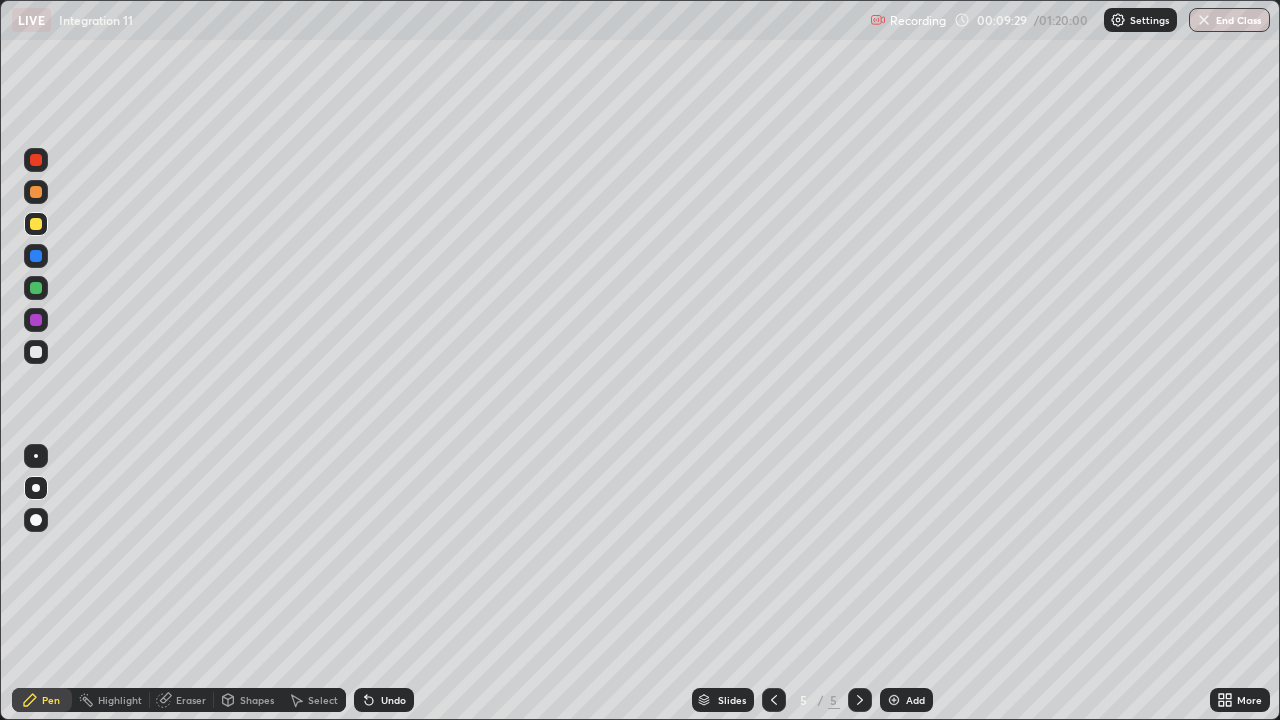 click at bounding box center (36, 352) 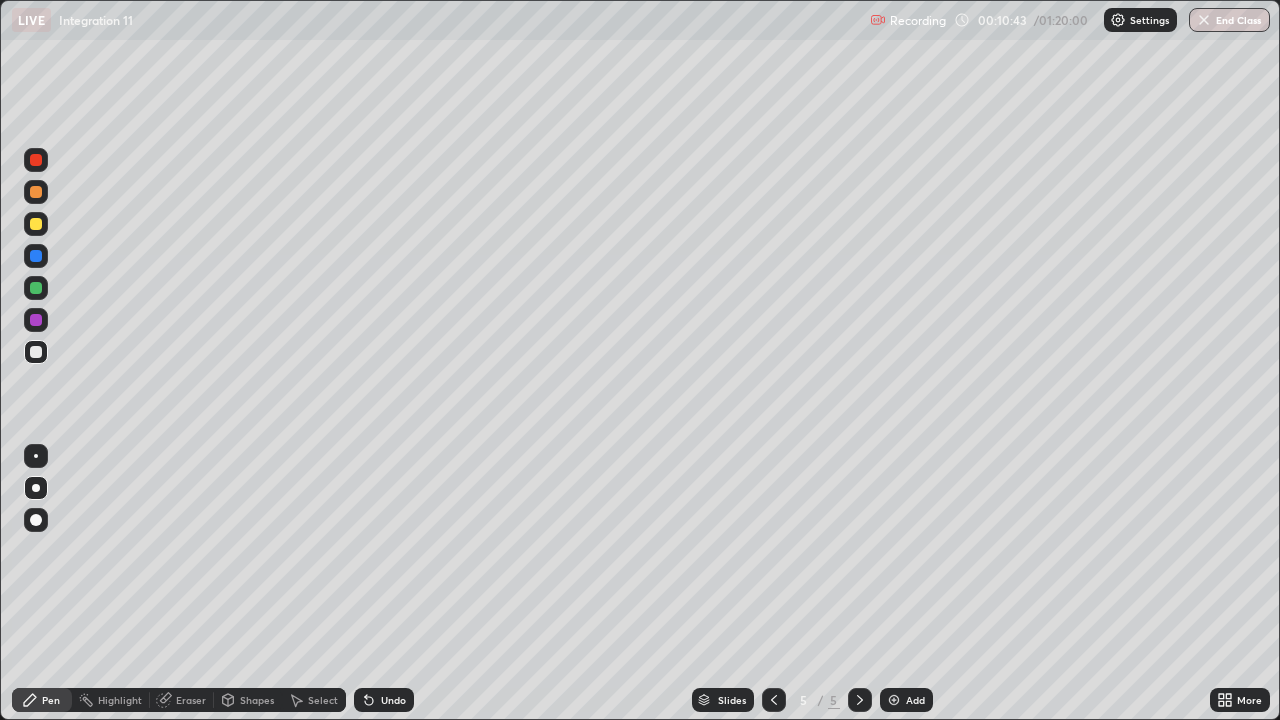 click on "Undo" at bounding box center (384, 700) 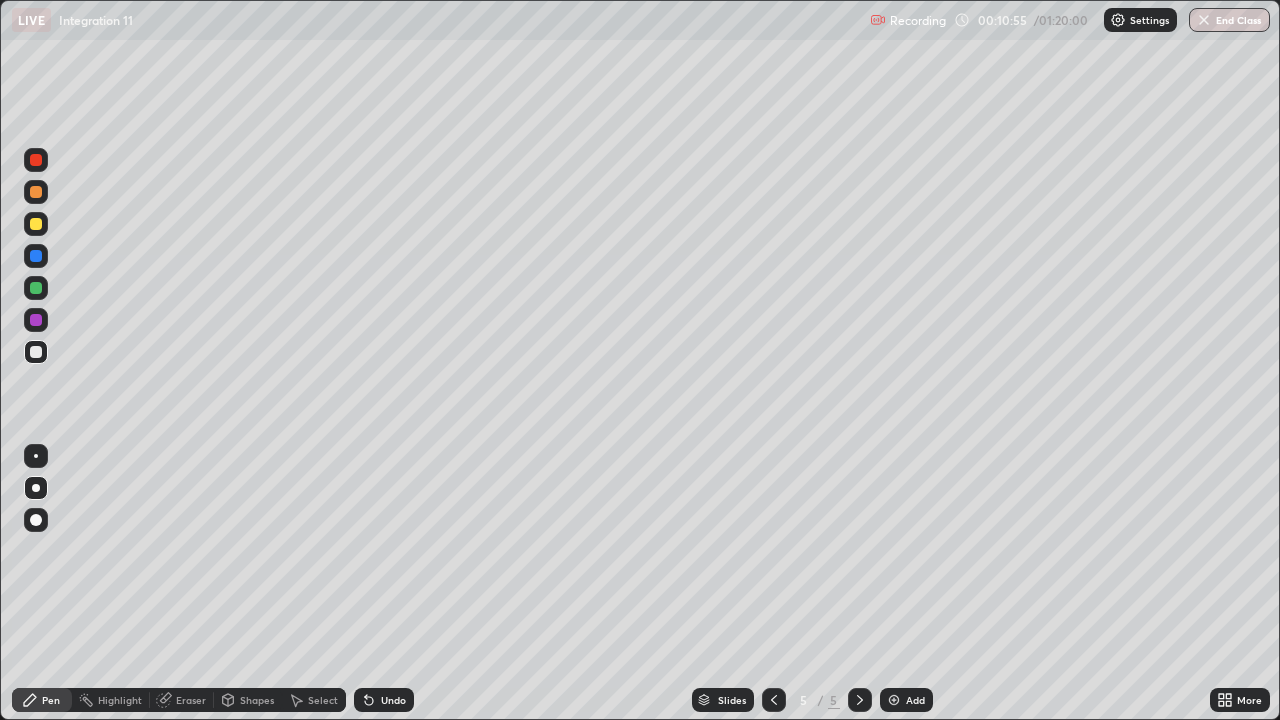 click on "Select" at bounding box center (323, 700) 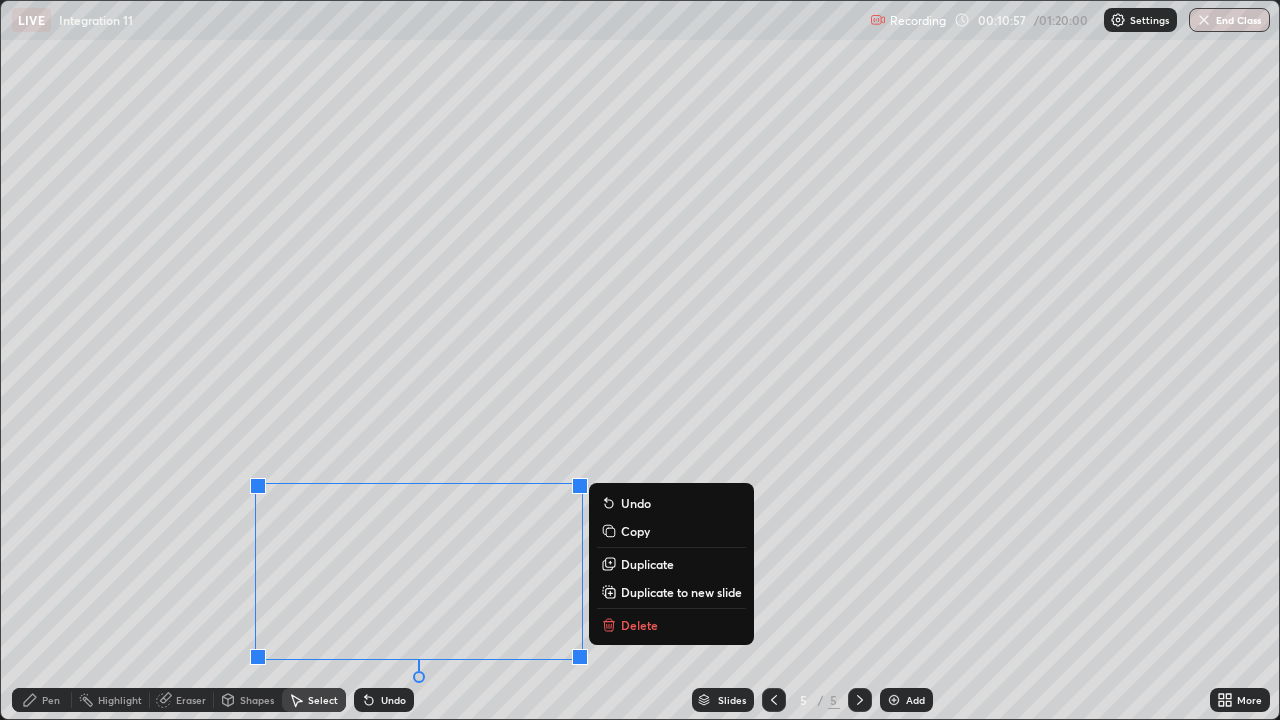 click on "Delete" at bounding box center [639, 625] 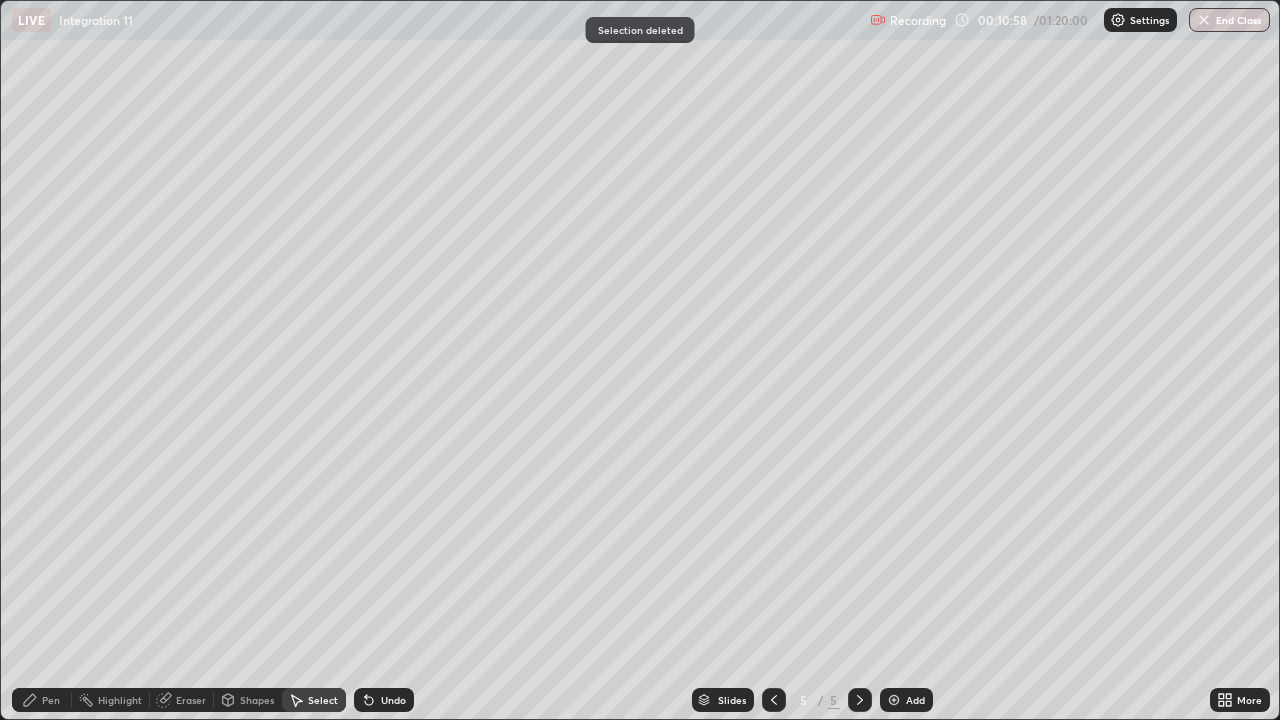 click on "Pen" at bounding box center (51, 700) 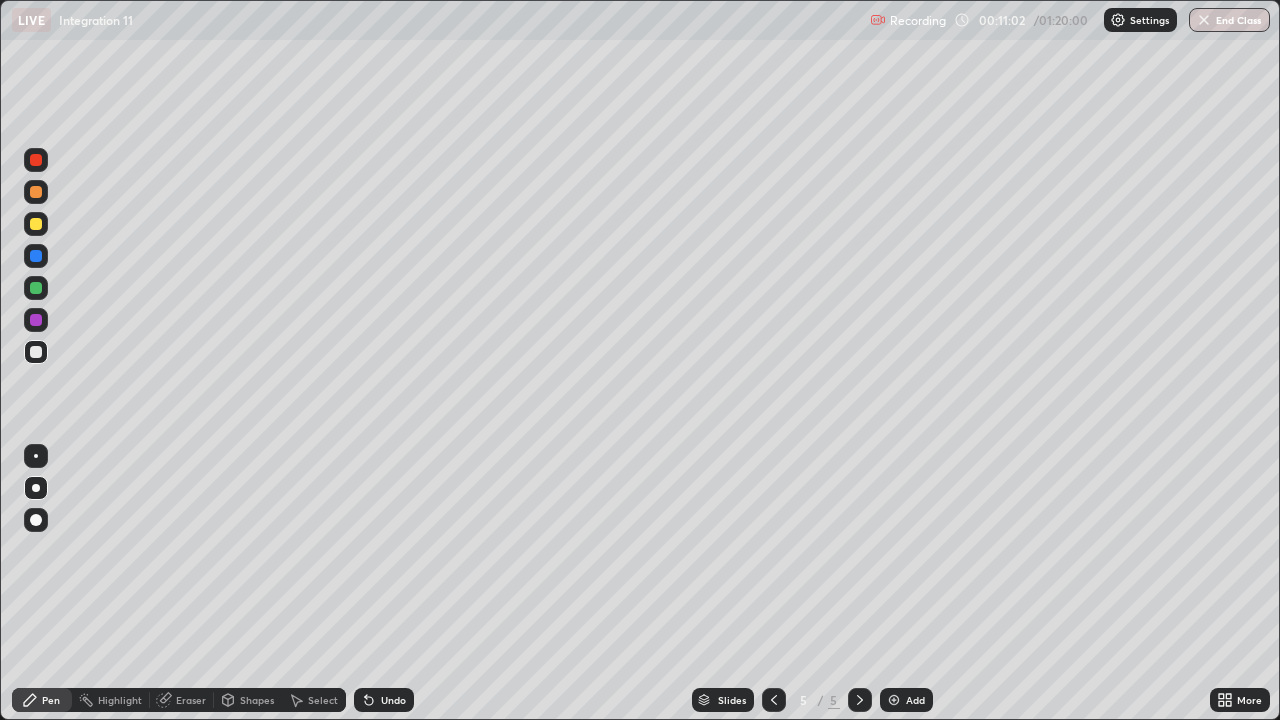 click on "Undo" at bounding box center (393, 700) 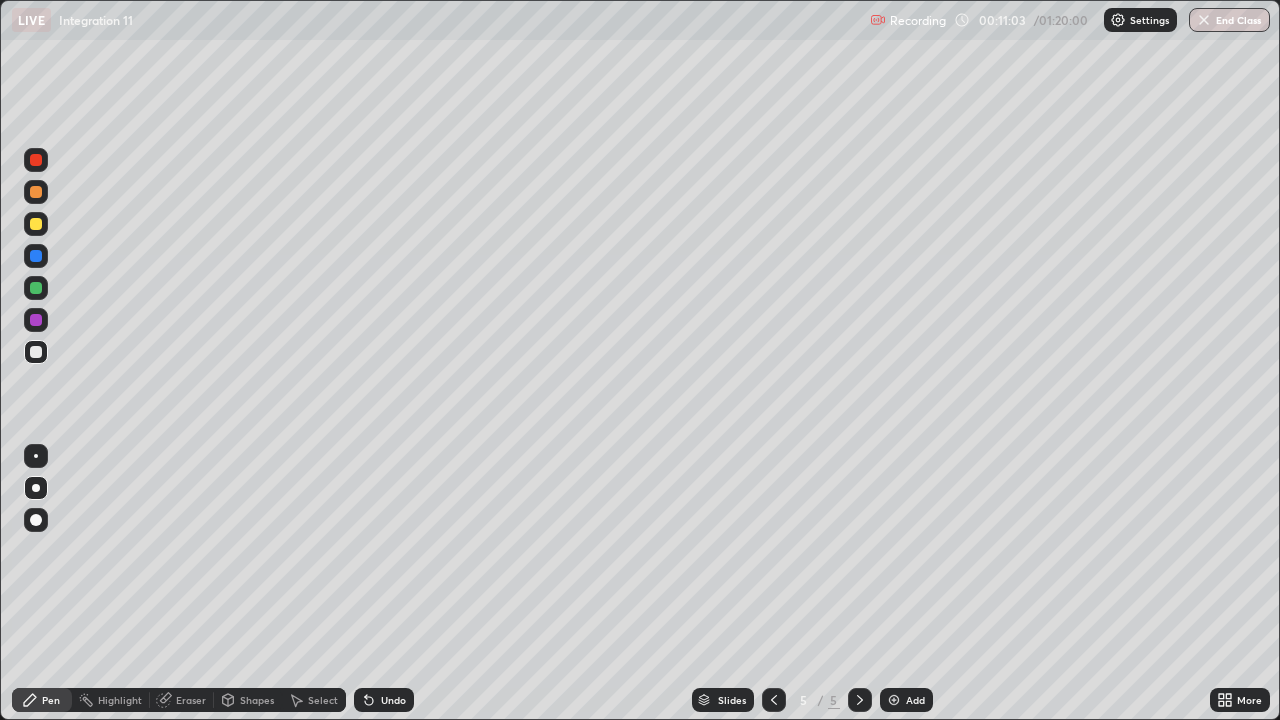 click on "Undo" at bounding box center [393, 700] 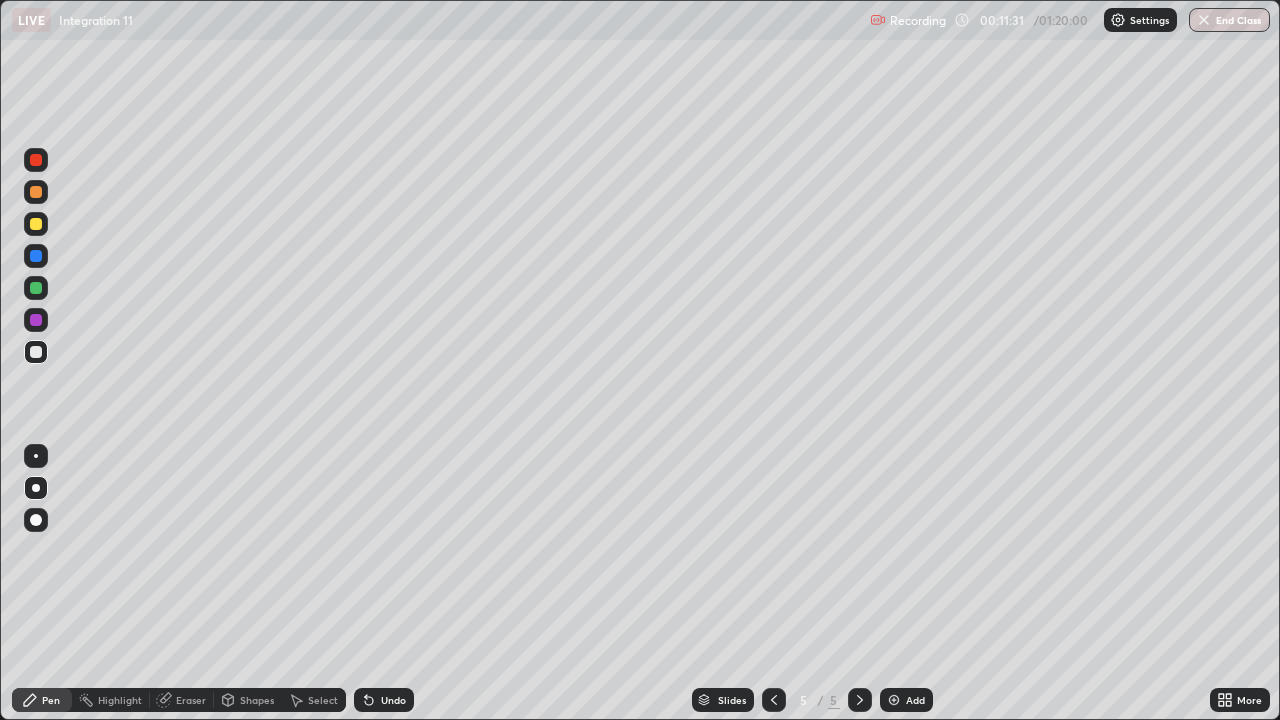 click on "Eraser" at bounding box center [182, 700] 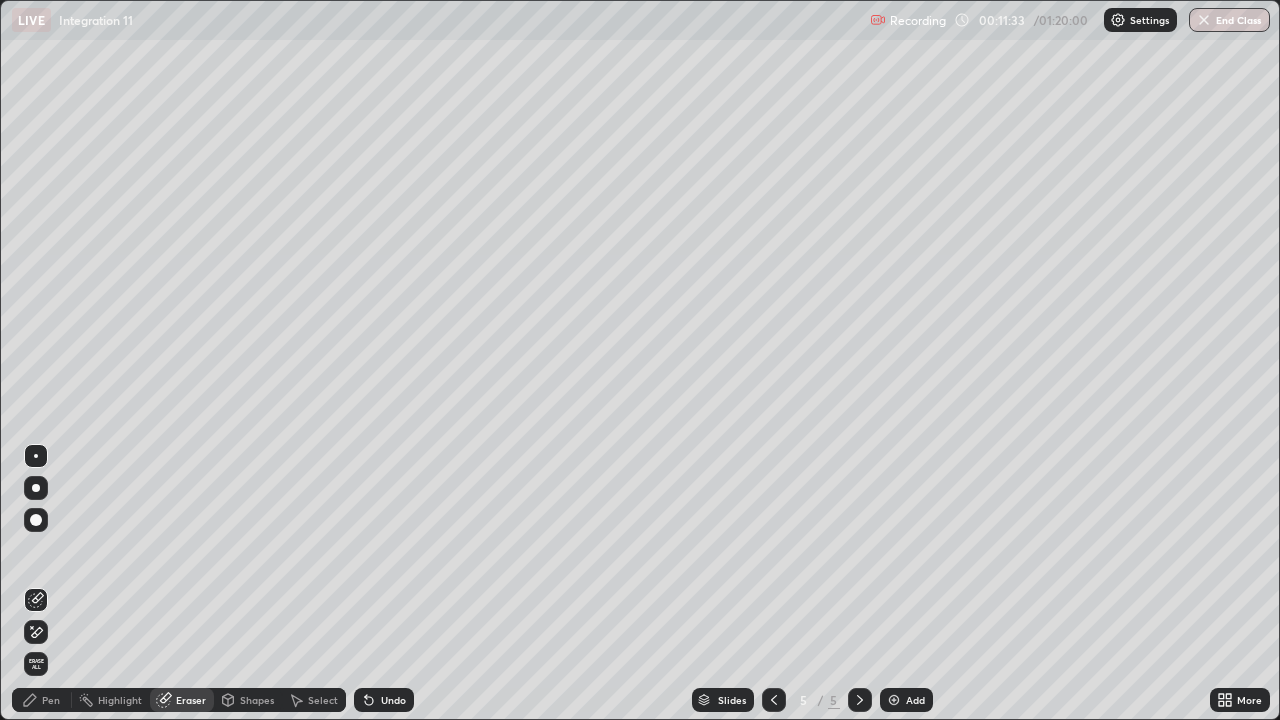 click on "Pen" at bounding box center [42, 700] 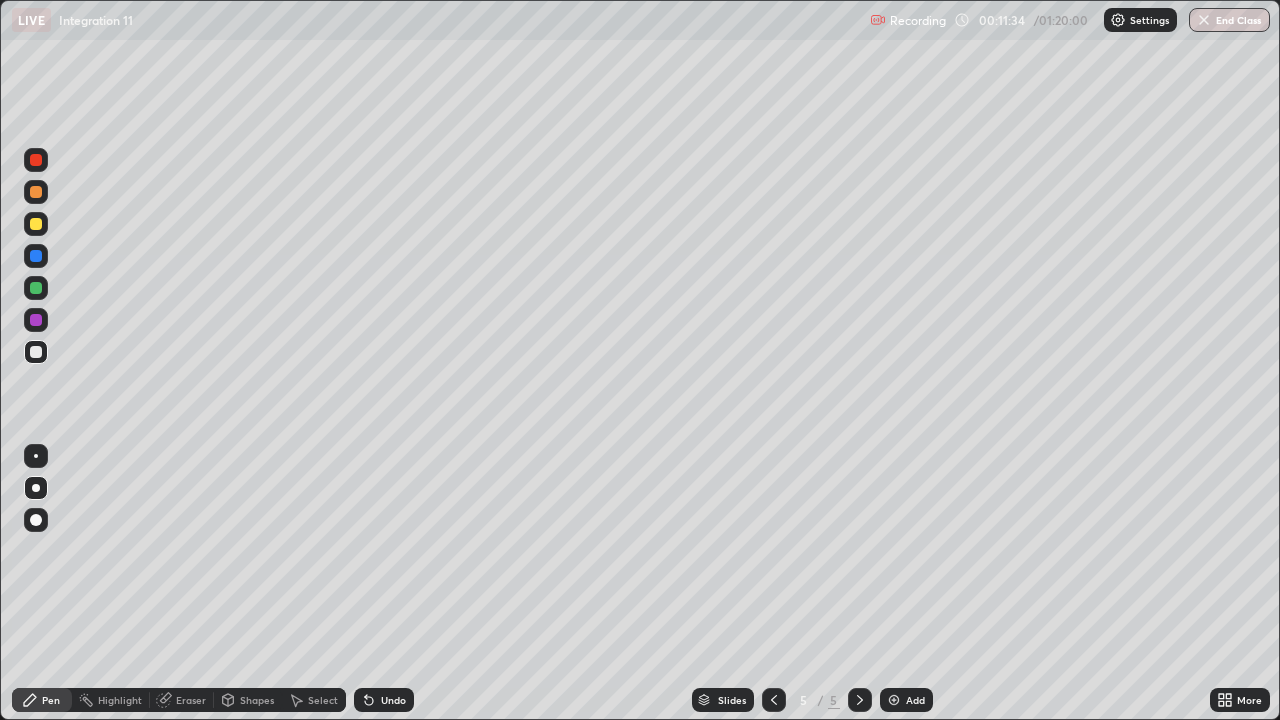 click at bounding box center [36, 320] 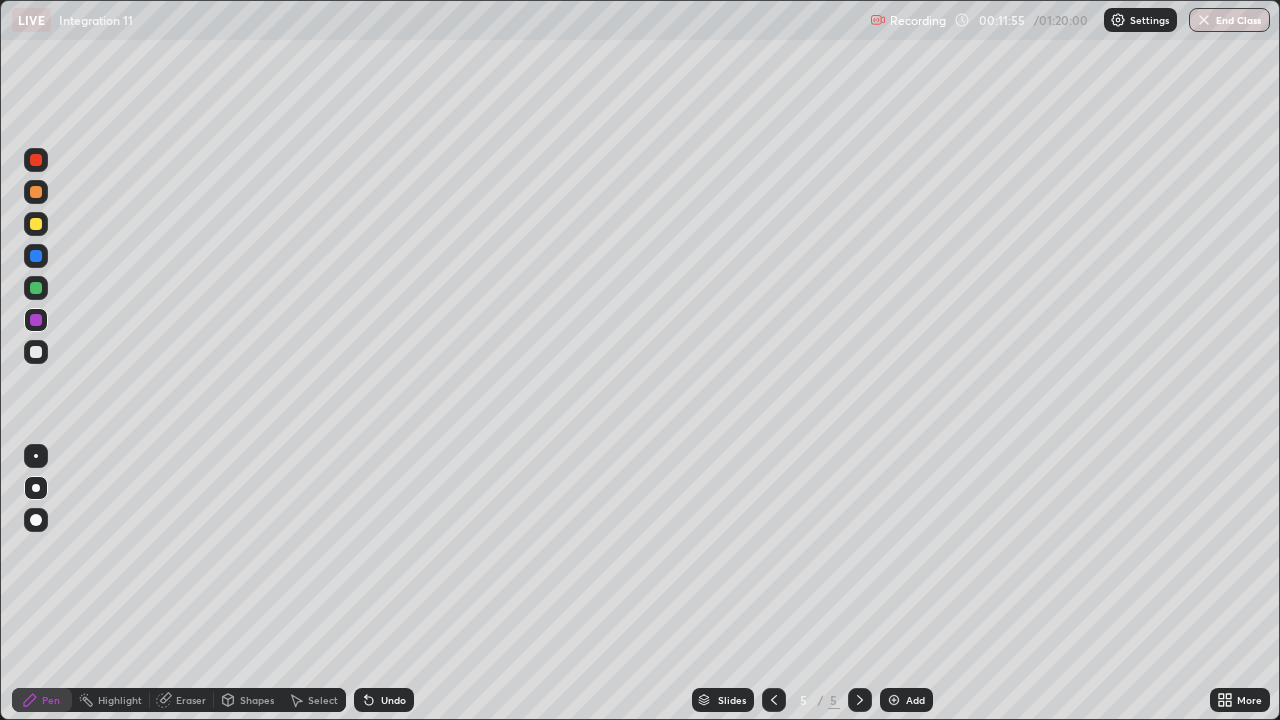 click on "Eraser" at bounding box center [191, 700] 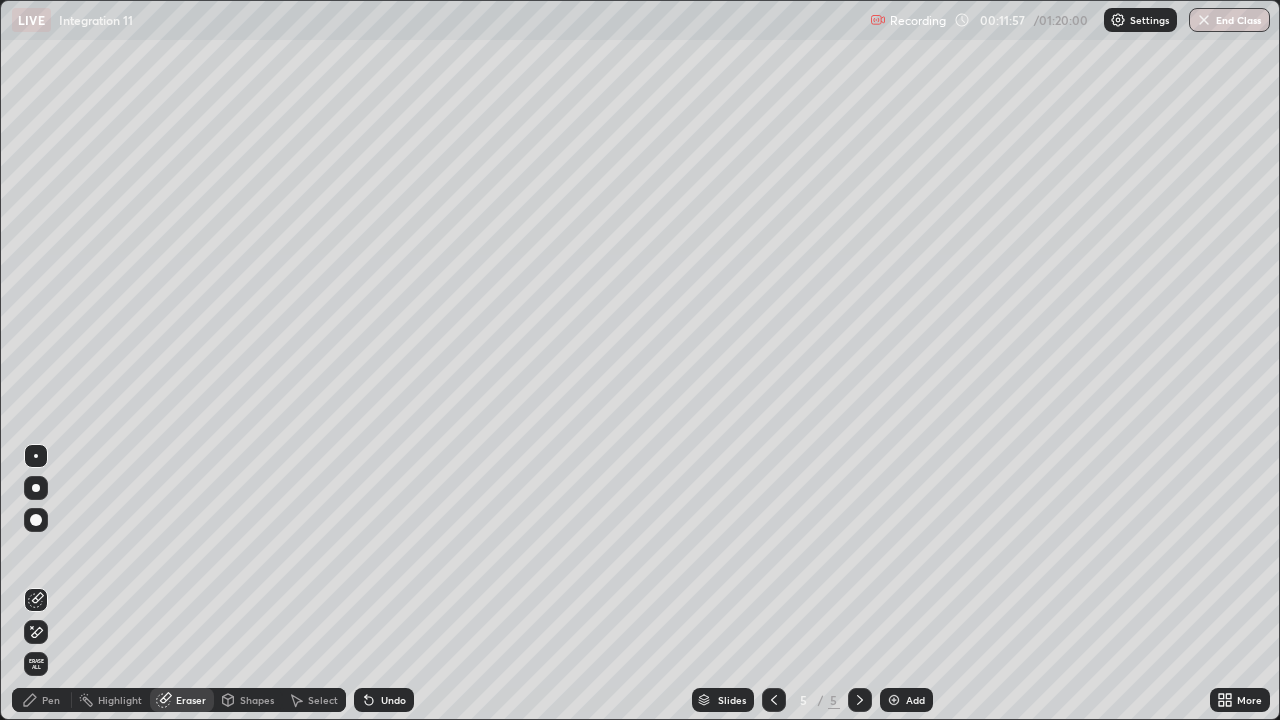 click on "Pen" at bounding box center (51, 700) 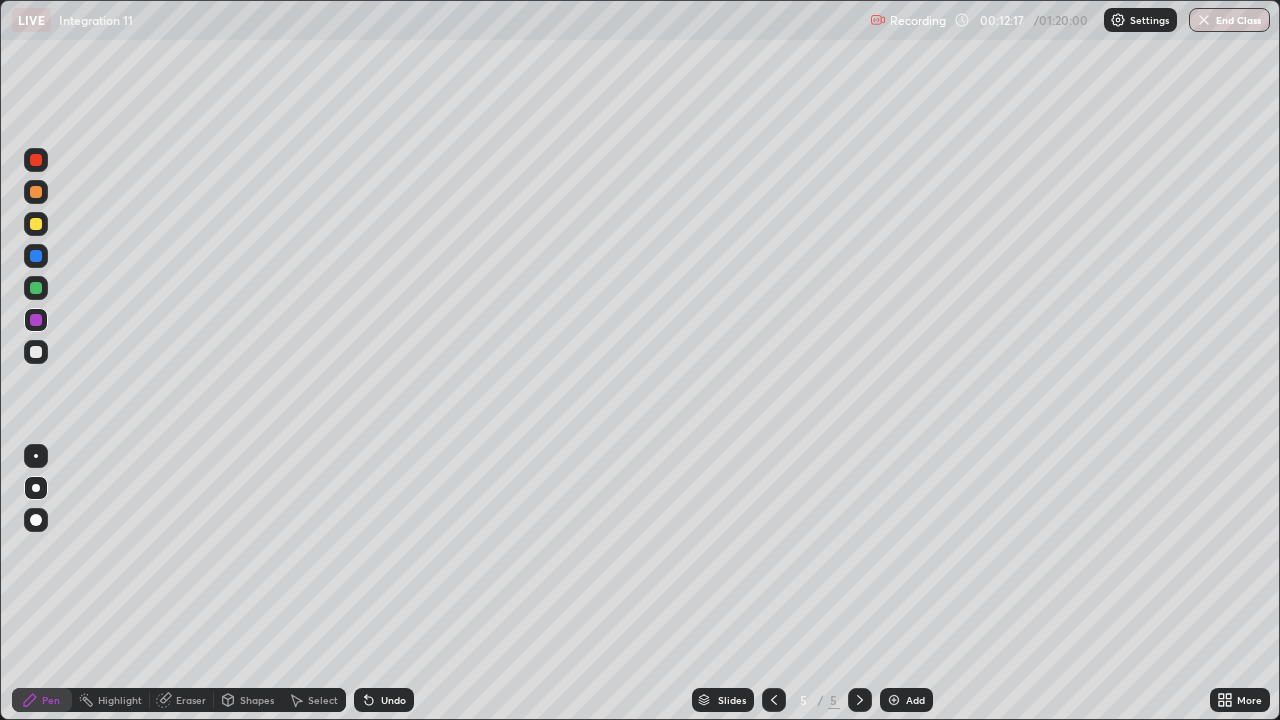 click at bounding box center [36, 352] 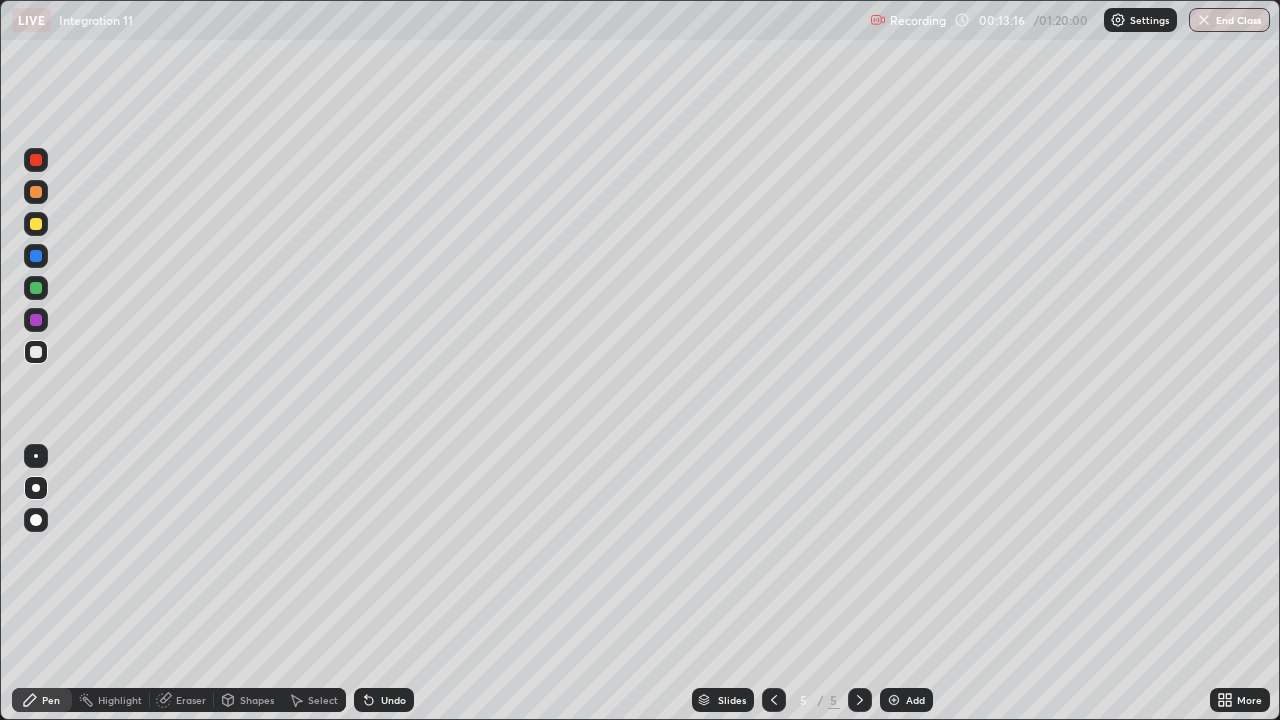click at bounding box center [36, 160] 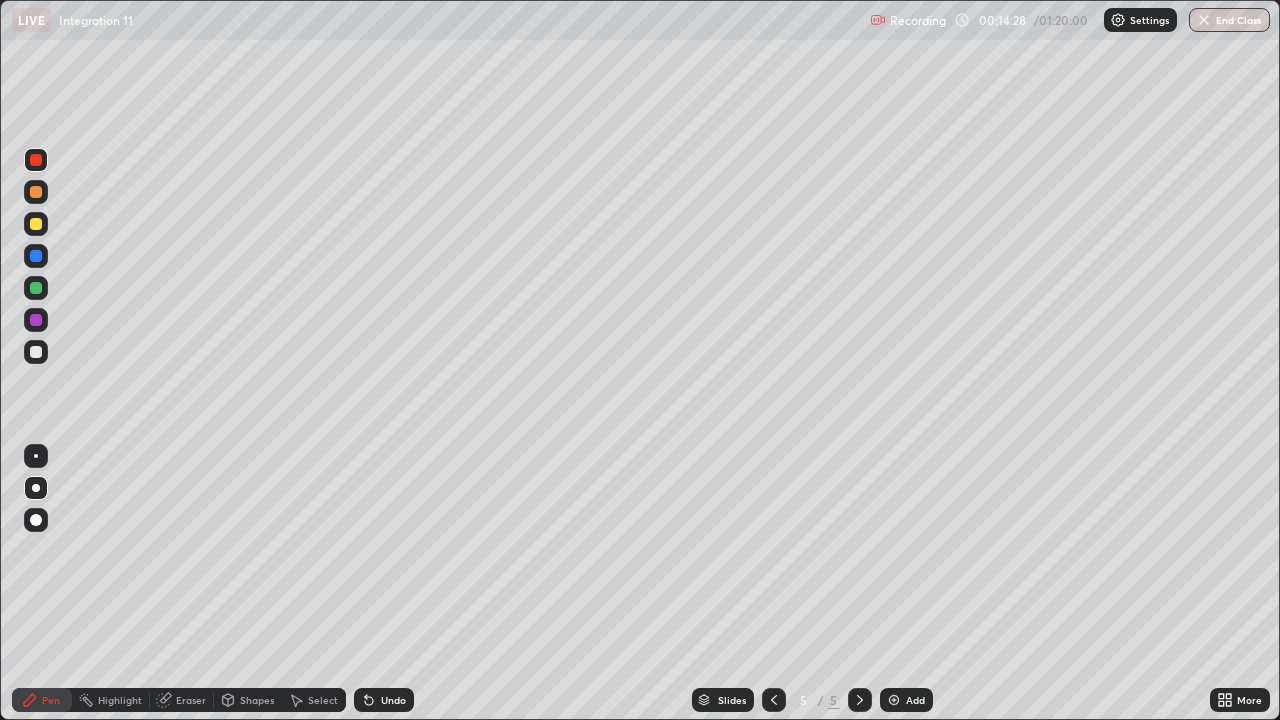 click at bounding box center (36, 288) 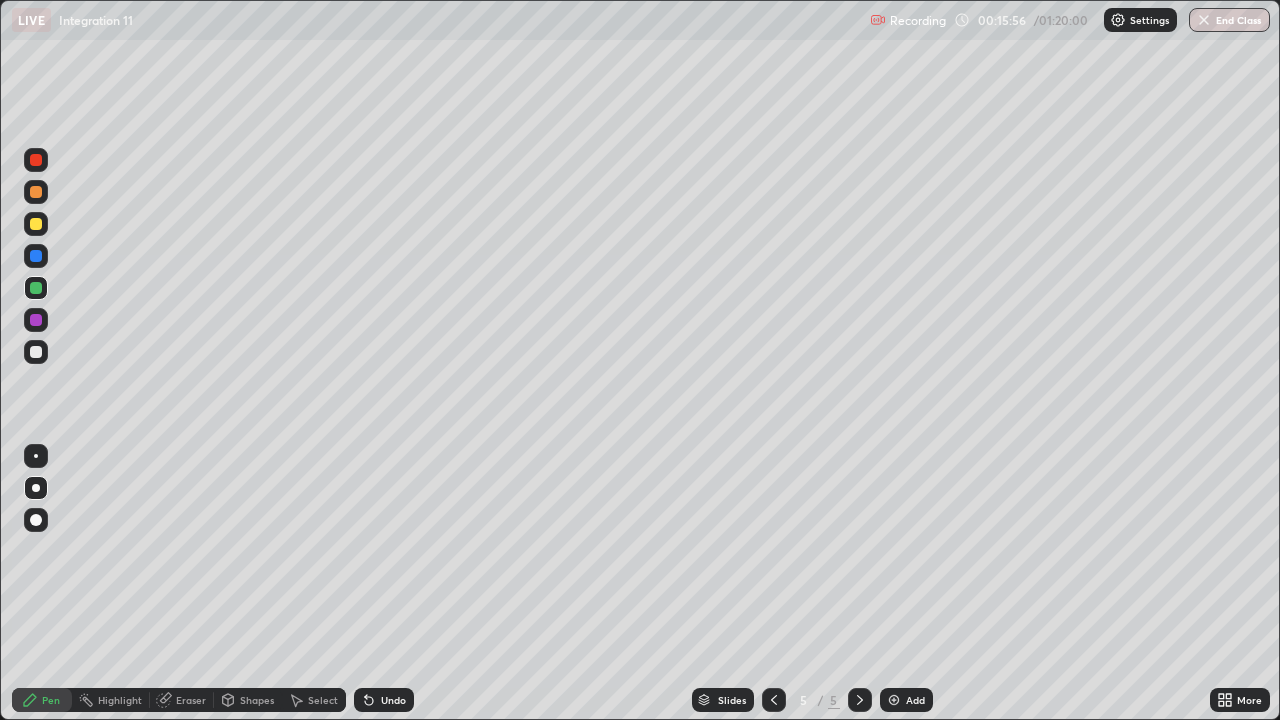 click at bounding box center (36, 224) 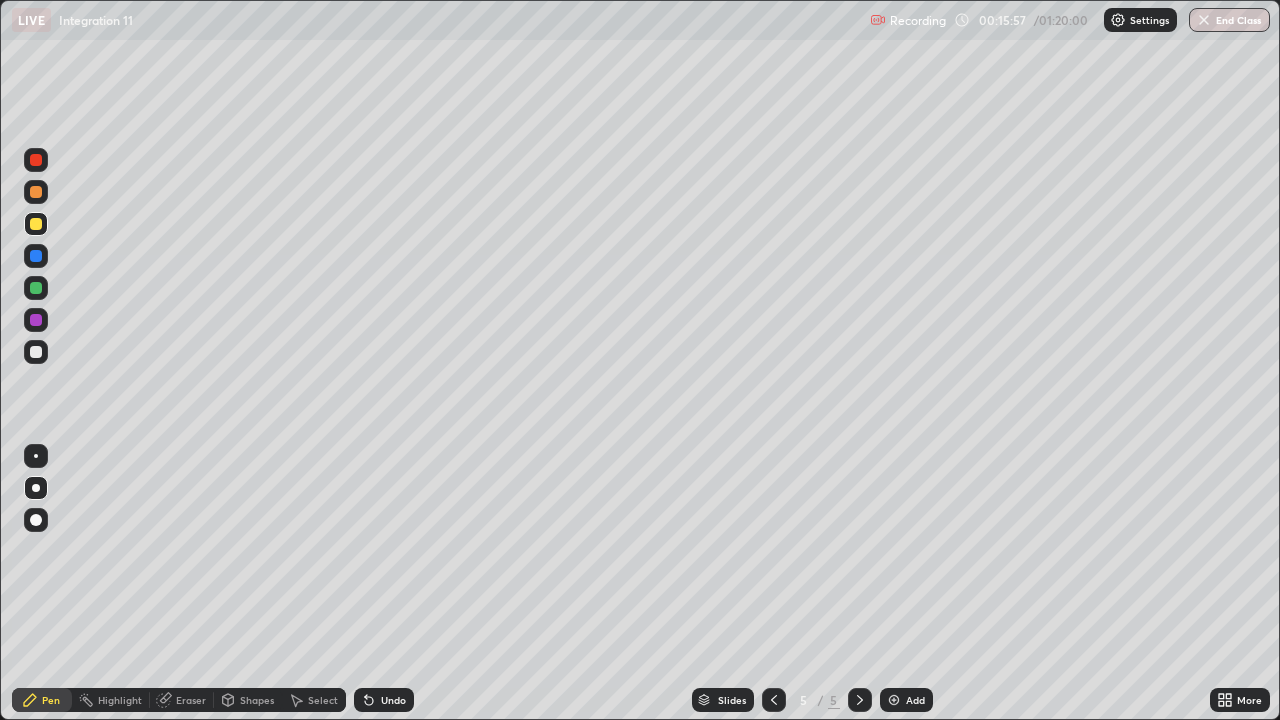 click at bounding box center [36, 488] 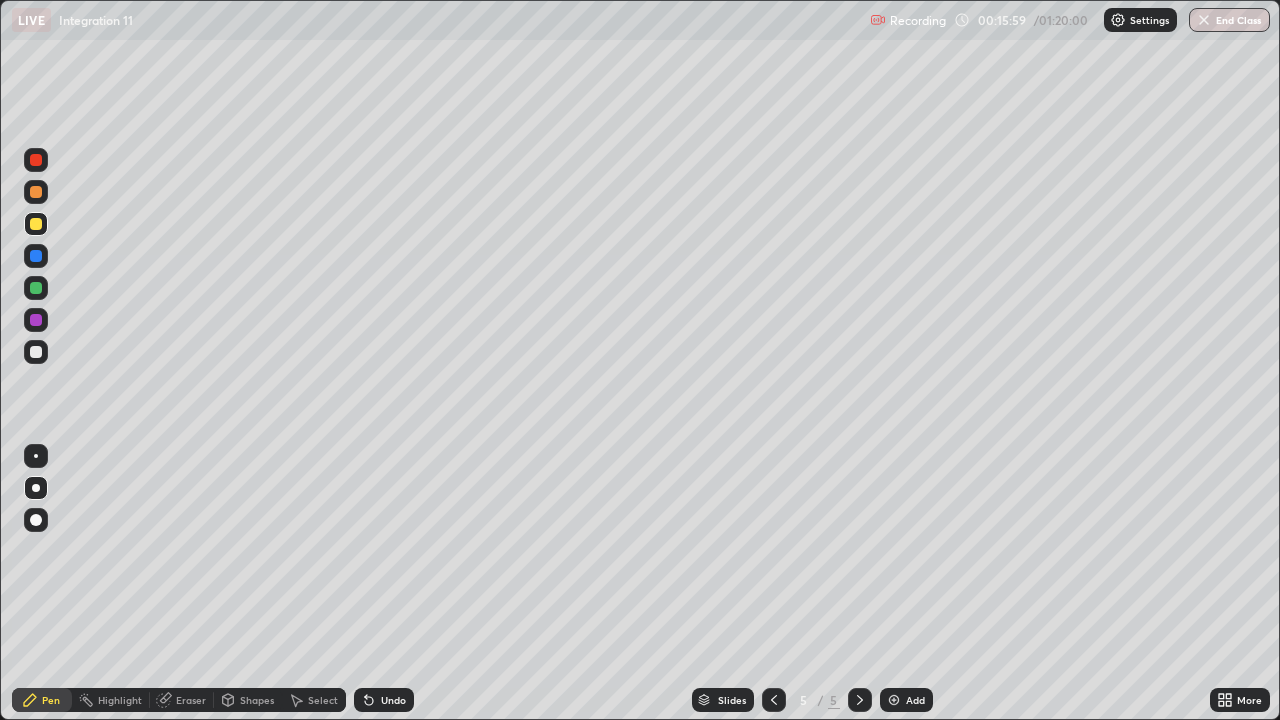 click 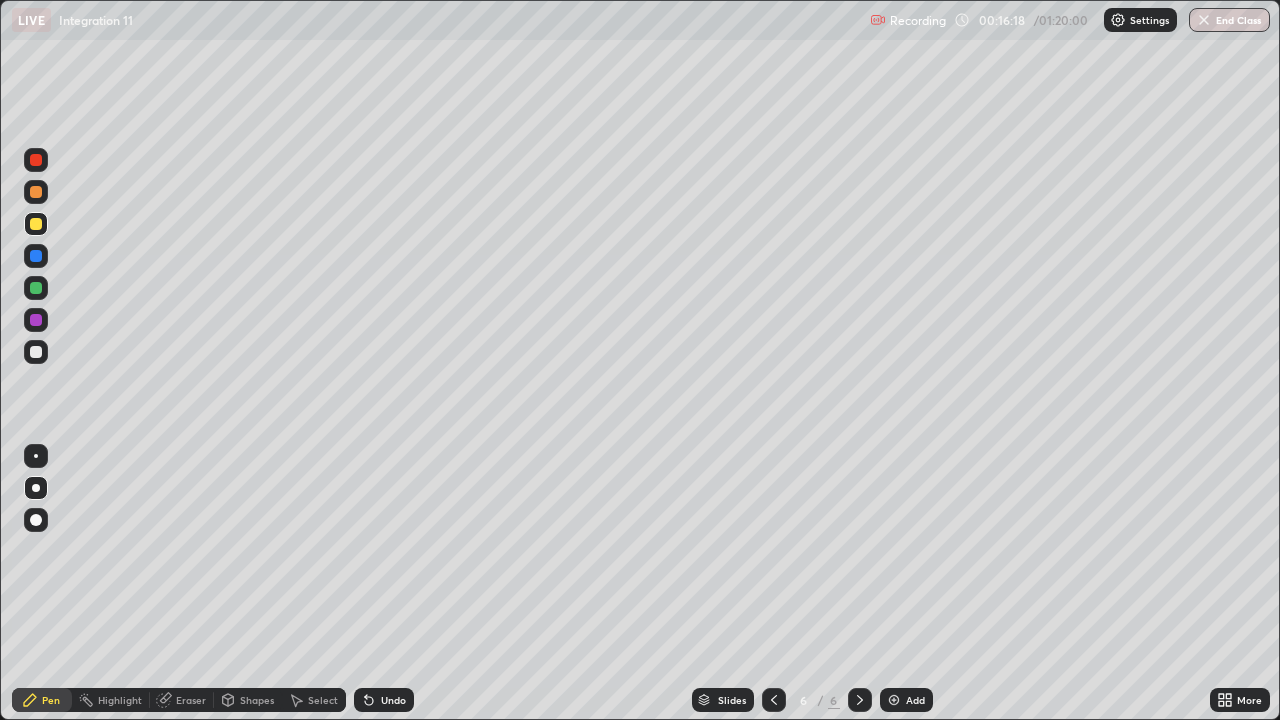 click on "Undo" at bounding box center [393, 700] 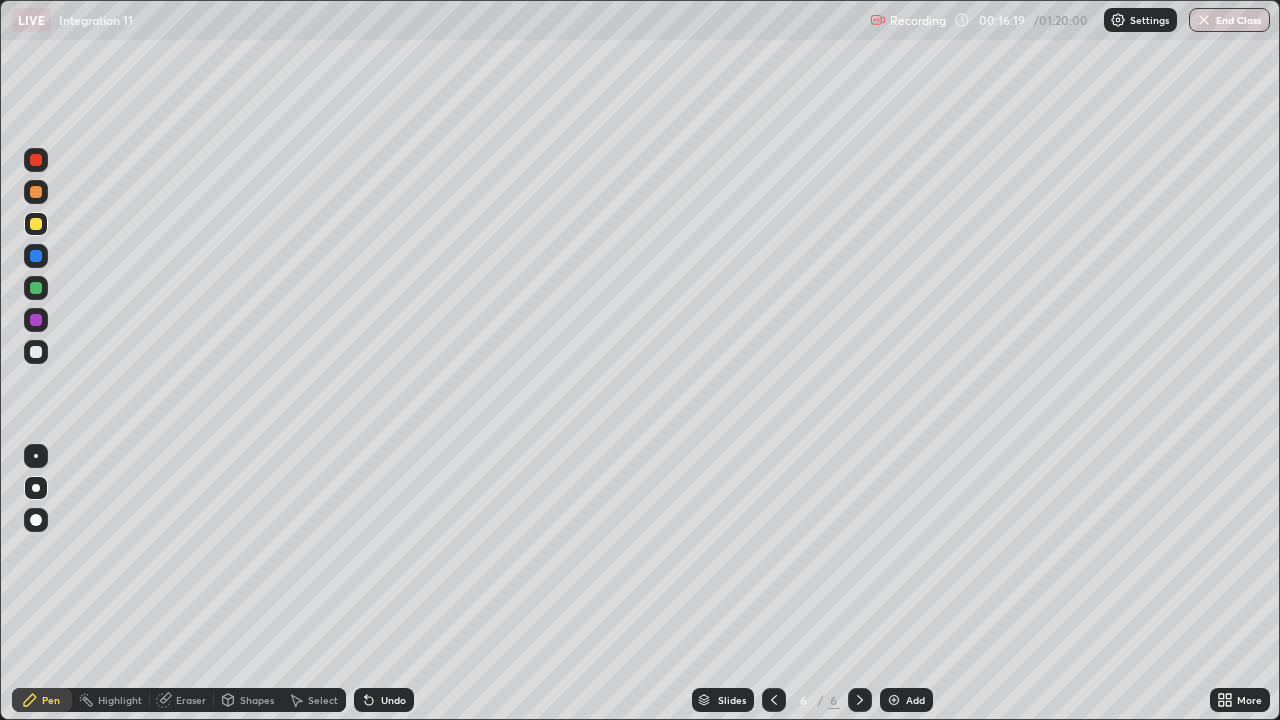 click on "Undo" at bounding box center [393, 700] 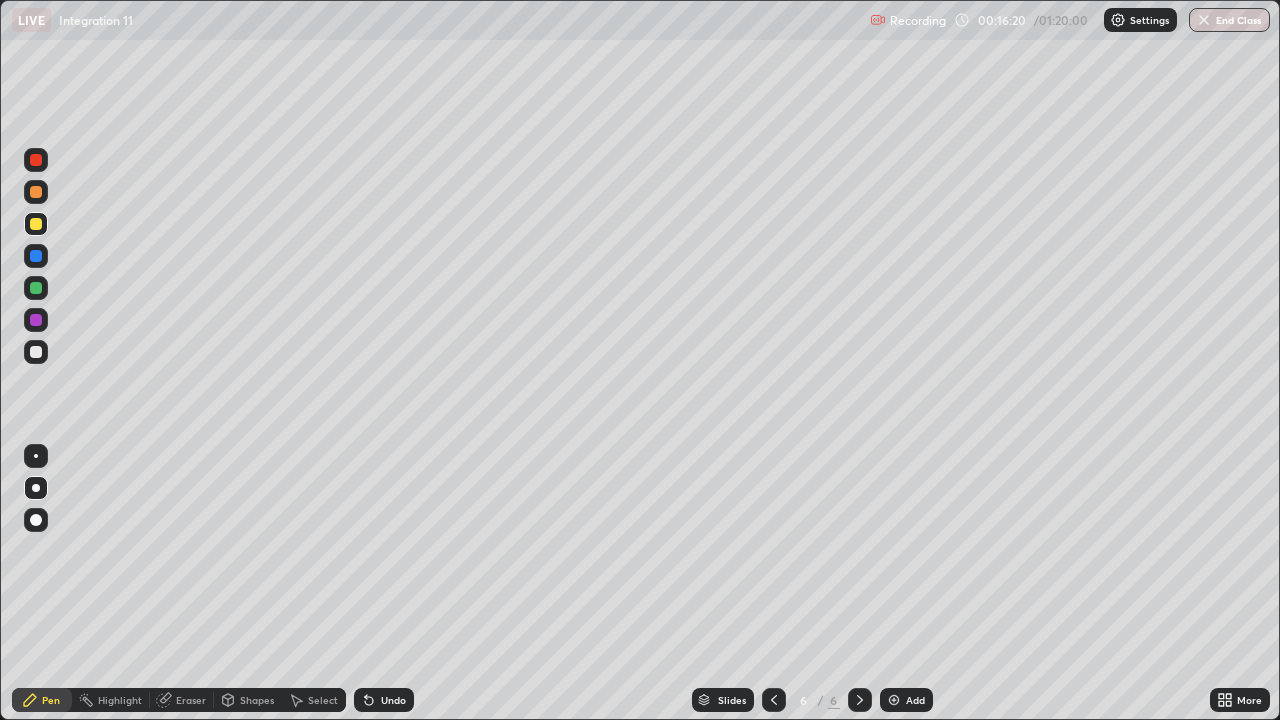 click on "Undo" at bounding box center (393, 700) 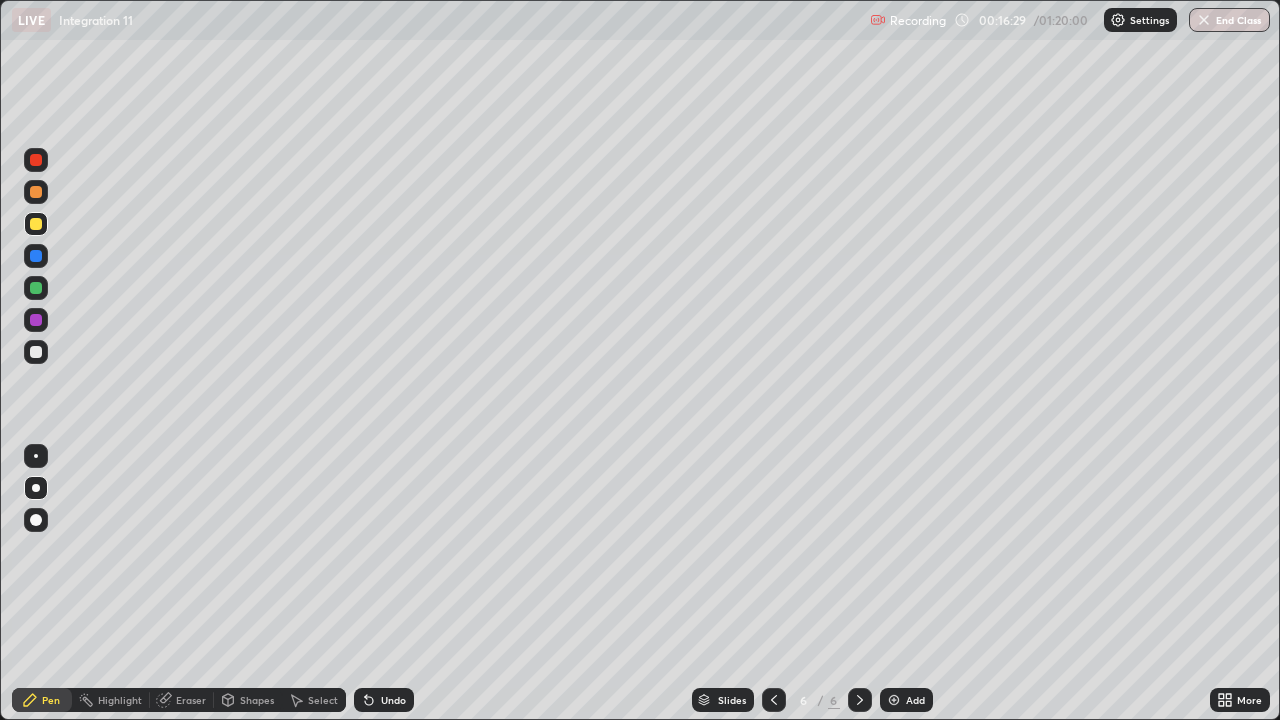 click on "Undo" at bounding box center (393, 700) 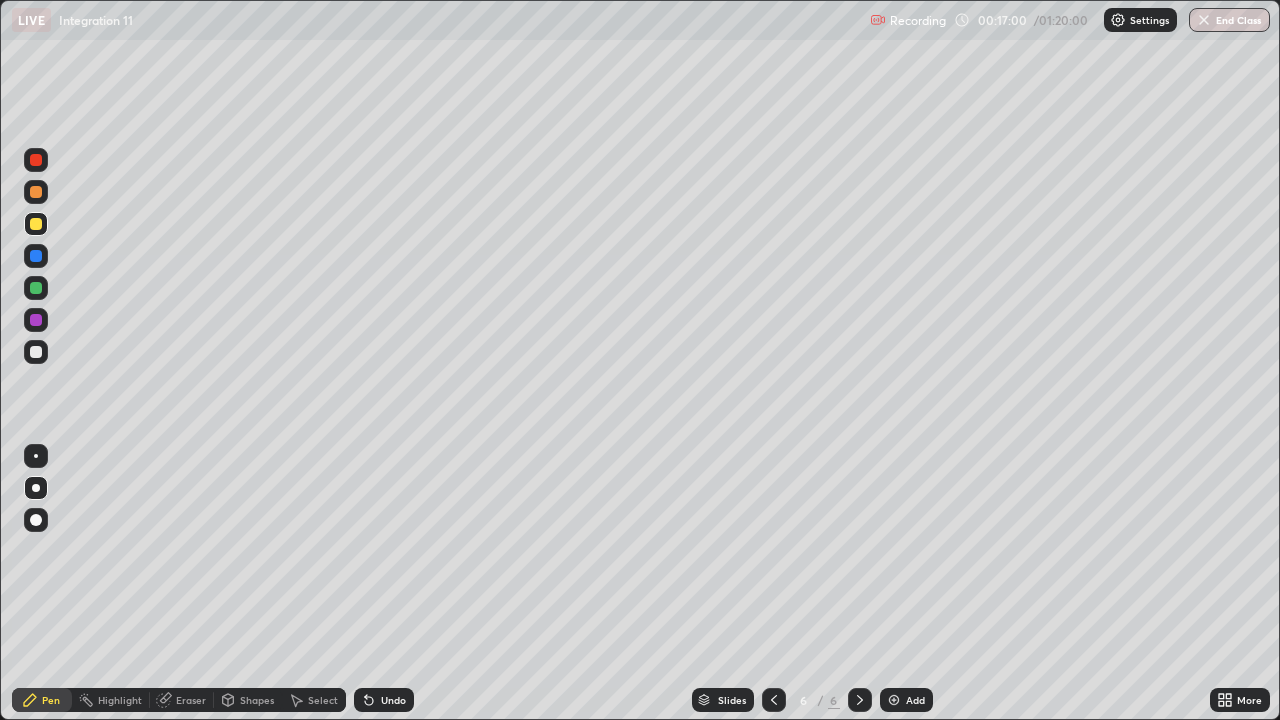 click on "Undo" at bounding box center (393, 700) 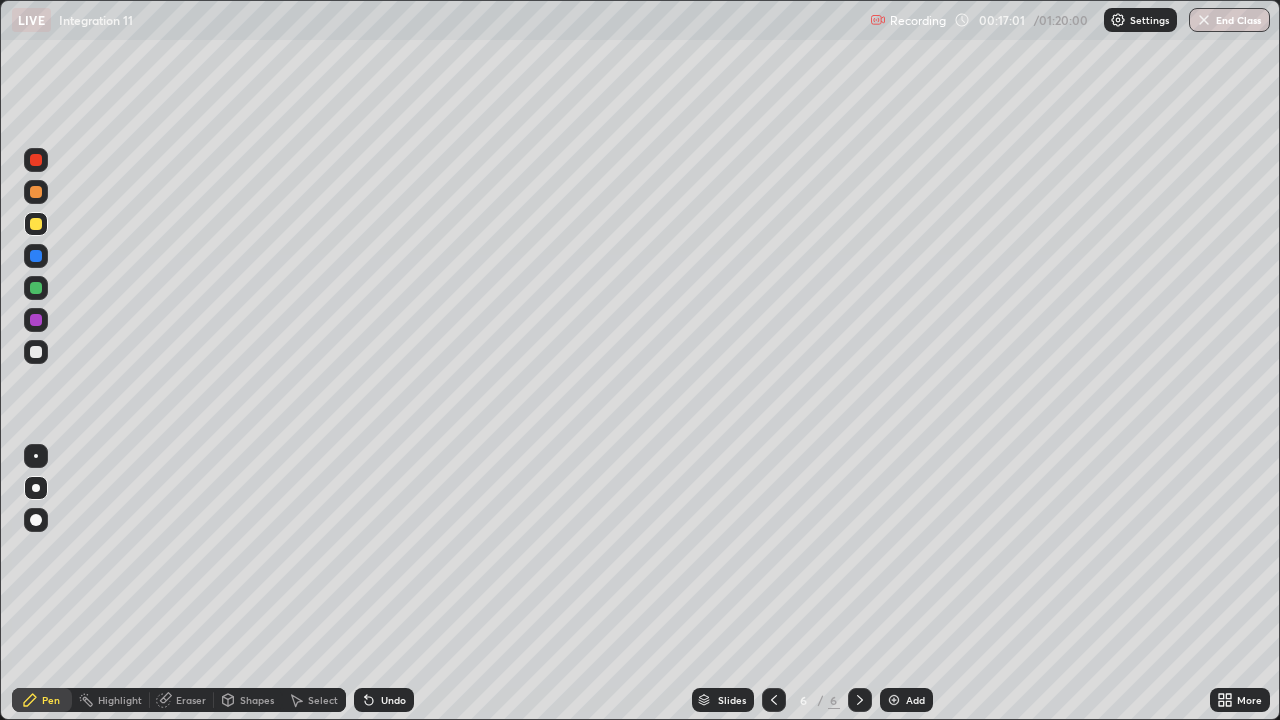 click on "Undo" at bounding box center (393, 700) 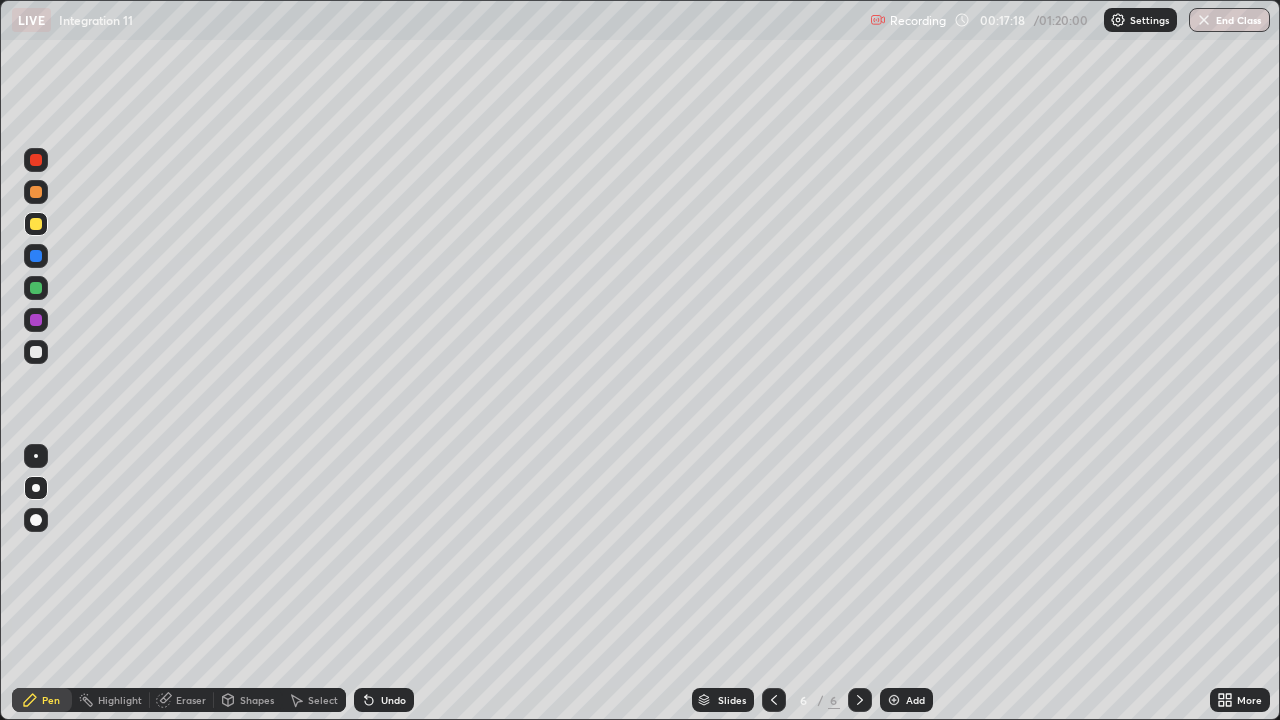 click on "Undo" at bounding box center (384, 700) 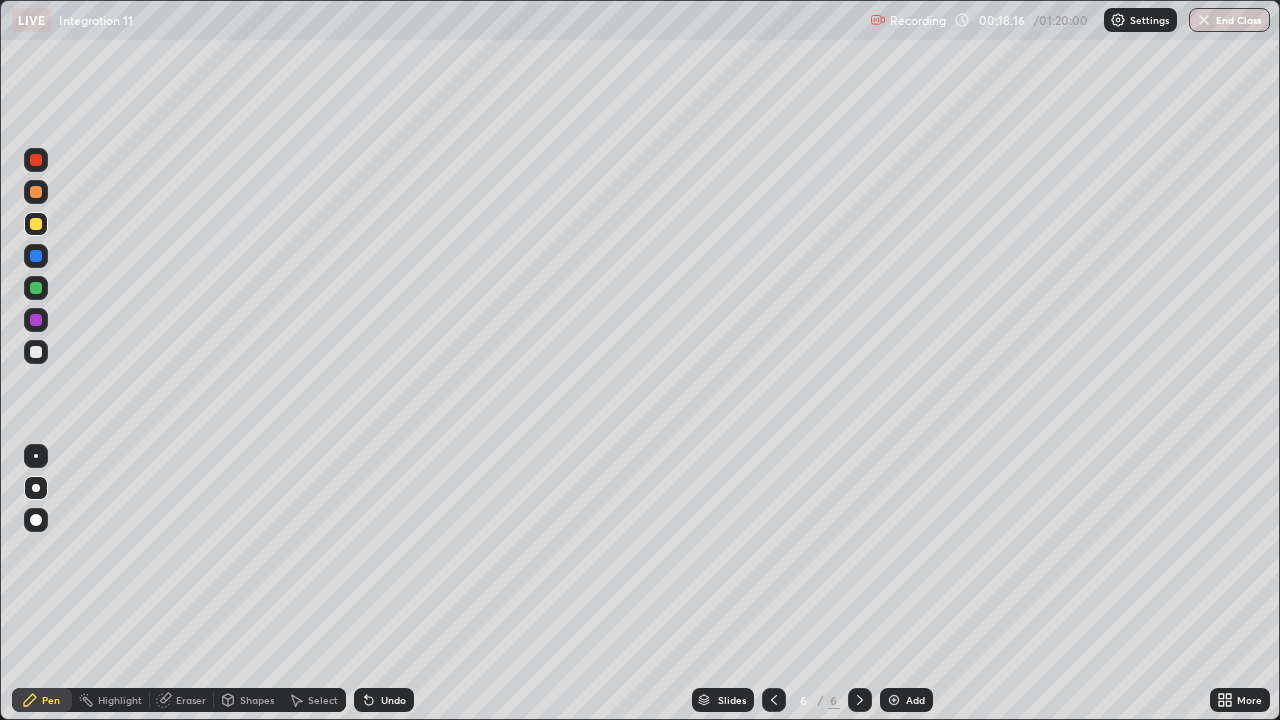click on "Eraser" at bounding box center (191, 700) 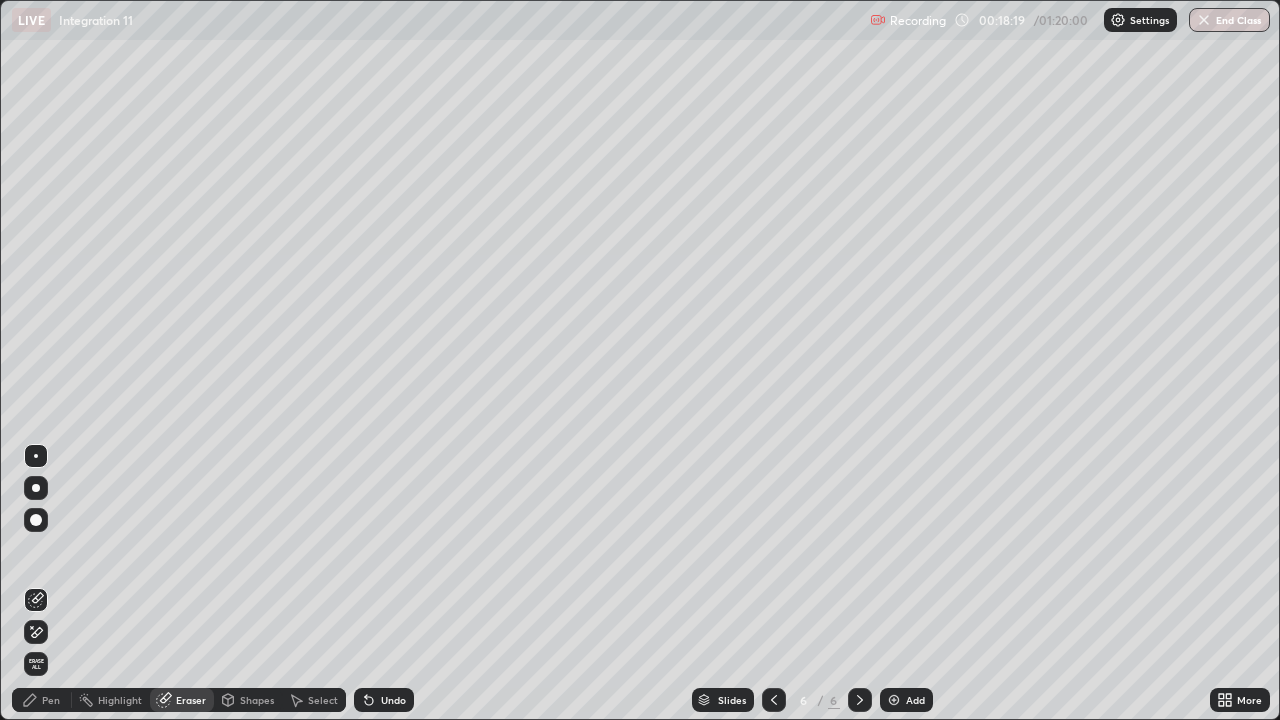 click on "Pen" at bounding box center [51, 700] 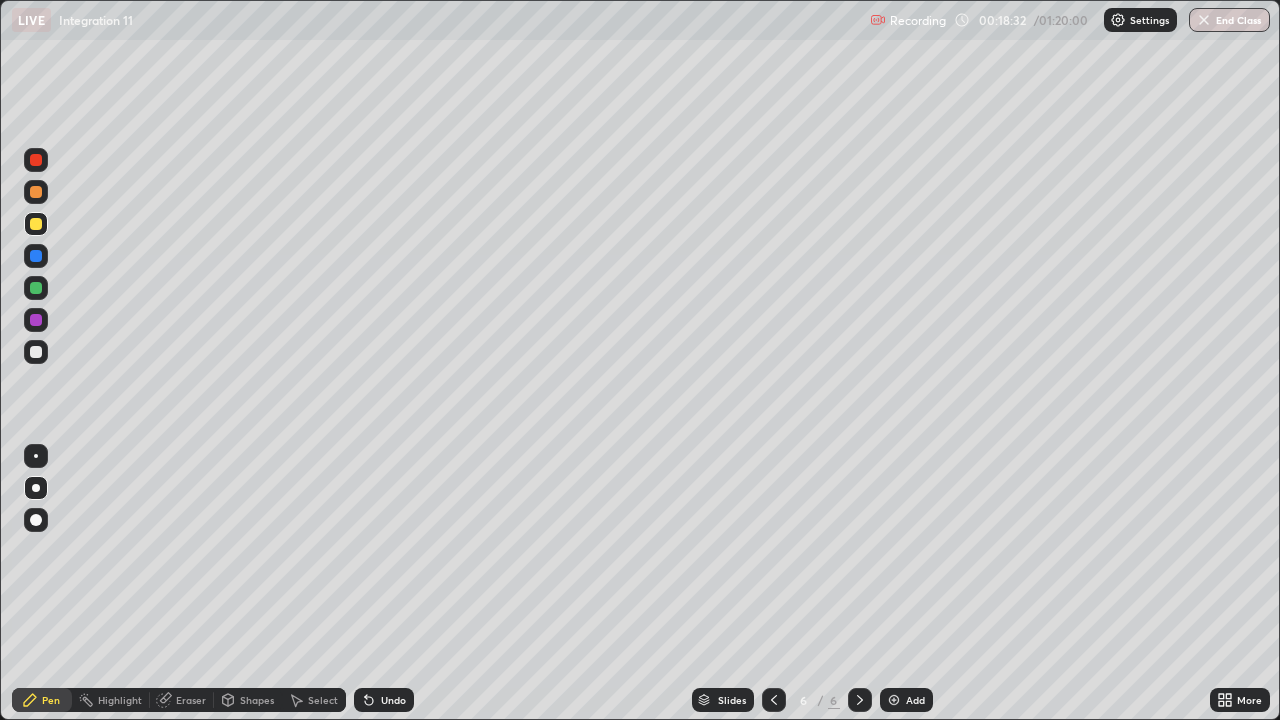 click at bounding box center [36, 352] 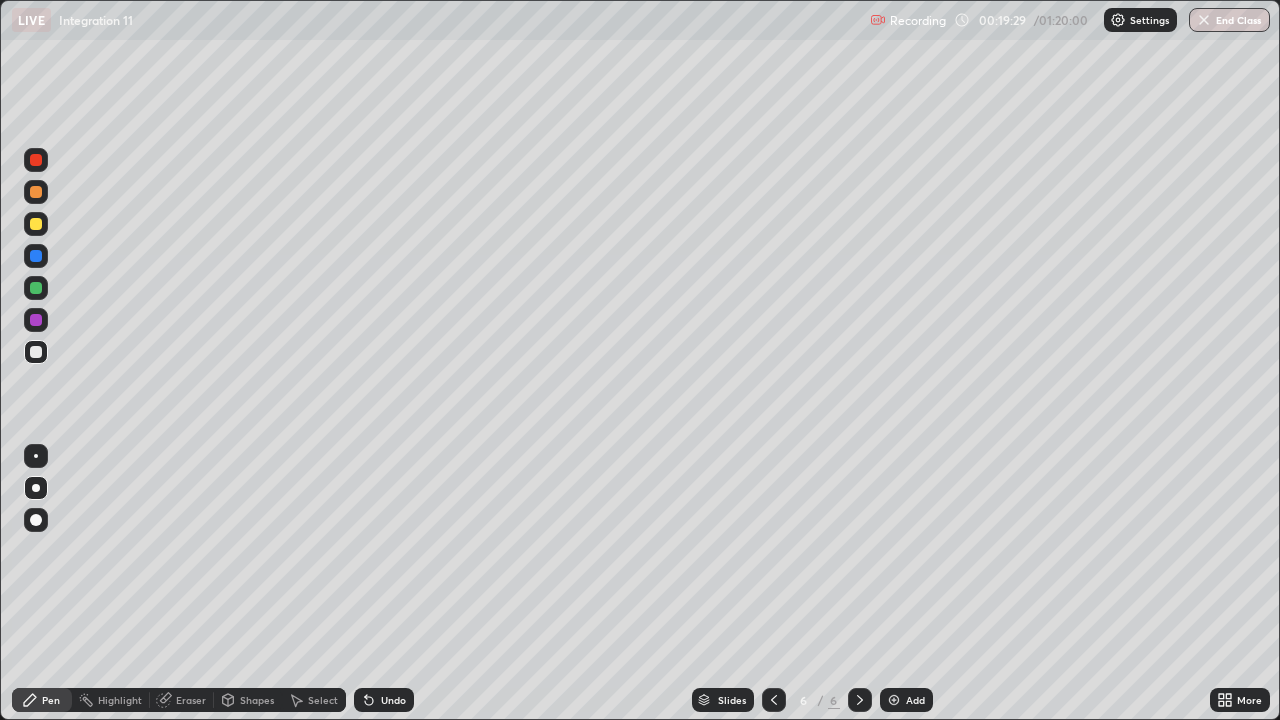 click at bounding box center [36, 320] 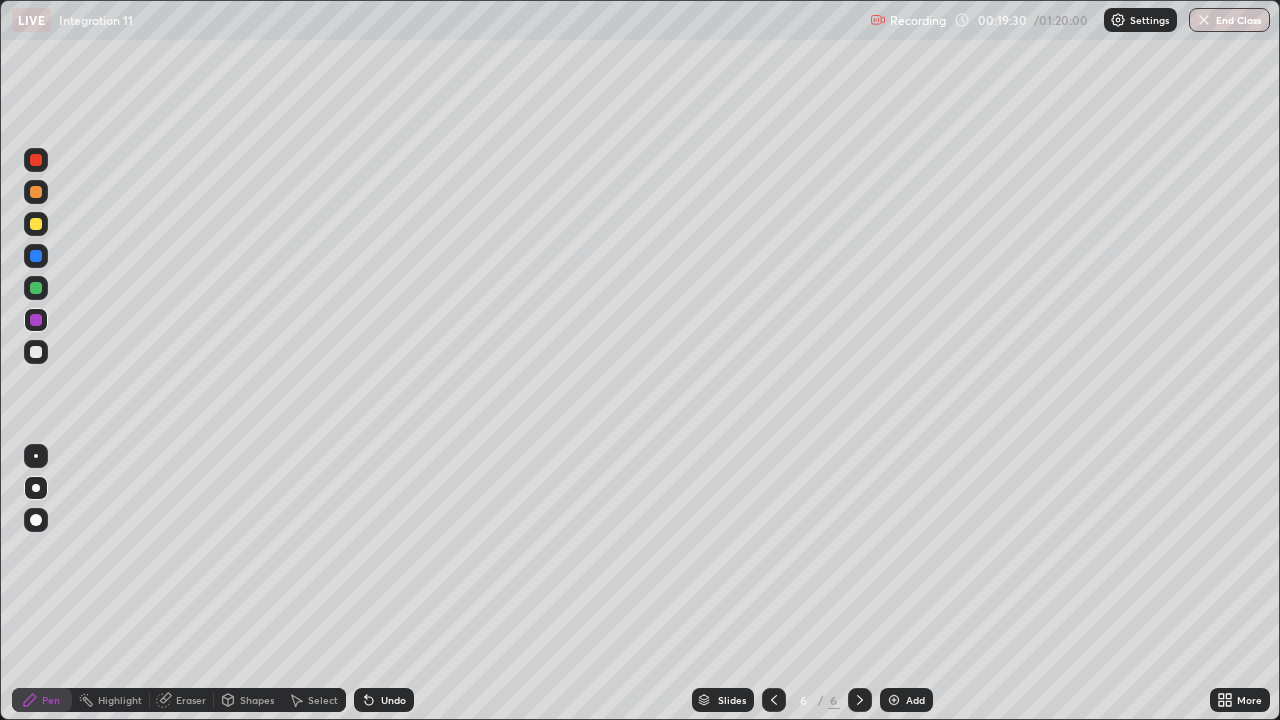 click at bounding box center (36, 520) 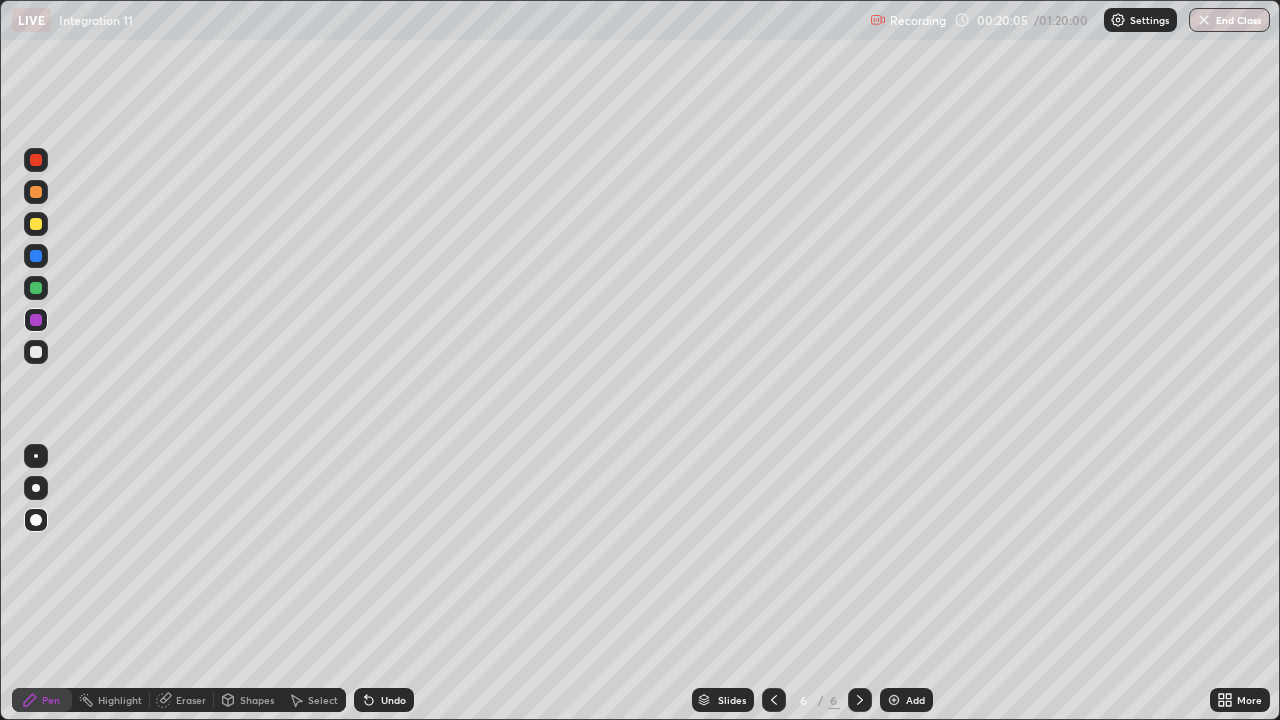 click on "Undo" at bounding box center [393, 700] 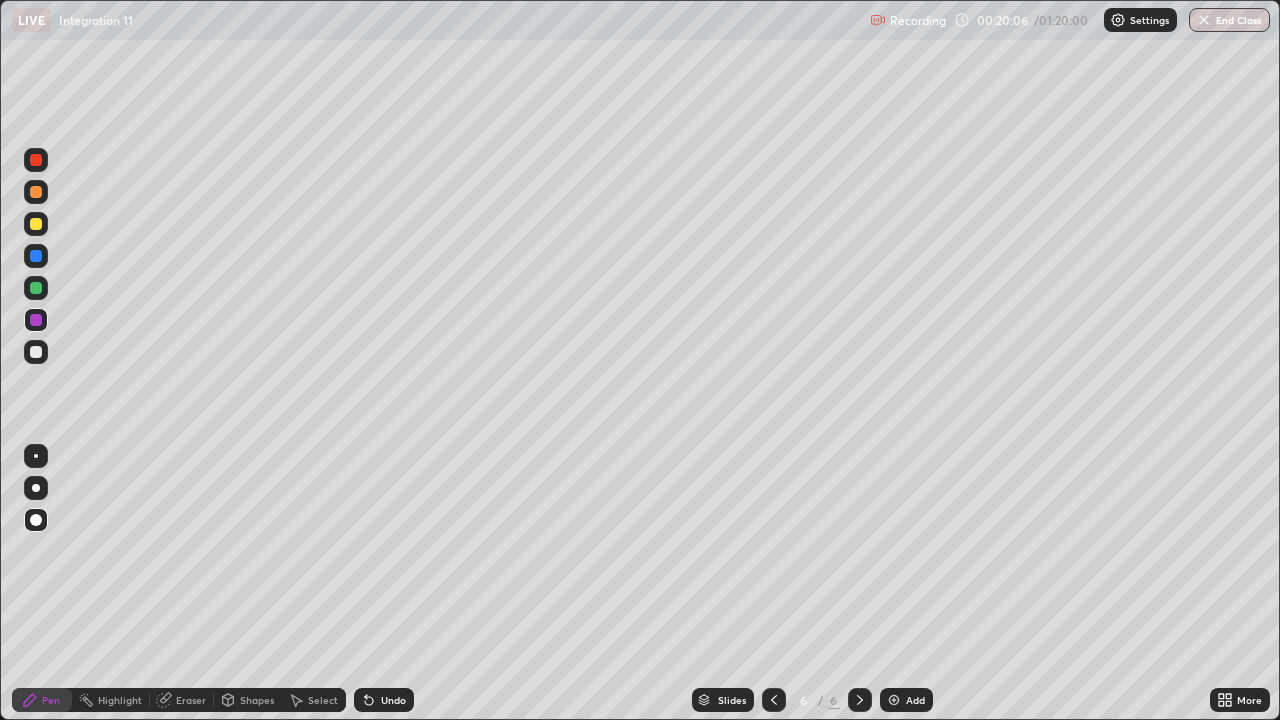 click on "Undo" at bounding box center [384, 700] 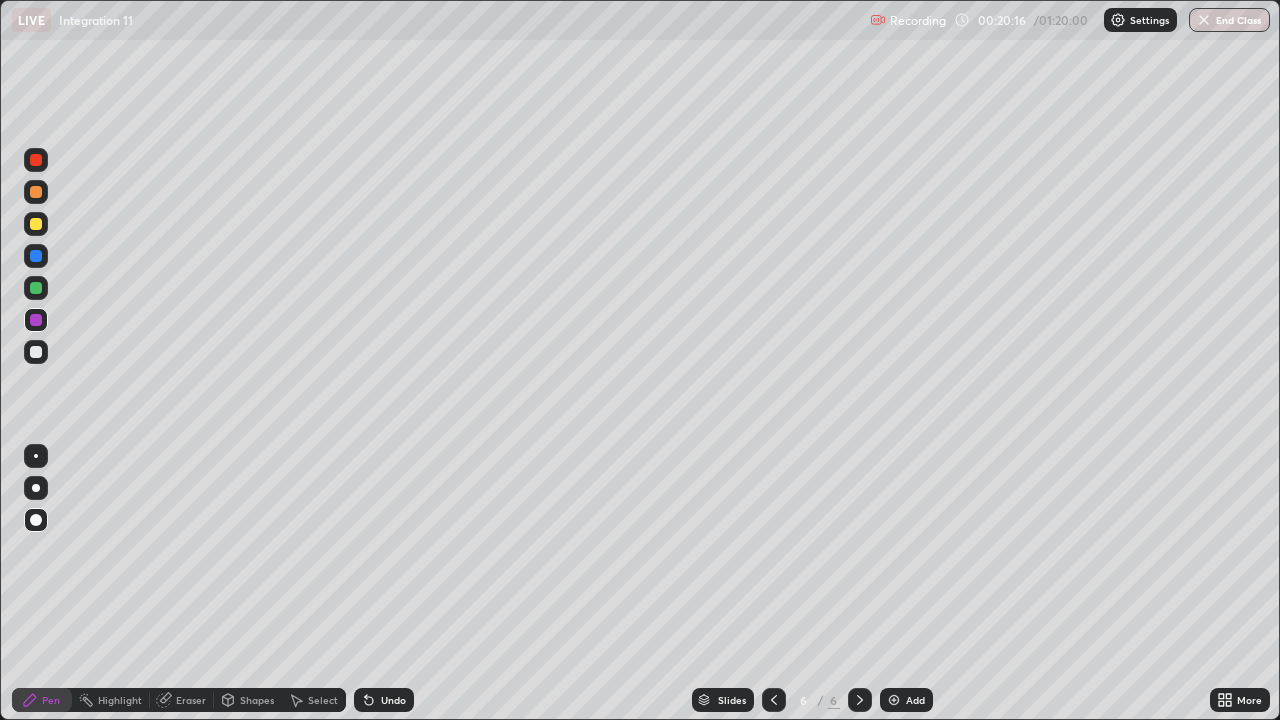 click on "Undo" at bounding box center (393, 700) 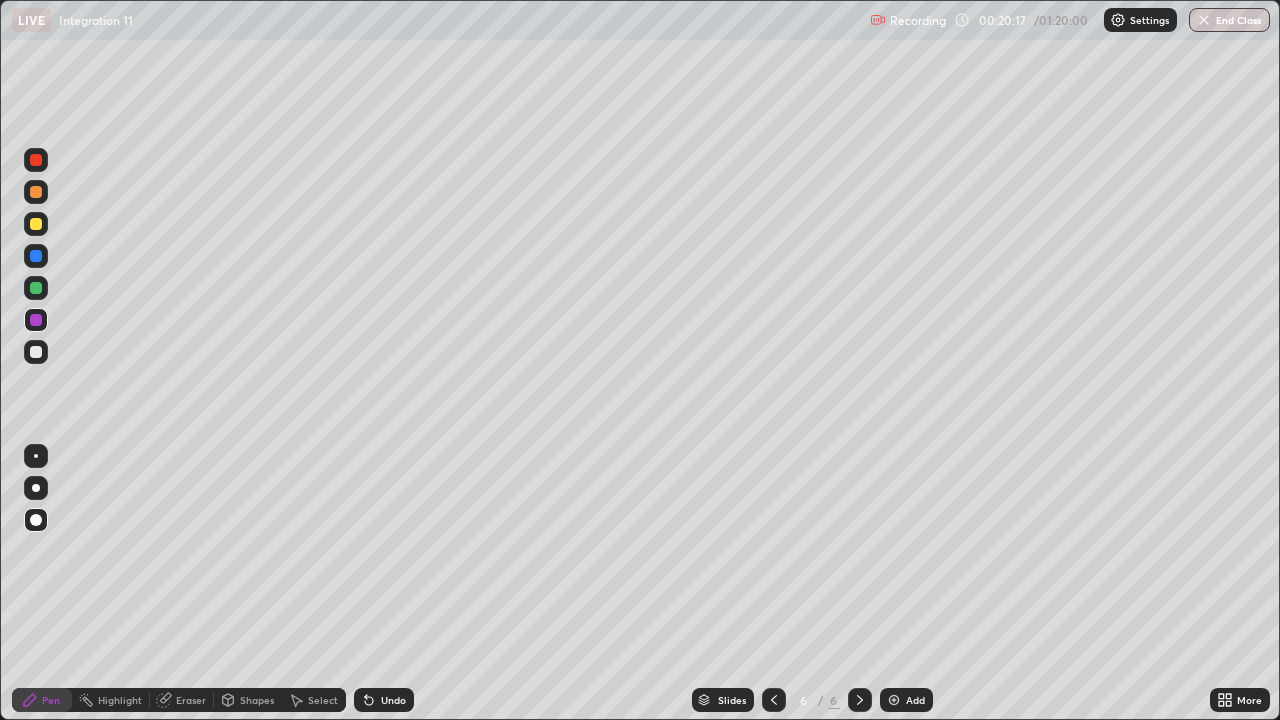 click on "Undo" at bounding box center [393, 700] 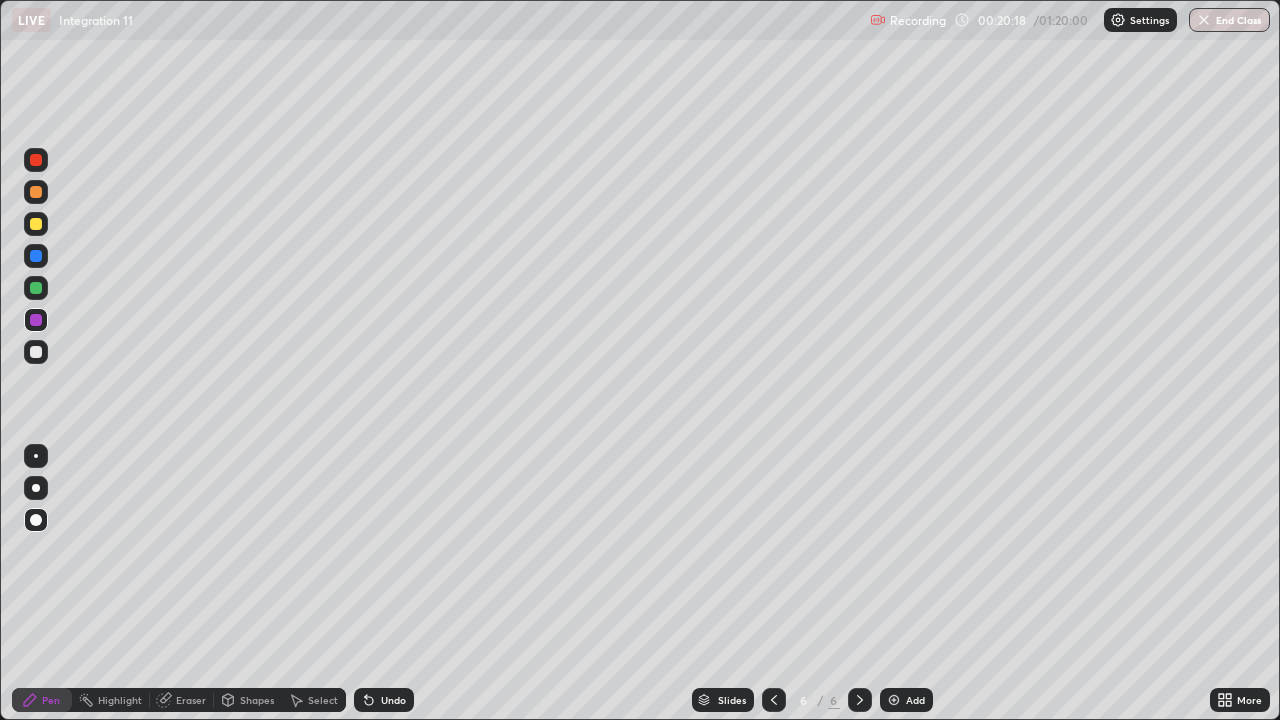 click on "Undo" at bounding box center [384, 700] 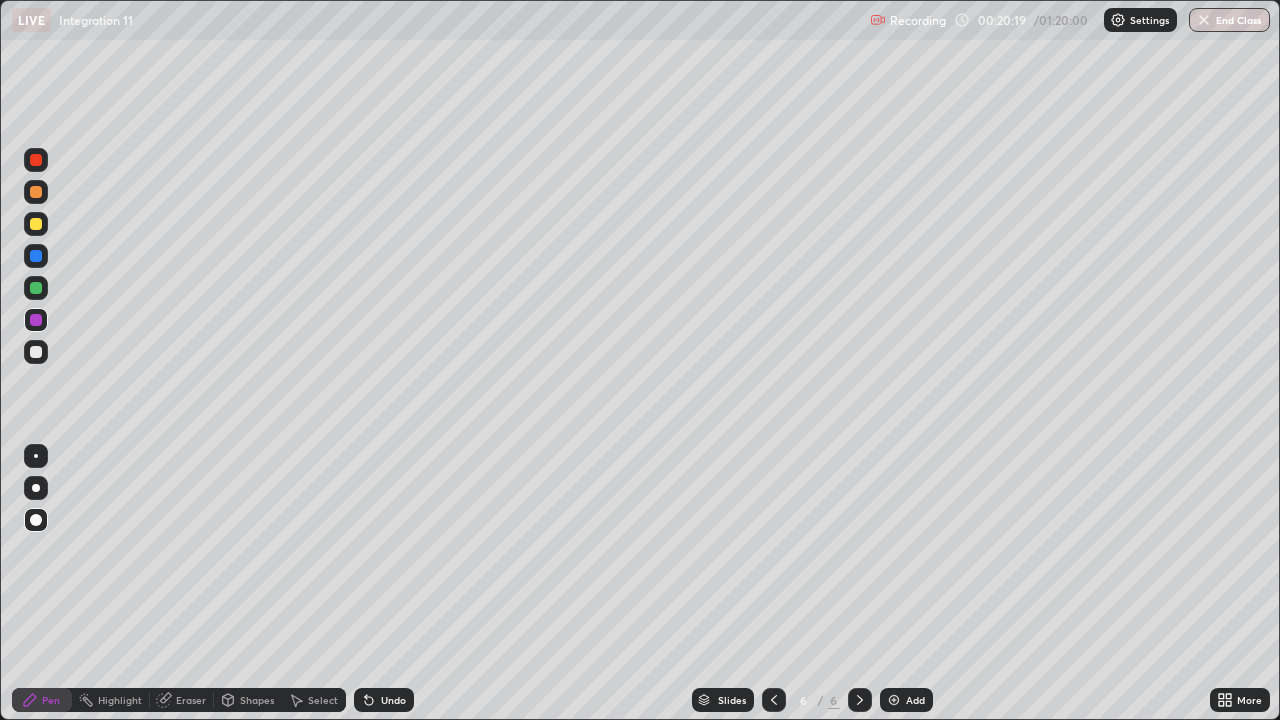 click on "Undo" at bounding box center [393, 700] 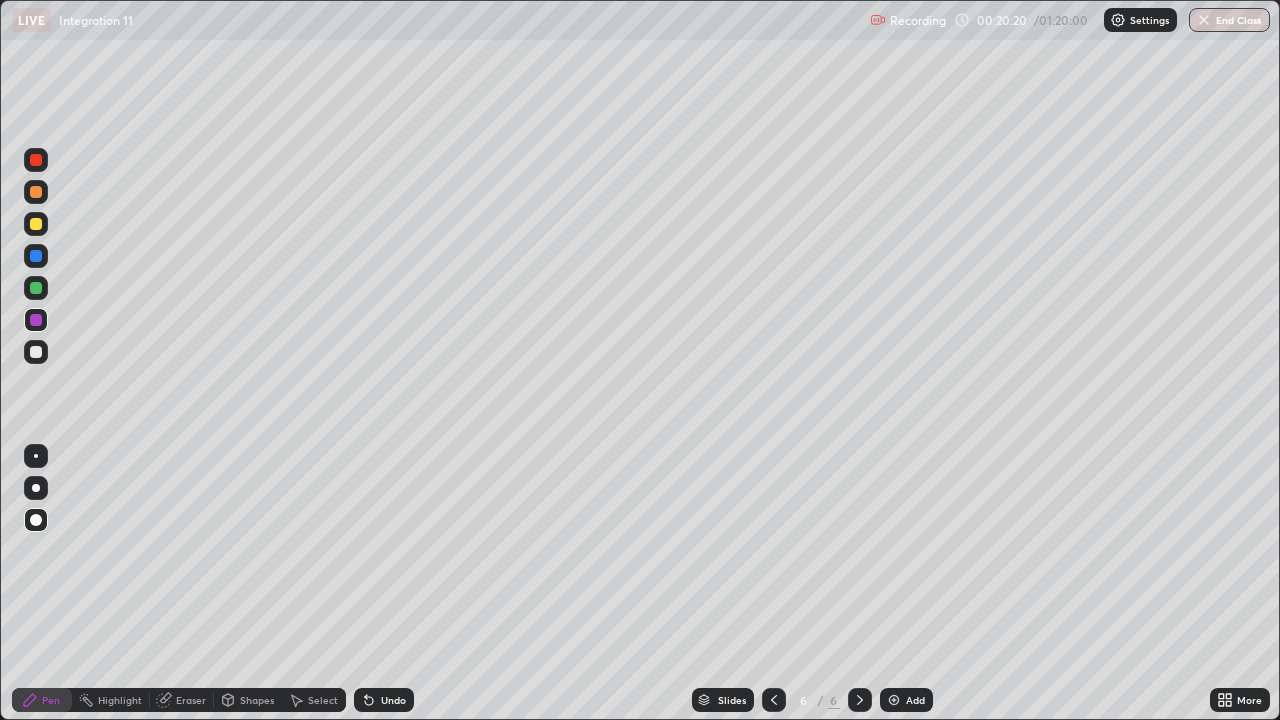 click on "Undo" at bounding box center [393, 700] 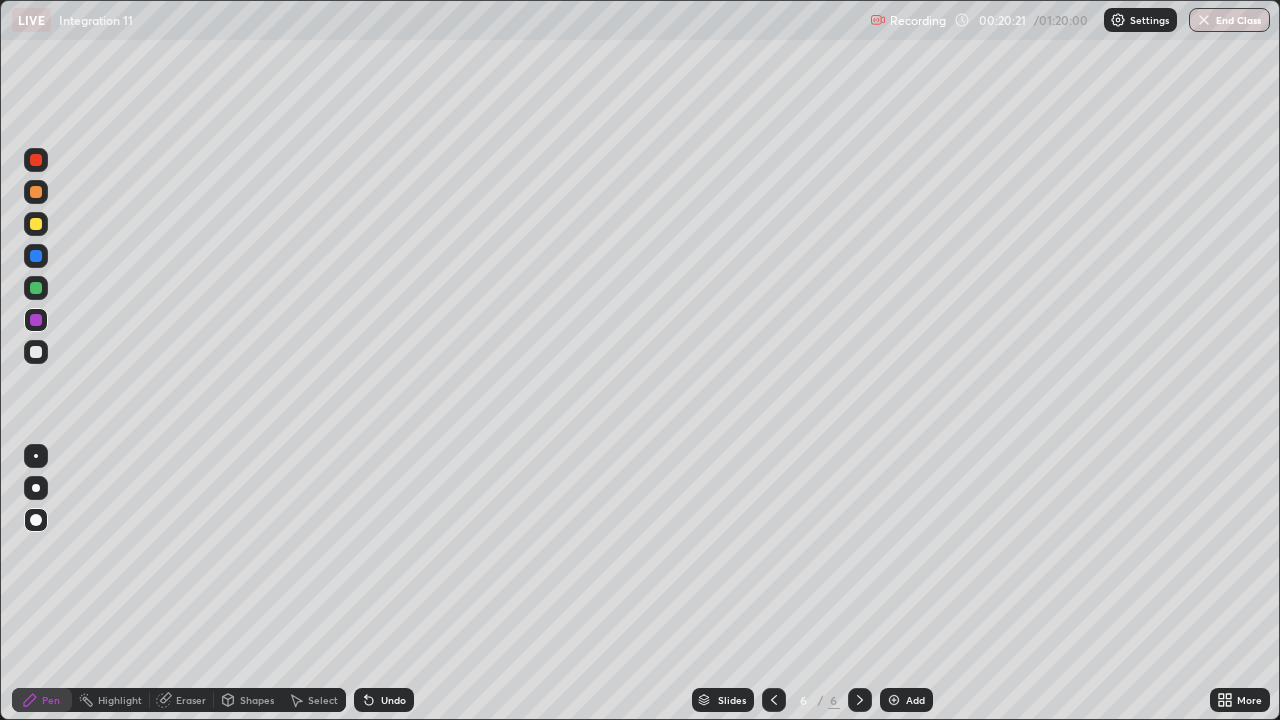 click on "Undo" at bounding box center [393, 700] 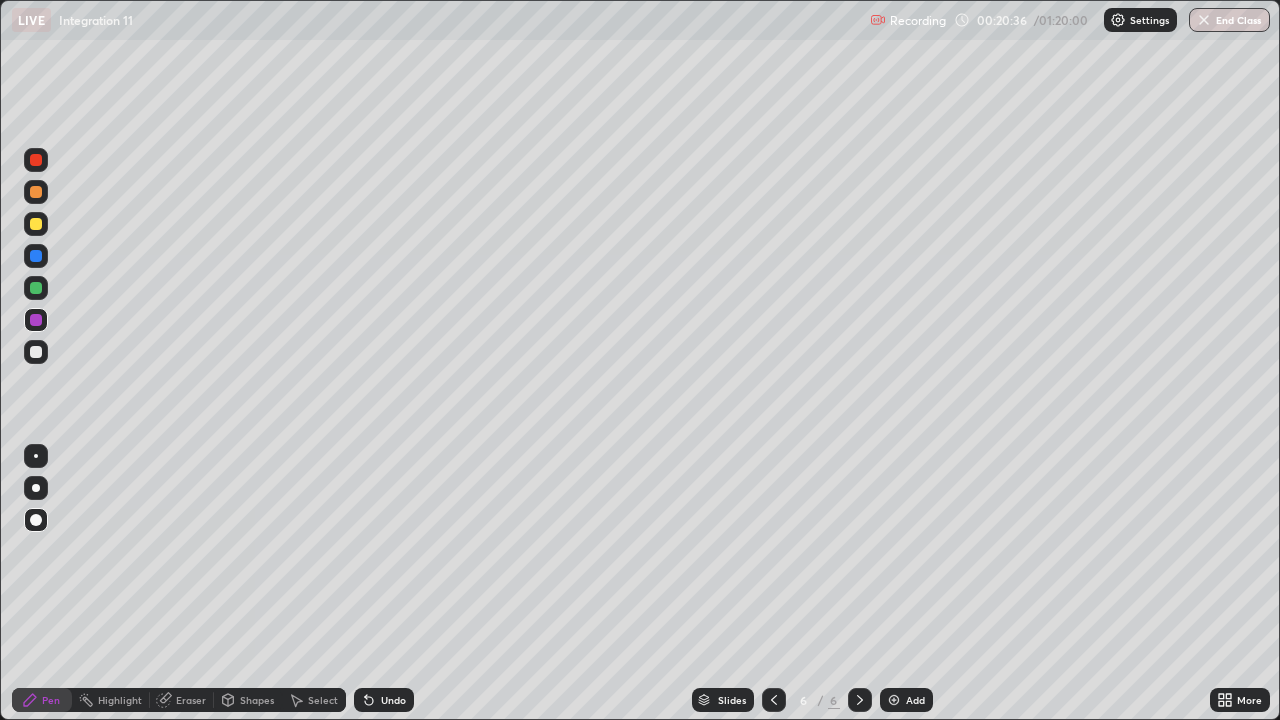 click 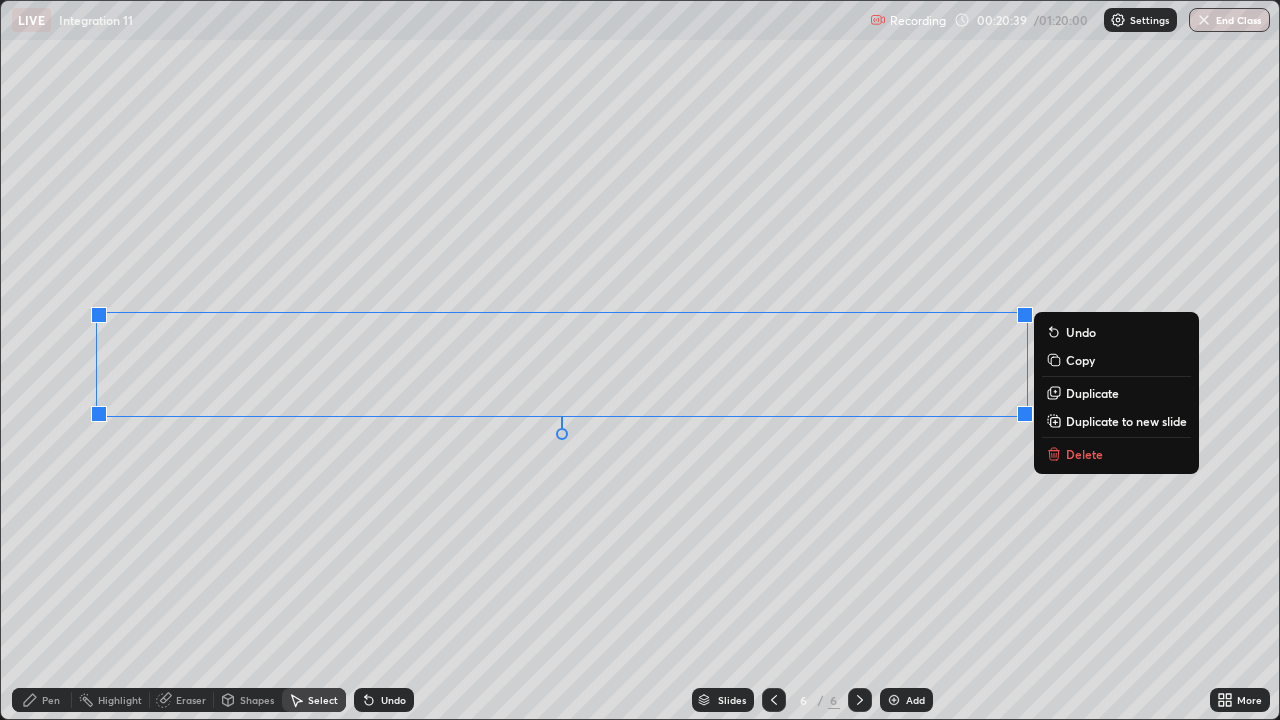 click on "0 ° Undo Copy Duplicate Duplicate to new slide Delete" at bounding box center (640, 360) 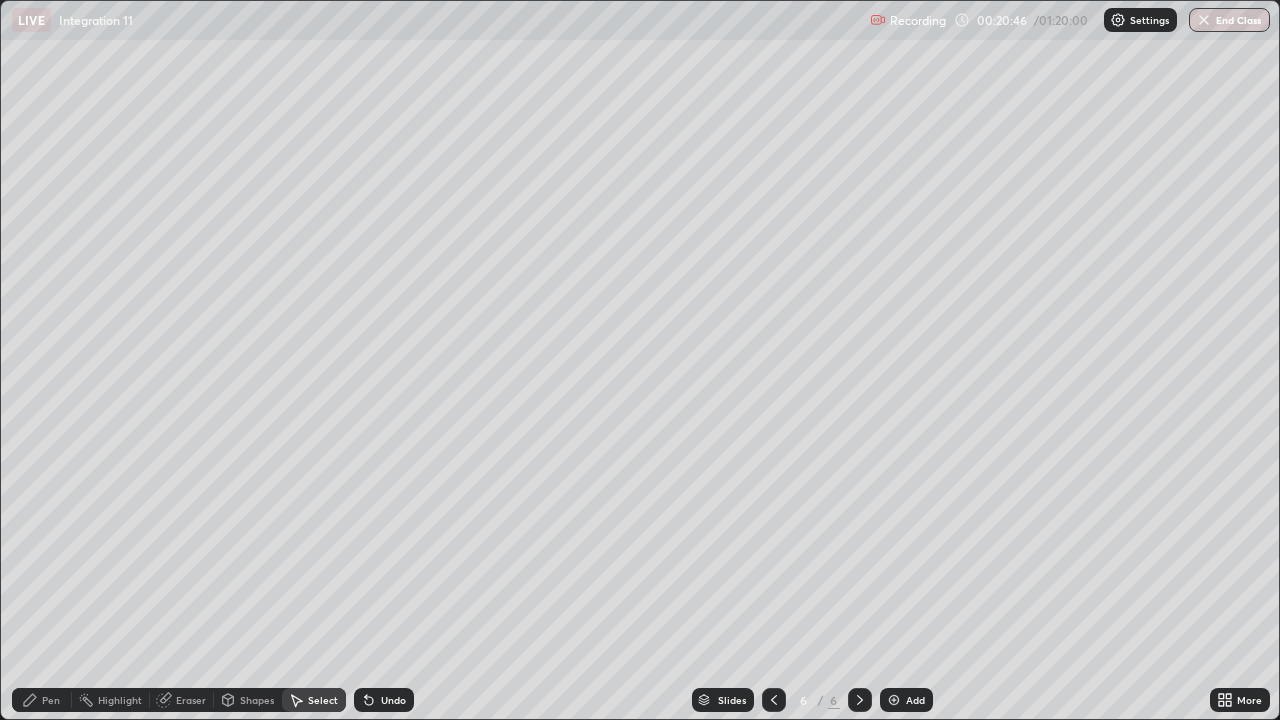 click on "Eraser" at bounding box center (191, 700) 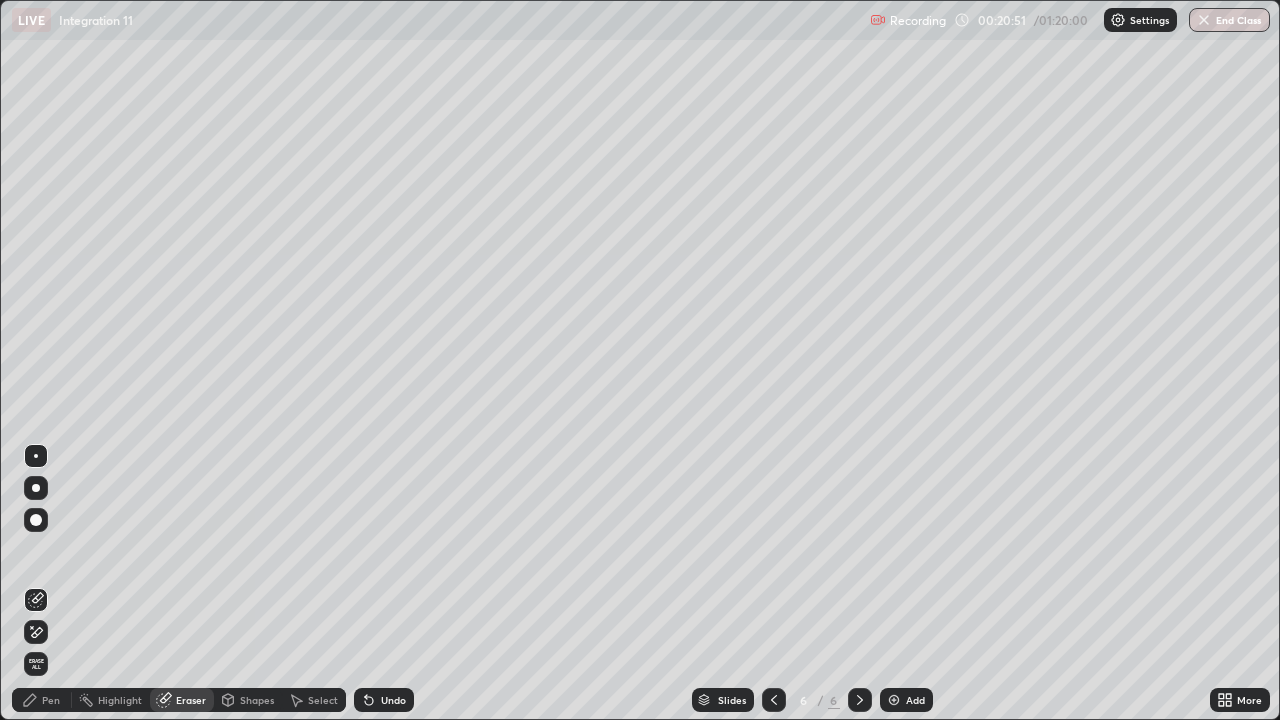 click on "Pen" at bounding box center [51, 700] 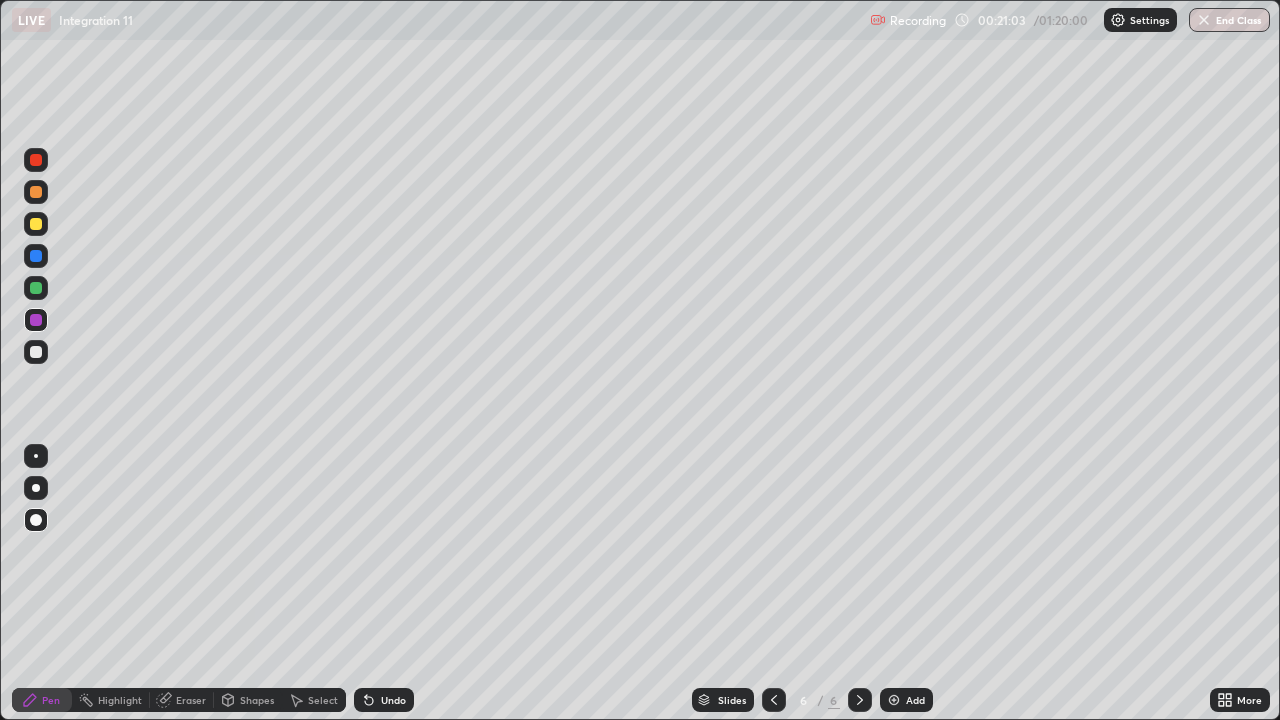 click on "Undo" at bounding box center (393, 700) 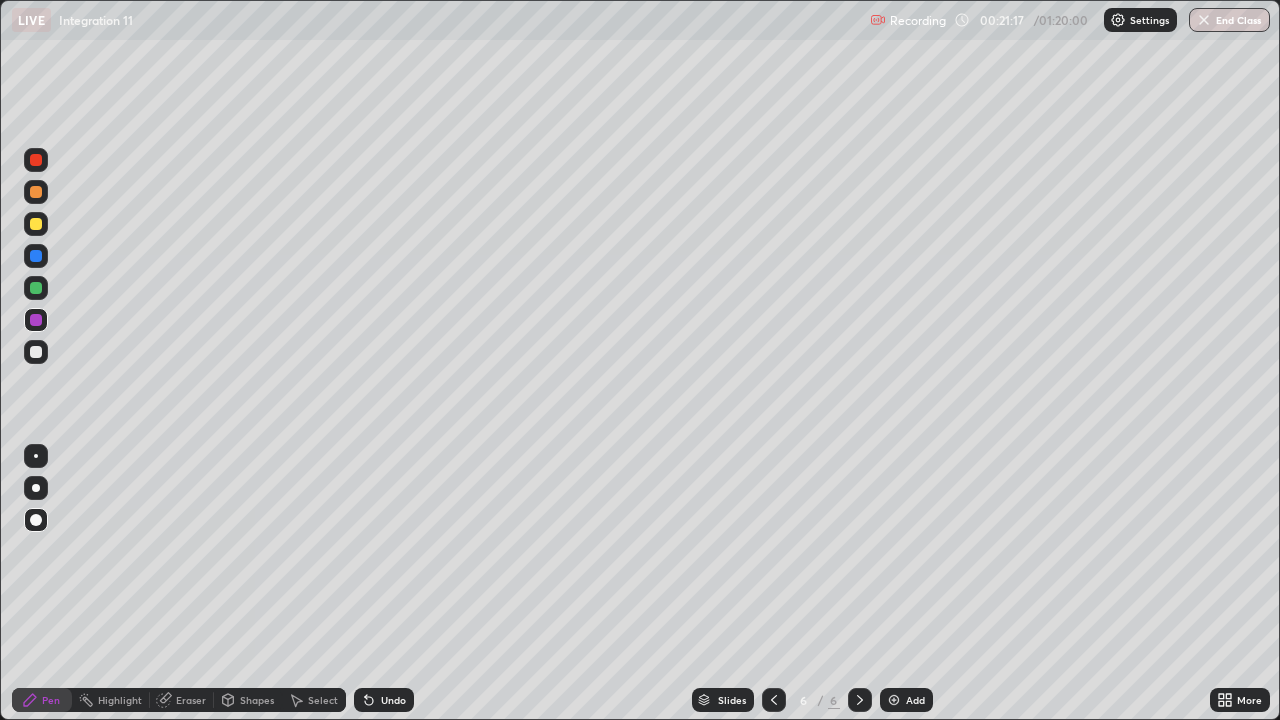 click at bounding box center [36, 288] 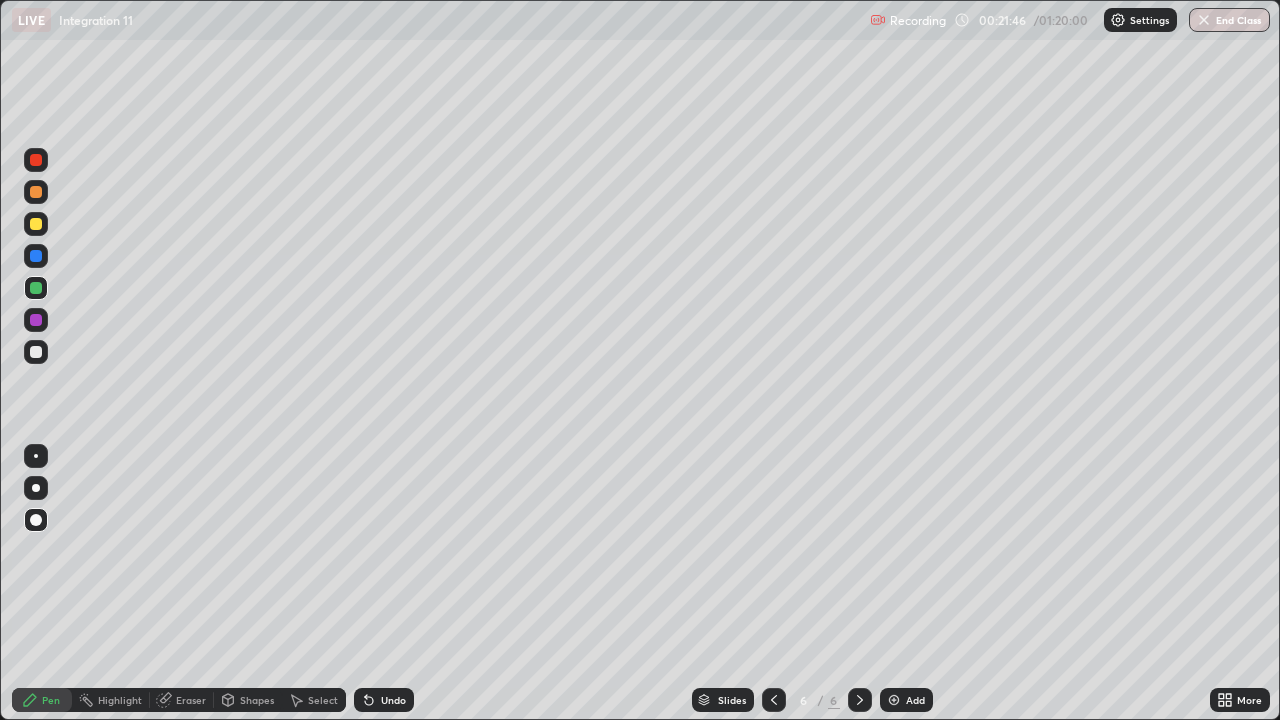 click on "Undo" at bounding box center [393, 700] 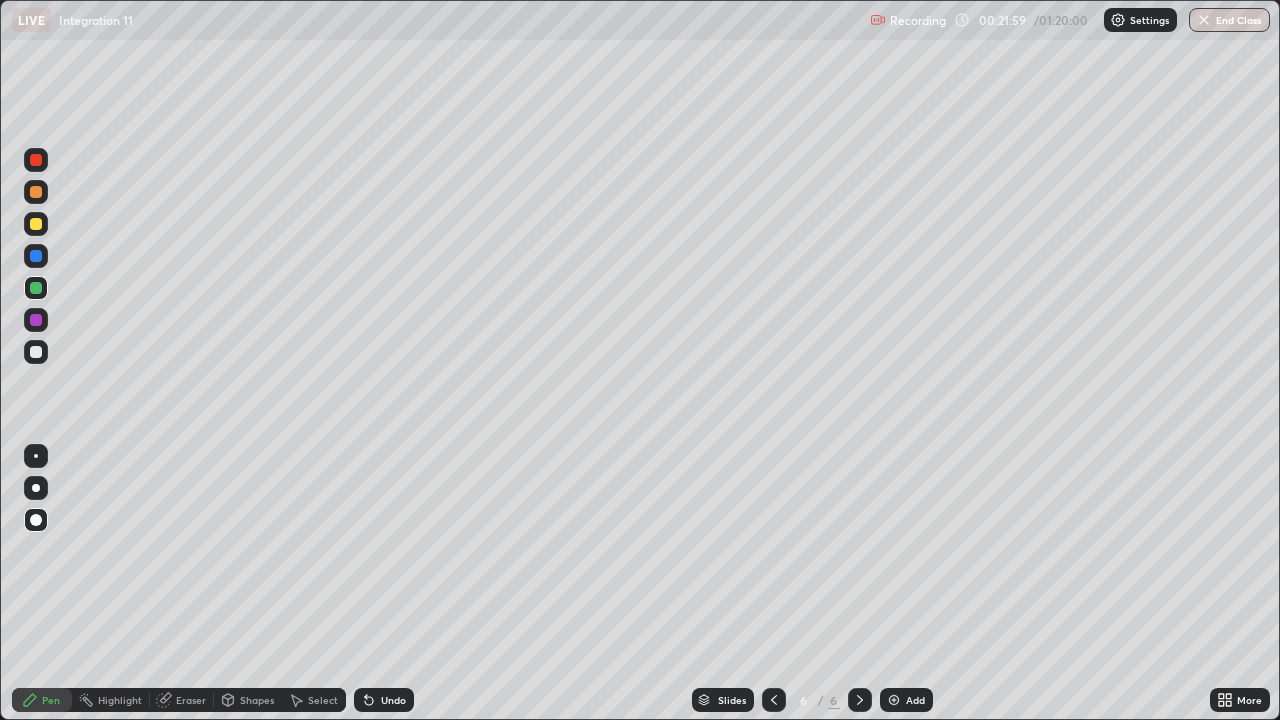 click at bounding box center [36, 352] 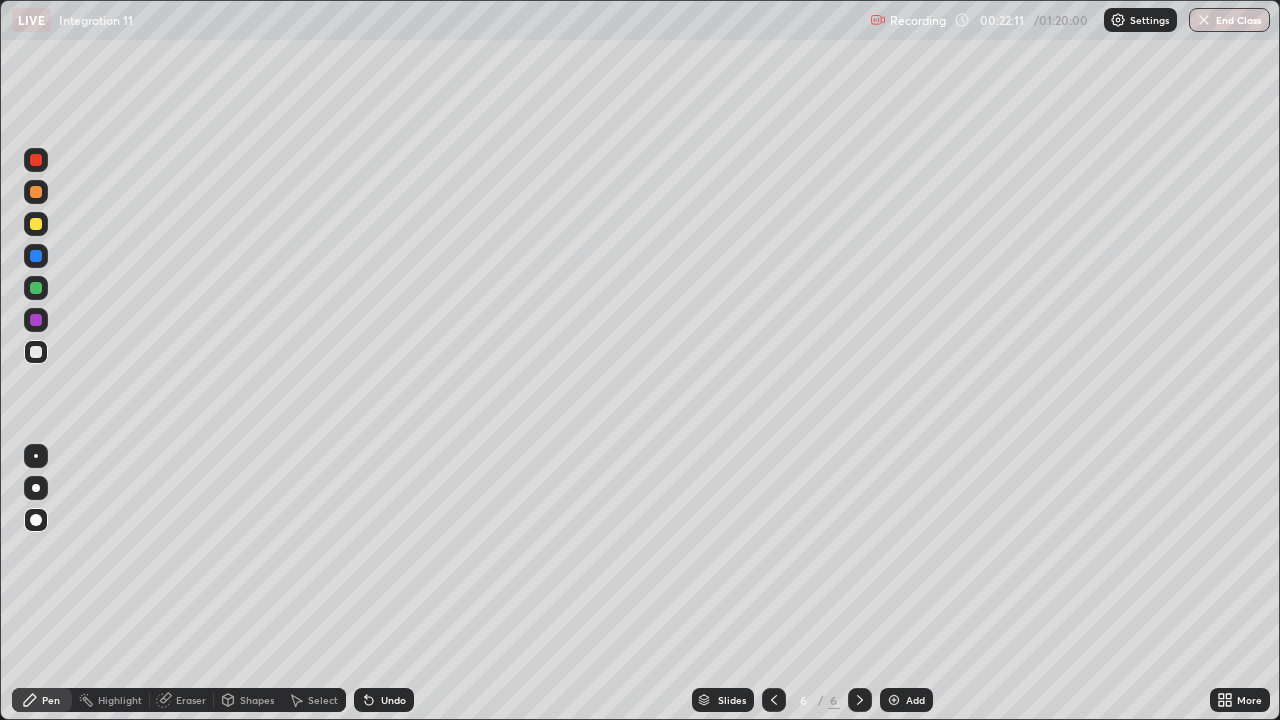 click at bounding box center [36, 352] 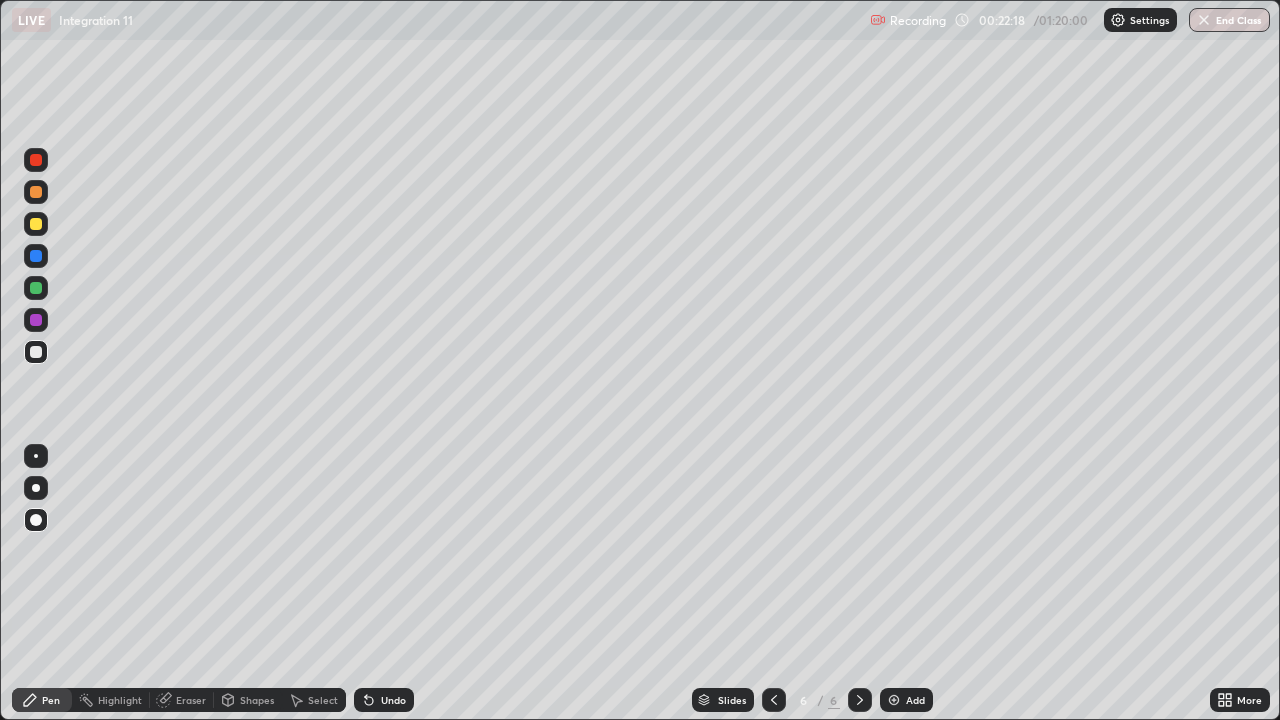 click at bounding box center (36, 160) 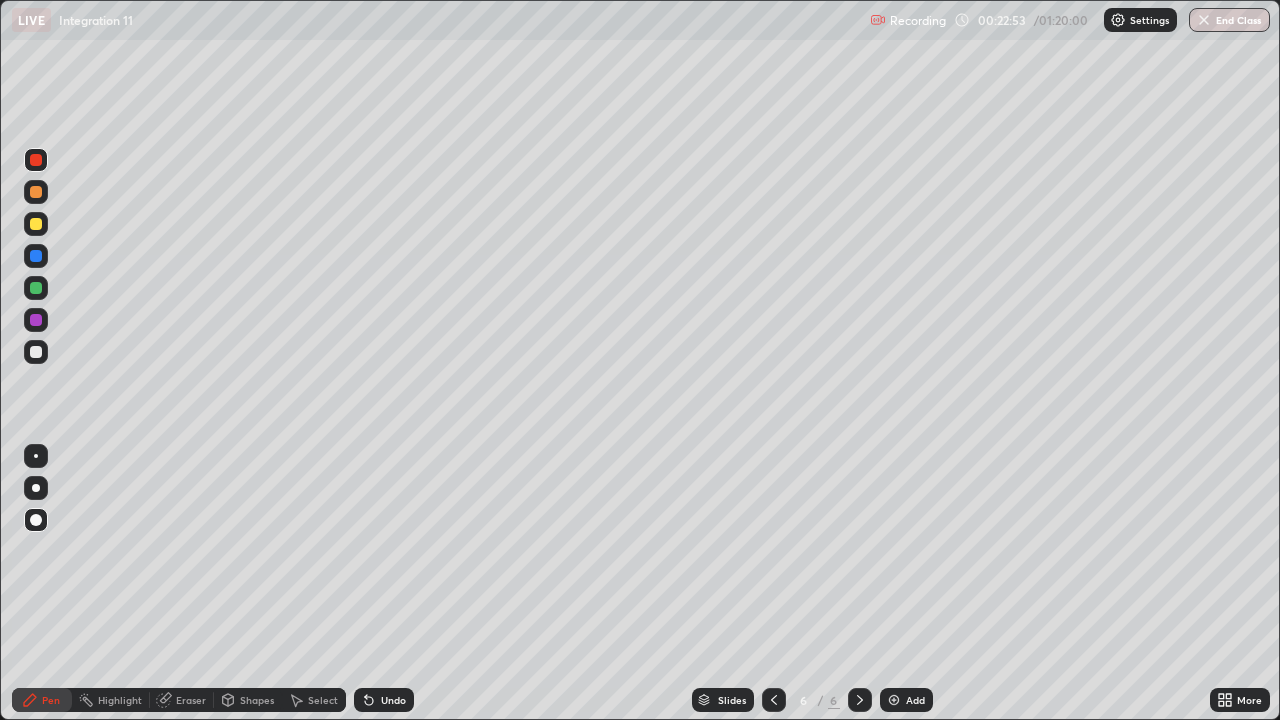 click at bounding box center (36, 352) 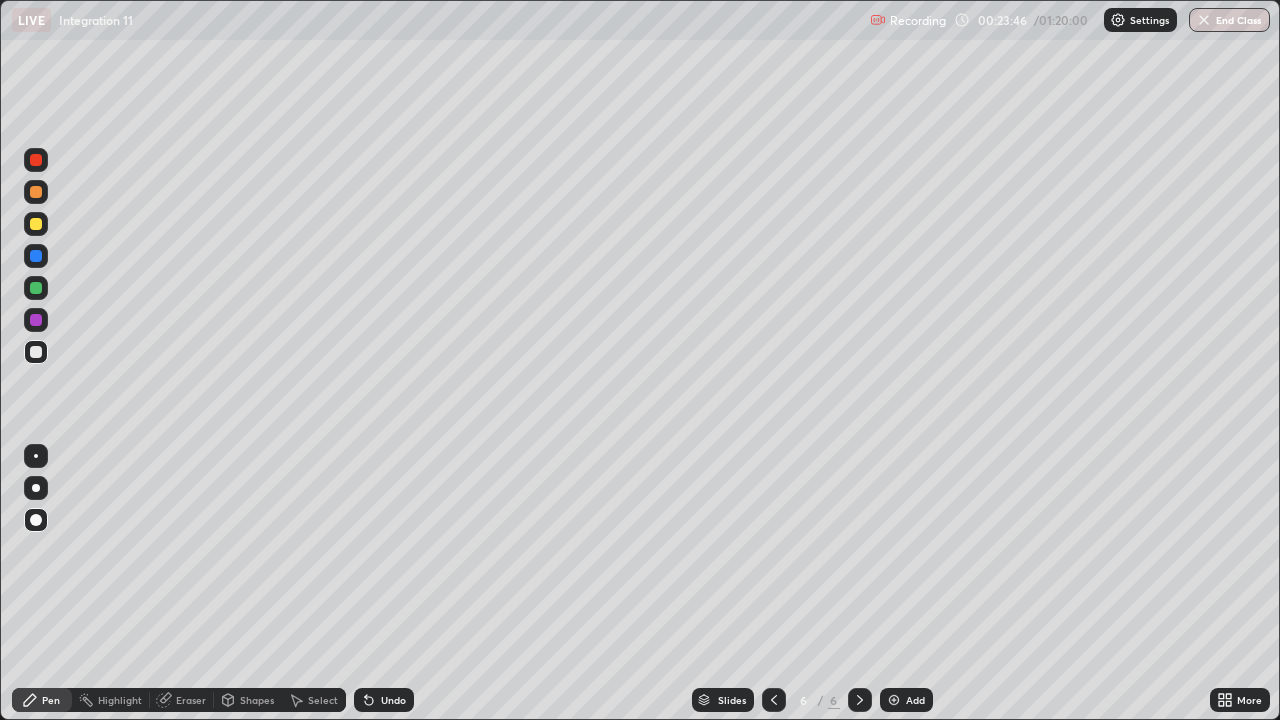 click at bounding box center (36, 160) 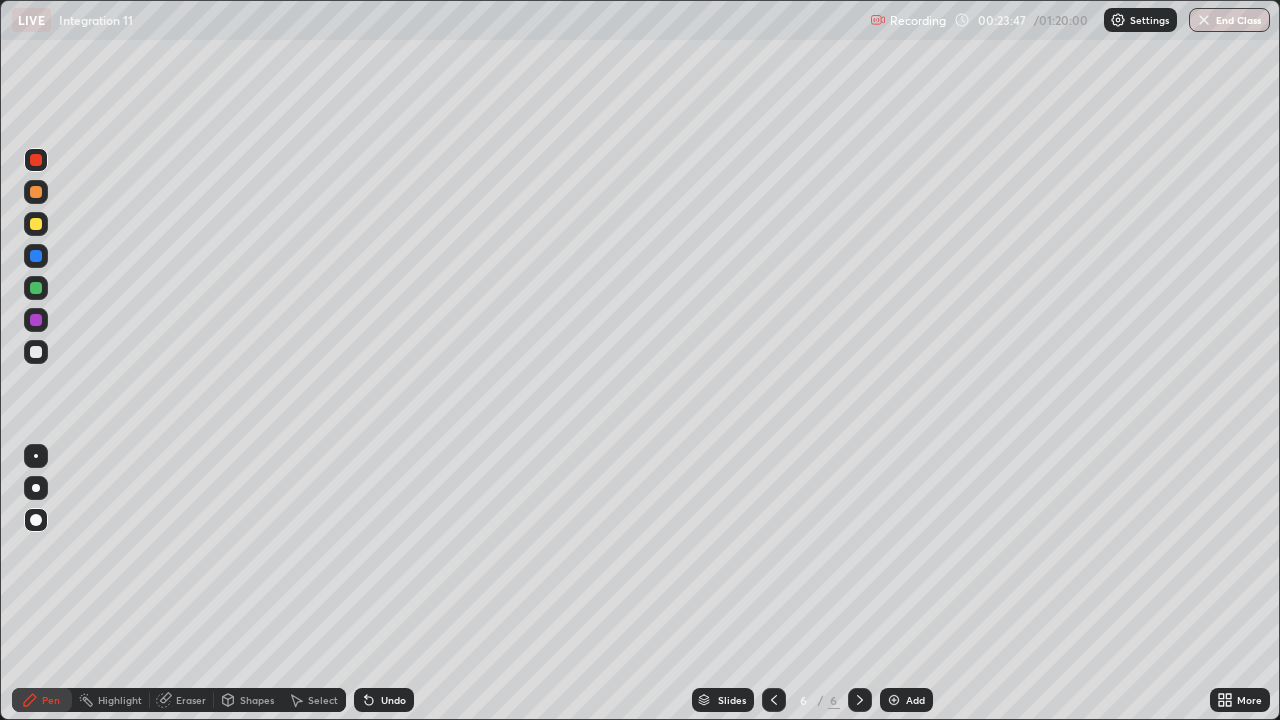 click at bounding box center [36, 256] 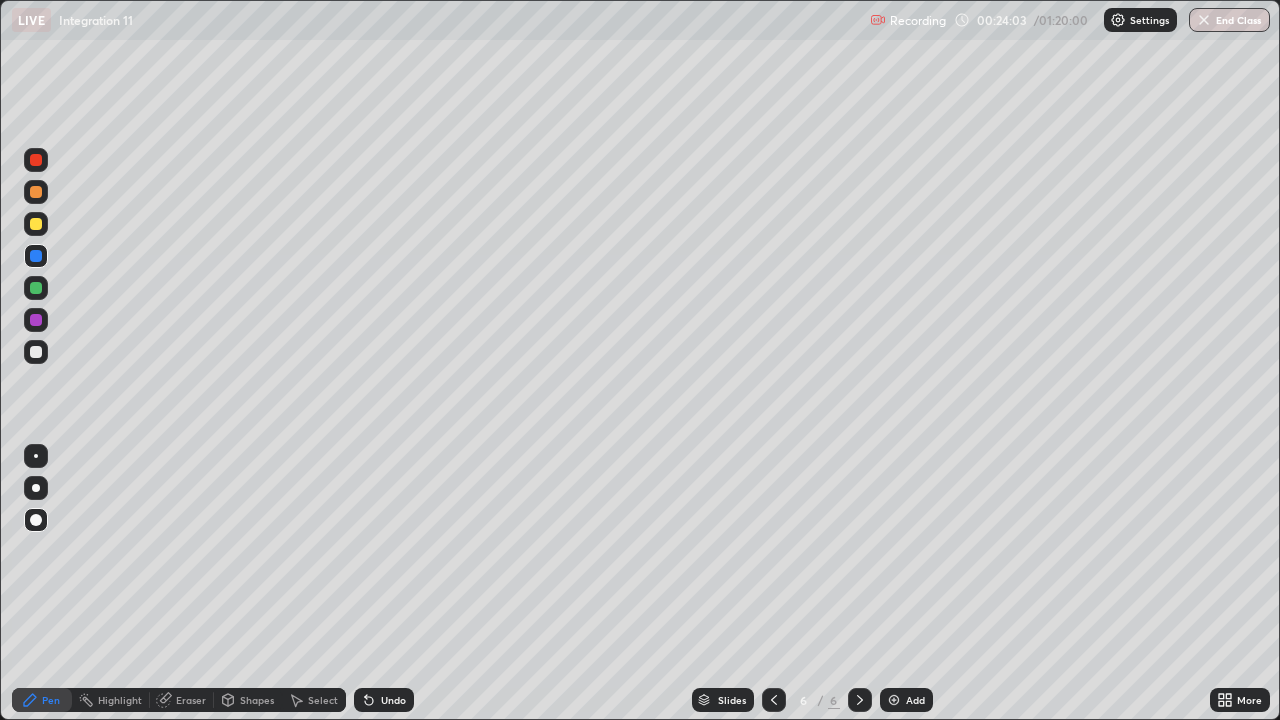 click at bounding box center (36, 352) 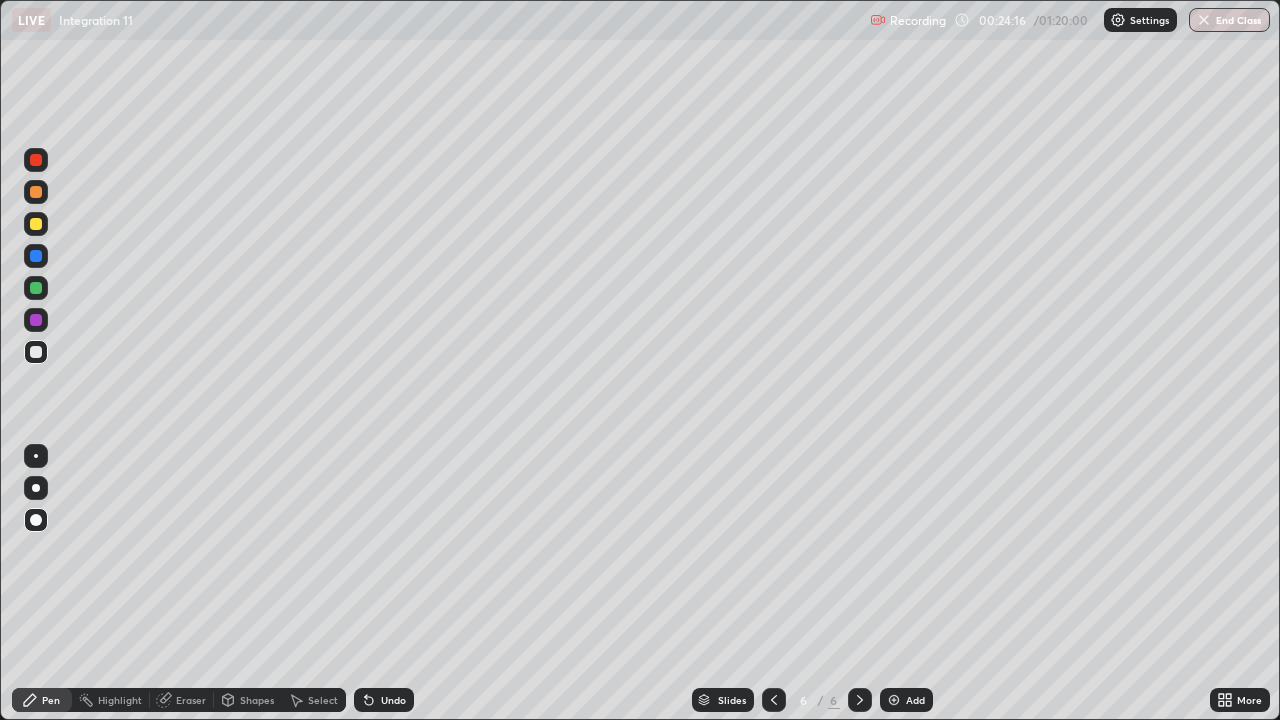 click at bounding box center (36, 320) 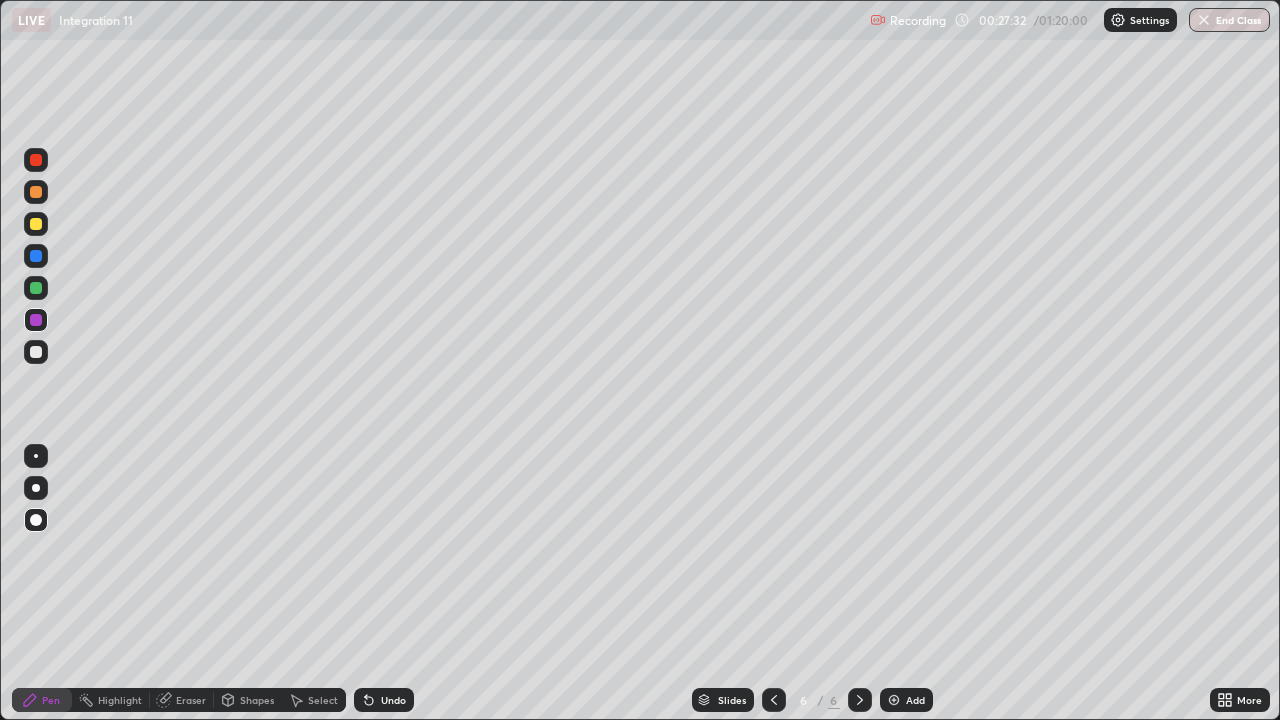 click on "Select" at bounding box center [323, 700] 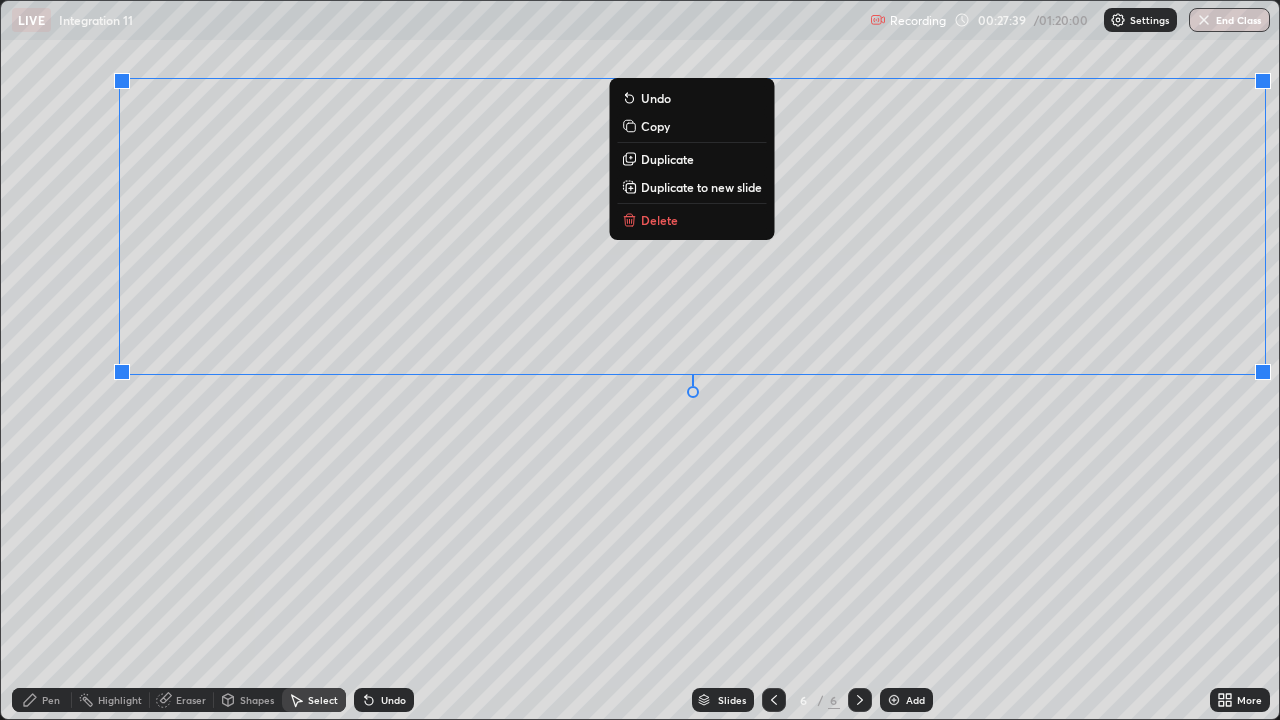 click on "Duplicate to new slide" at bounding box center (701, 187) 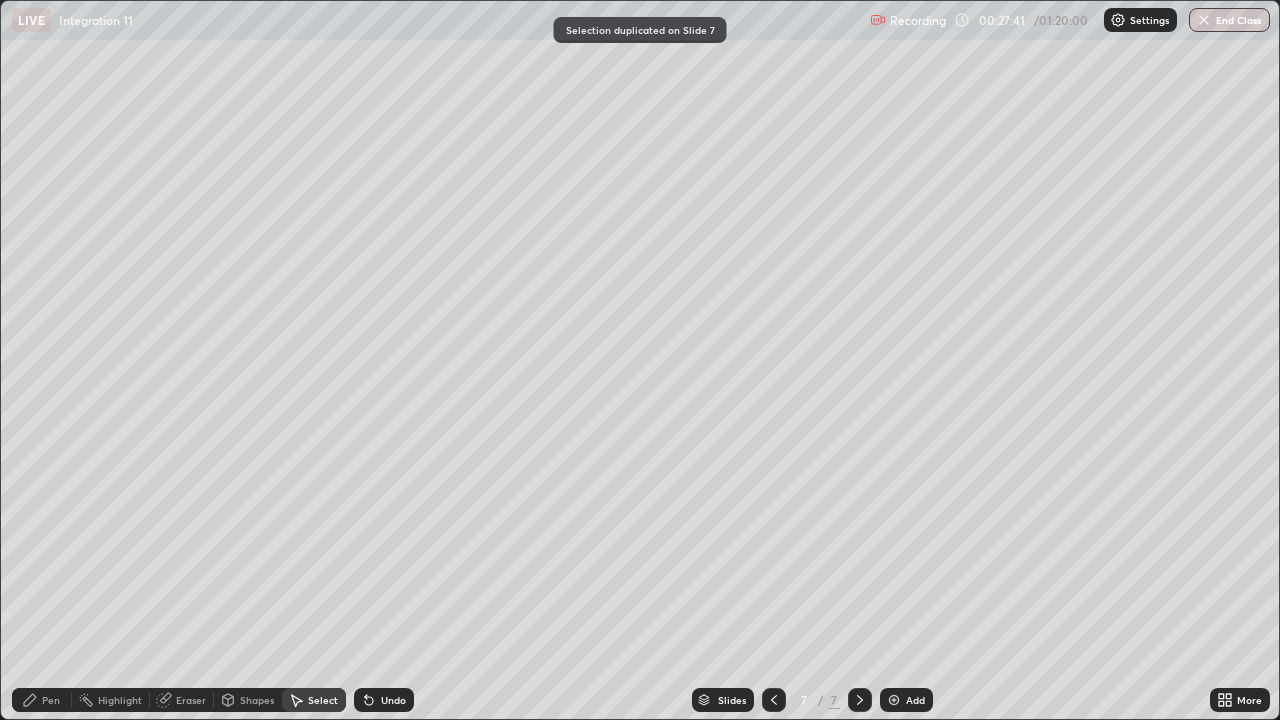 click on "Eraser" at bounding box center [191, 700] 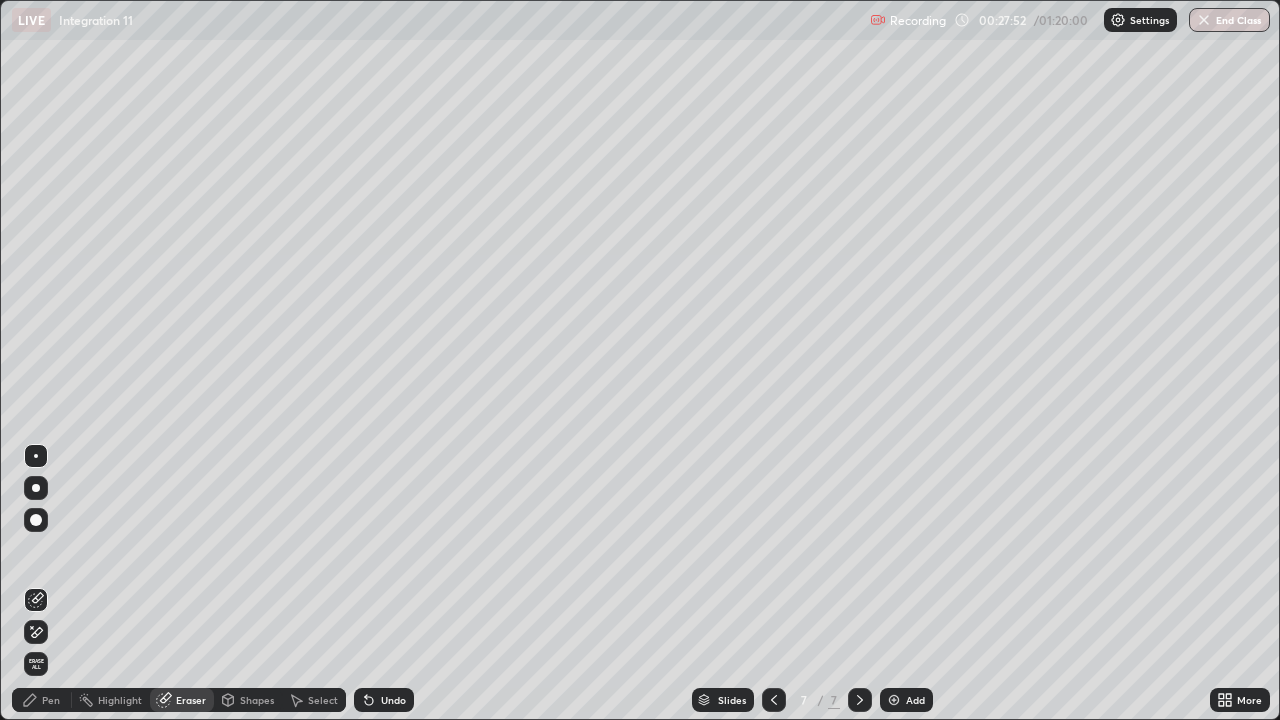 click on "Pen" at bounding box center (42, 700) 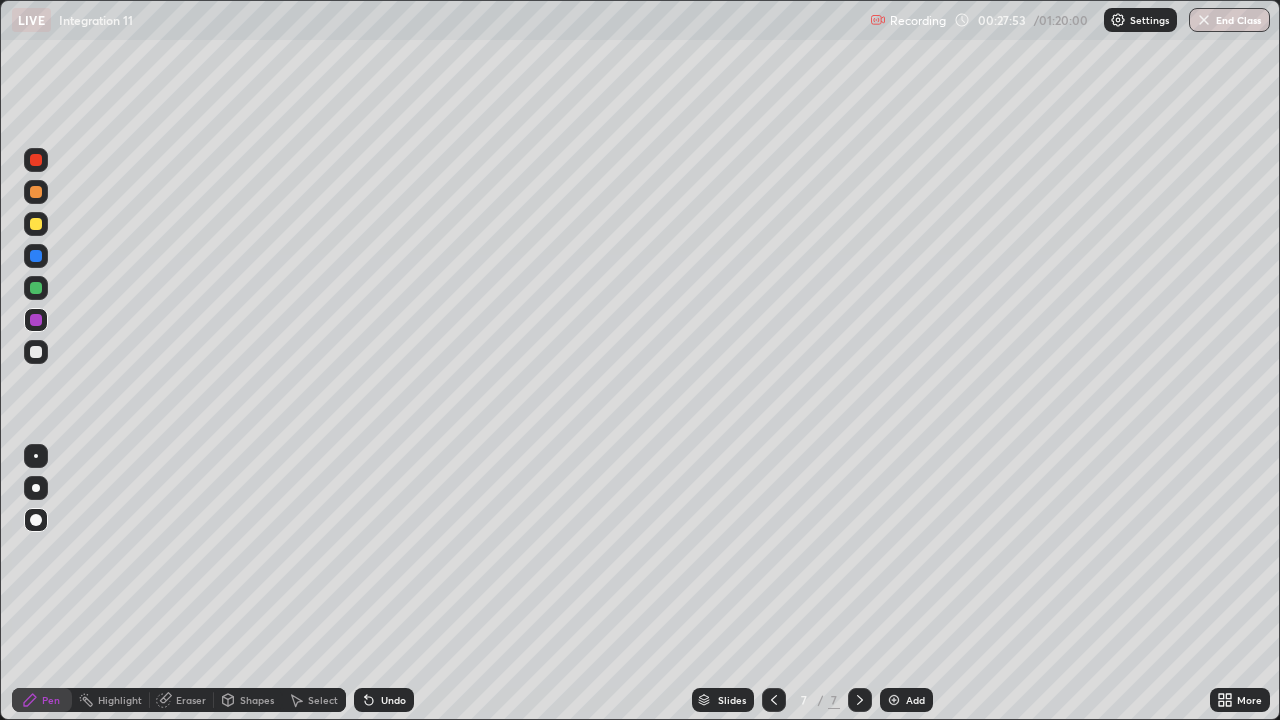 click at bounding box center [36, 352] 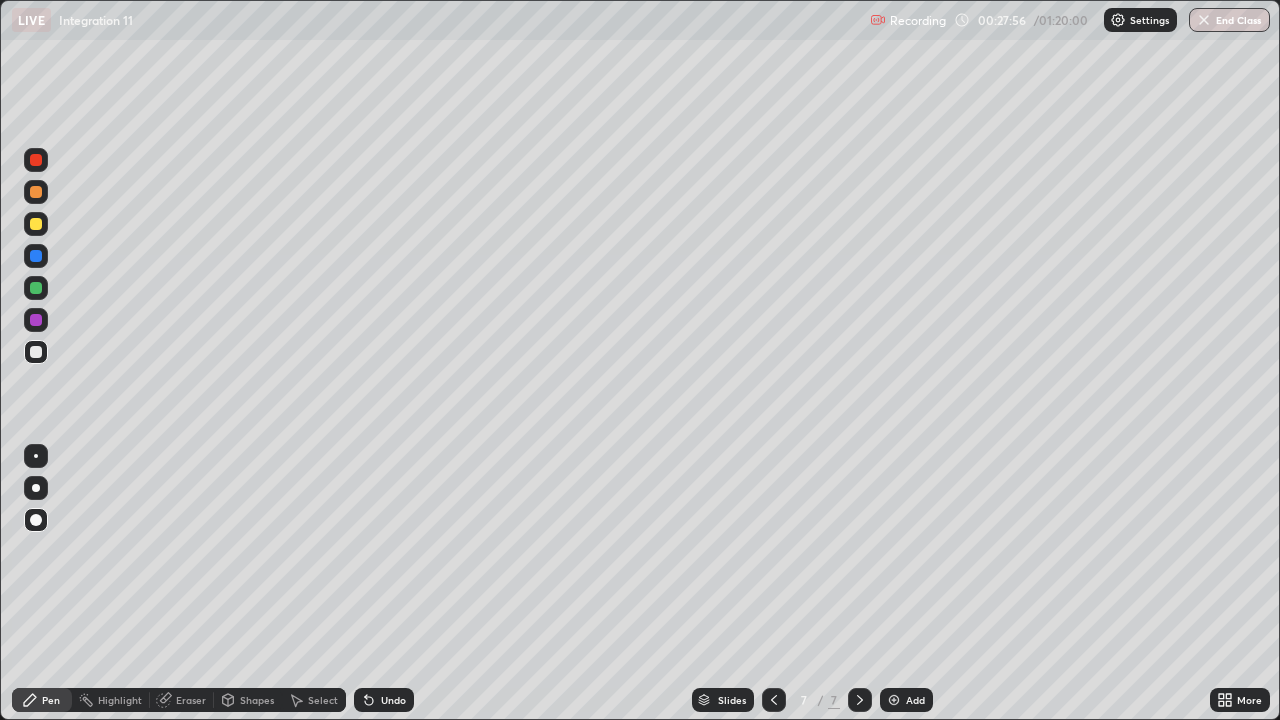 click at bounding box center [36, 488] 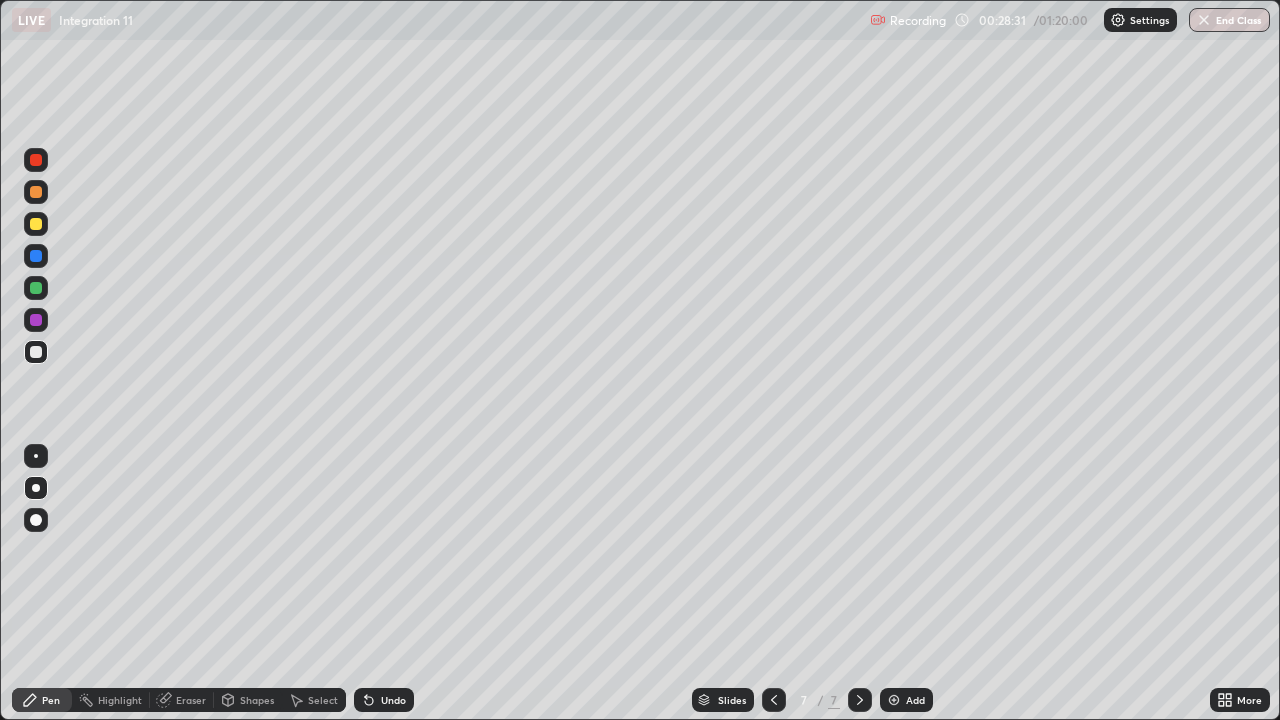 click on "Undo" at bounding box center [384, 700] 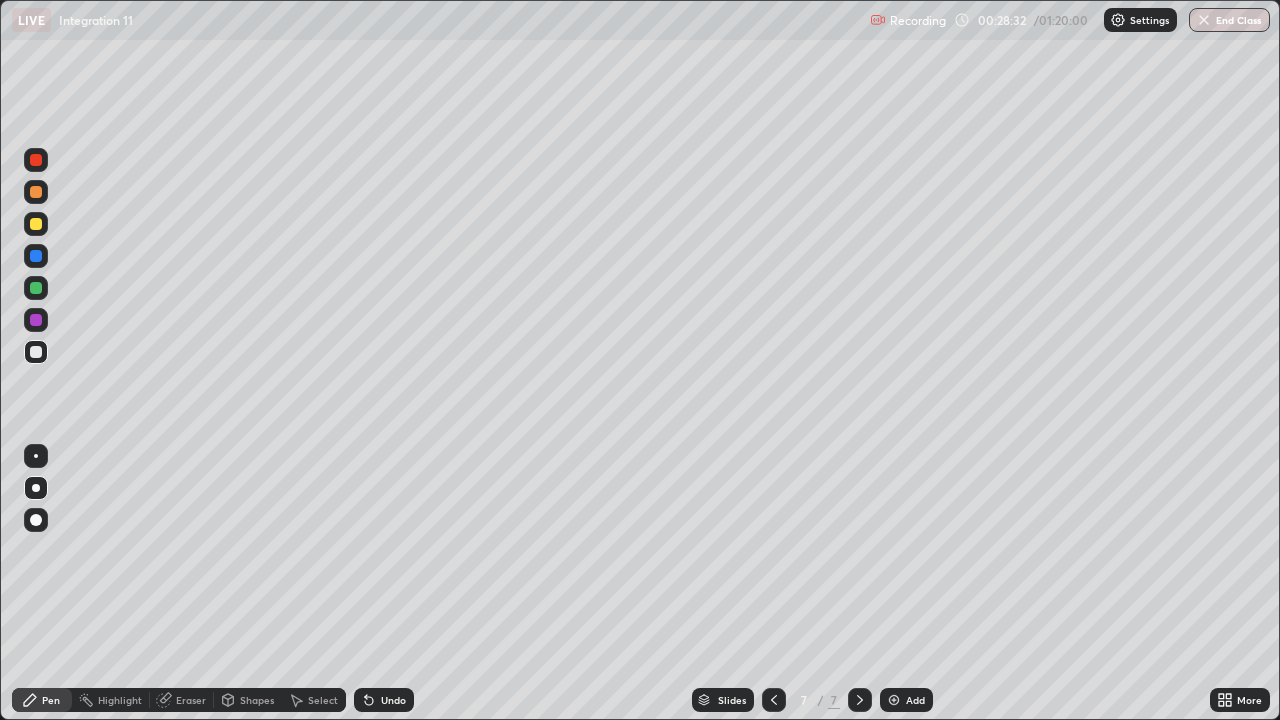 click on "Undo" at bounding box center (393, 700) 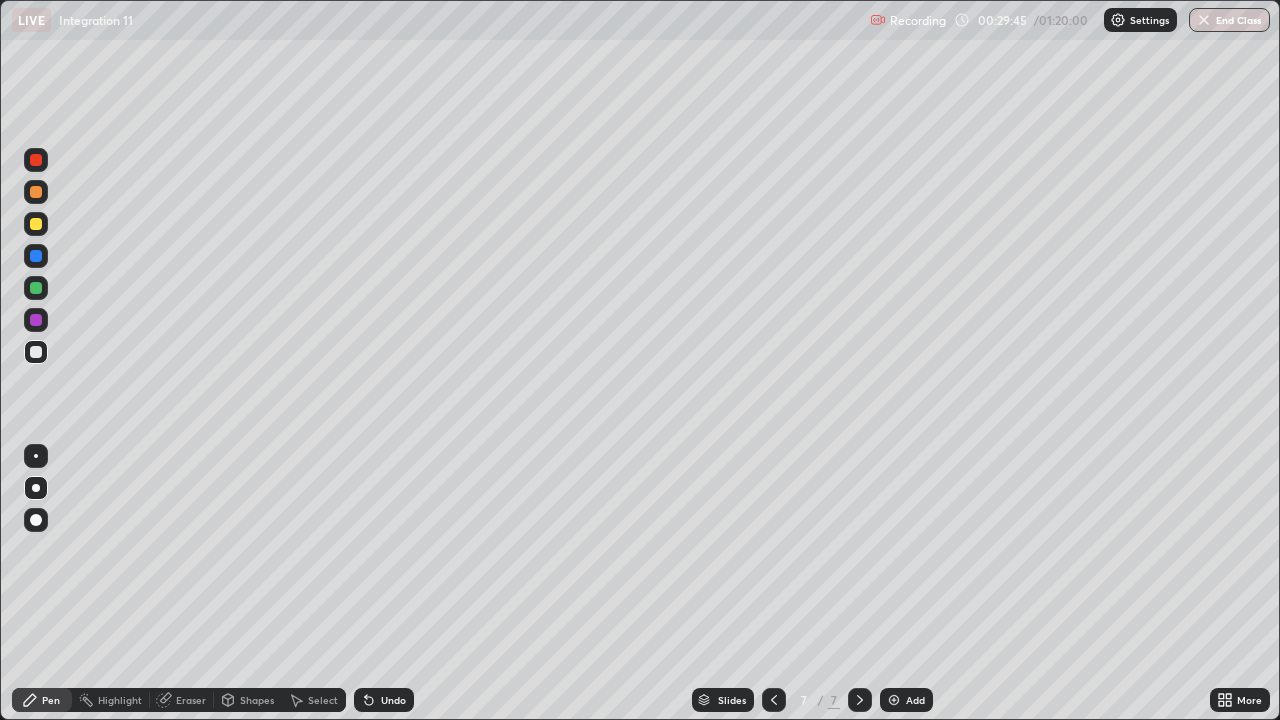 click at bounding box center [36, 224] 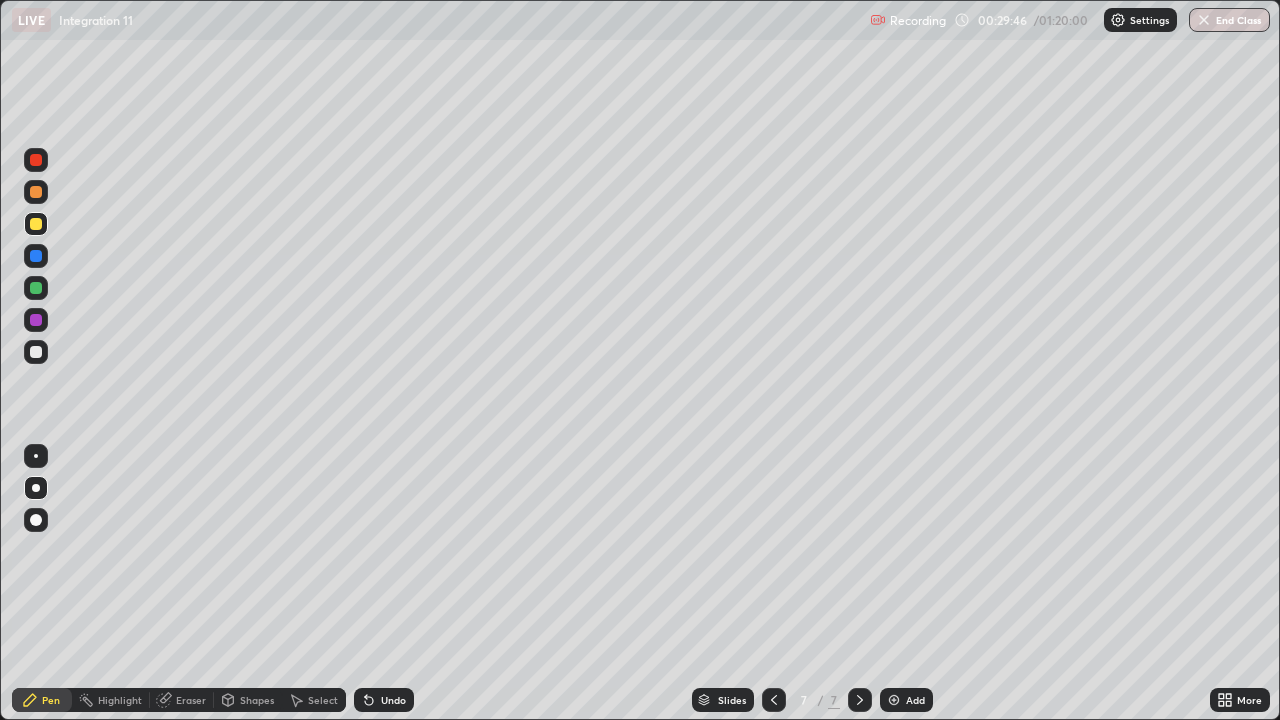 click at bounding box center [36, 488] 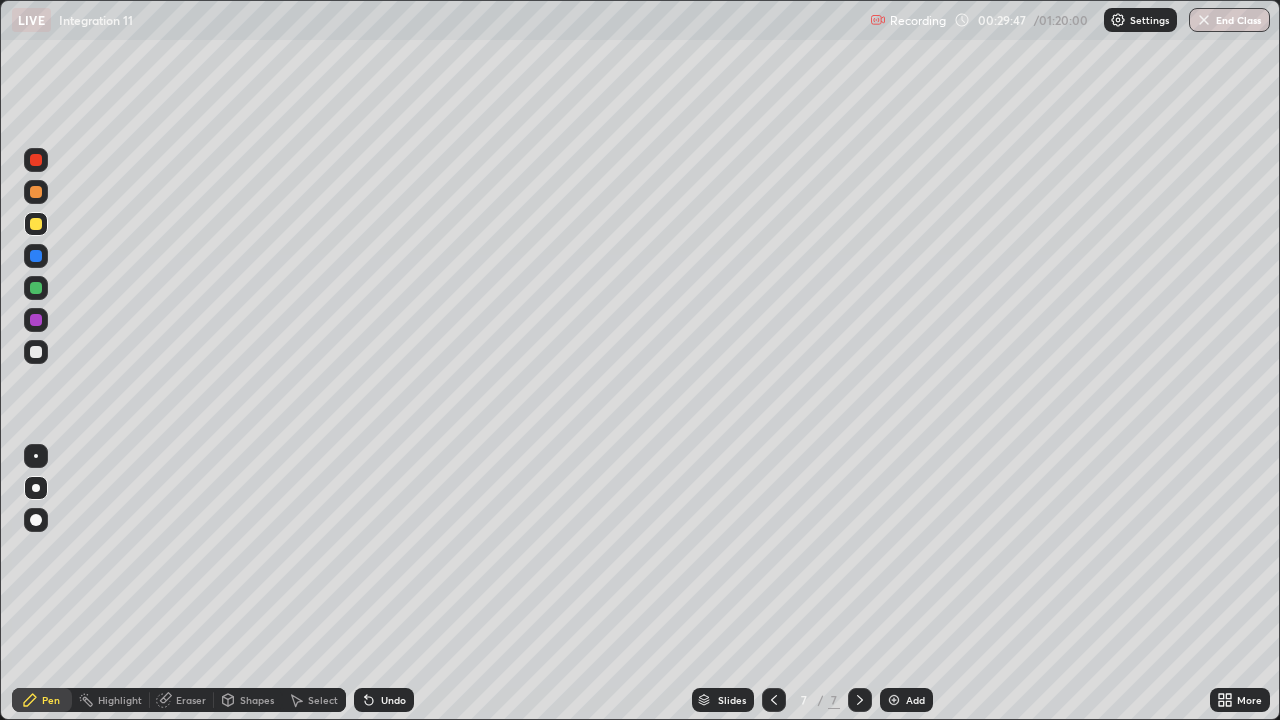 click 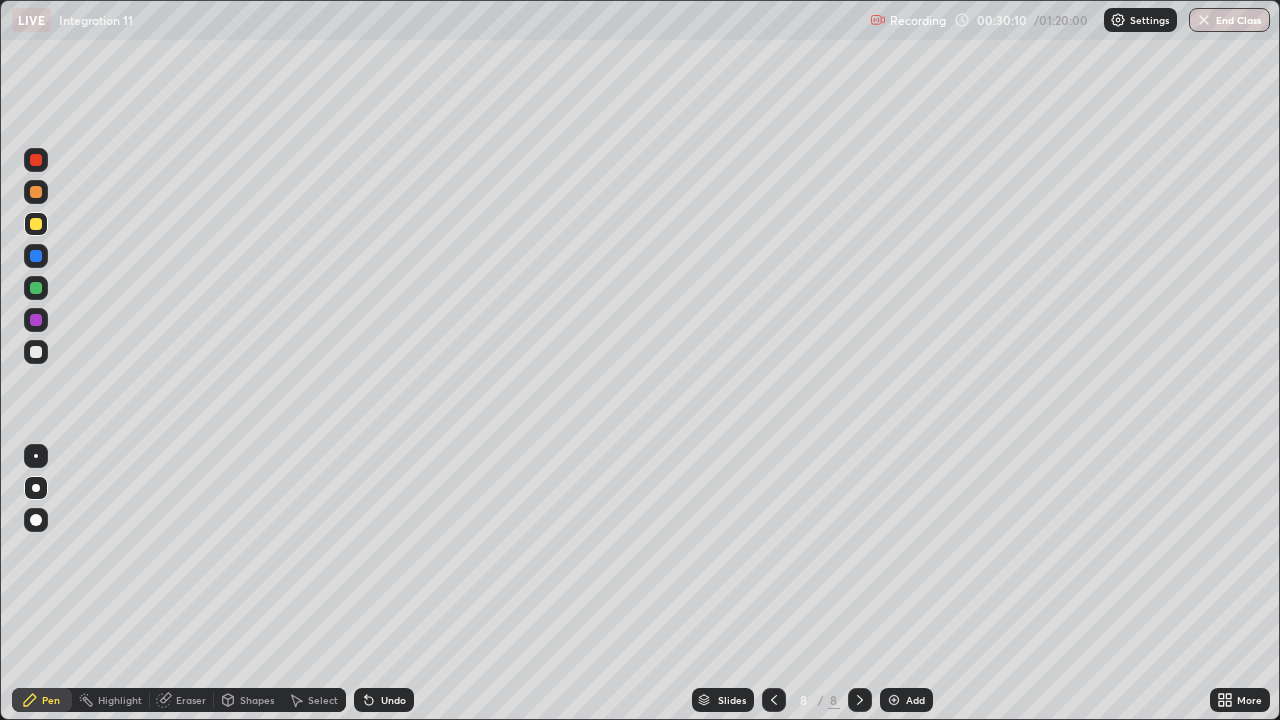click 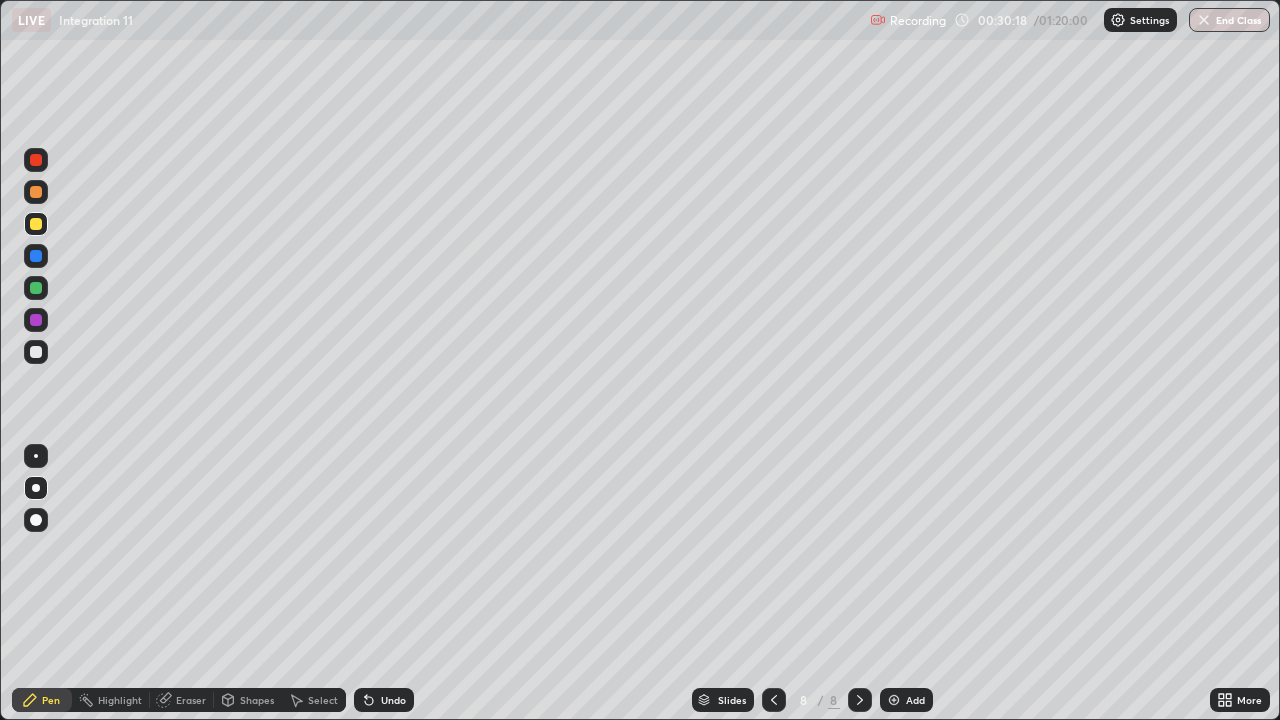click on "Eraser" at bounding box center (191, 700) 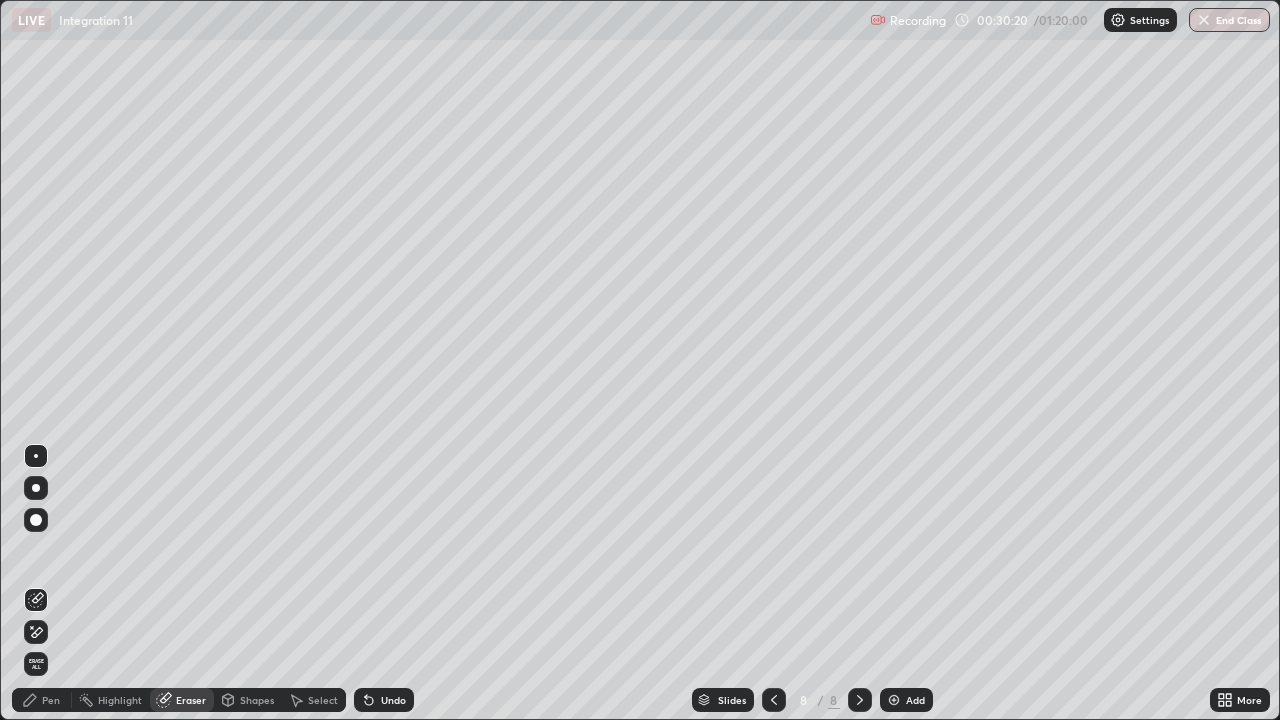 click on "Pen" at bounding box center (51, 700) 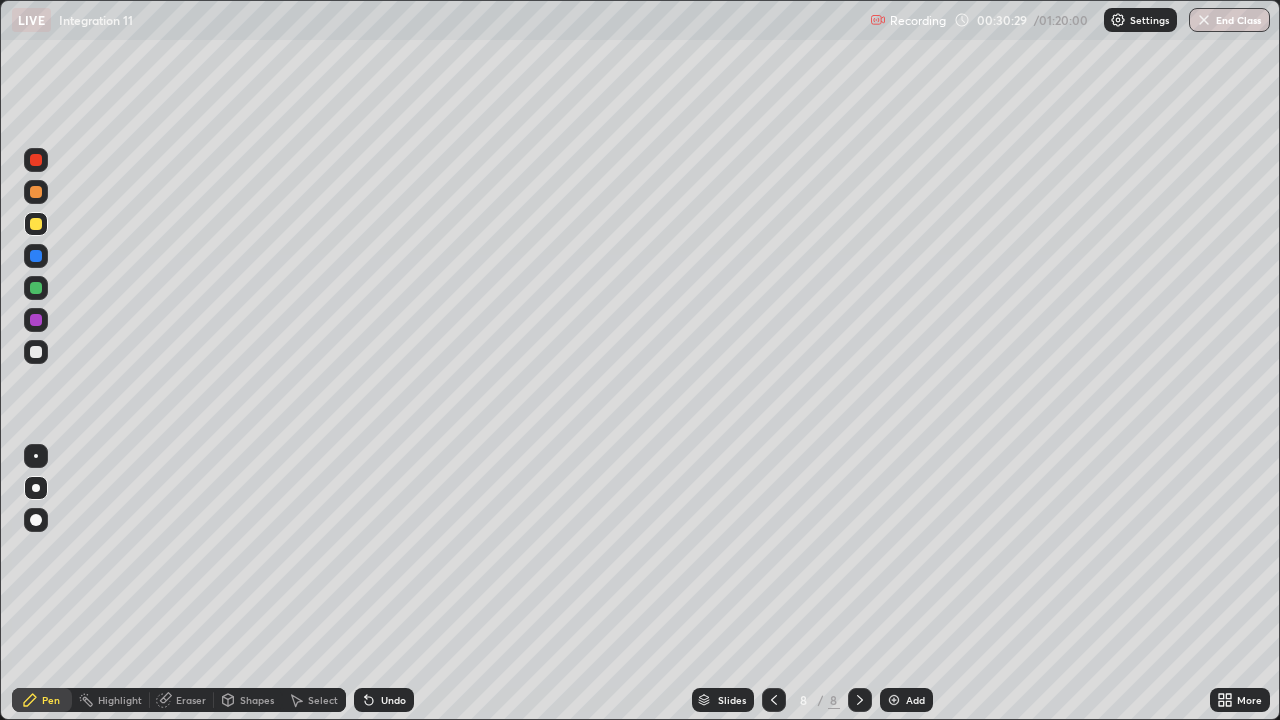 click on "Undo" at bounding box center [393, 700] 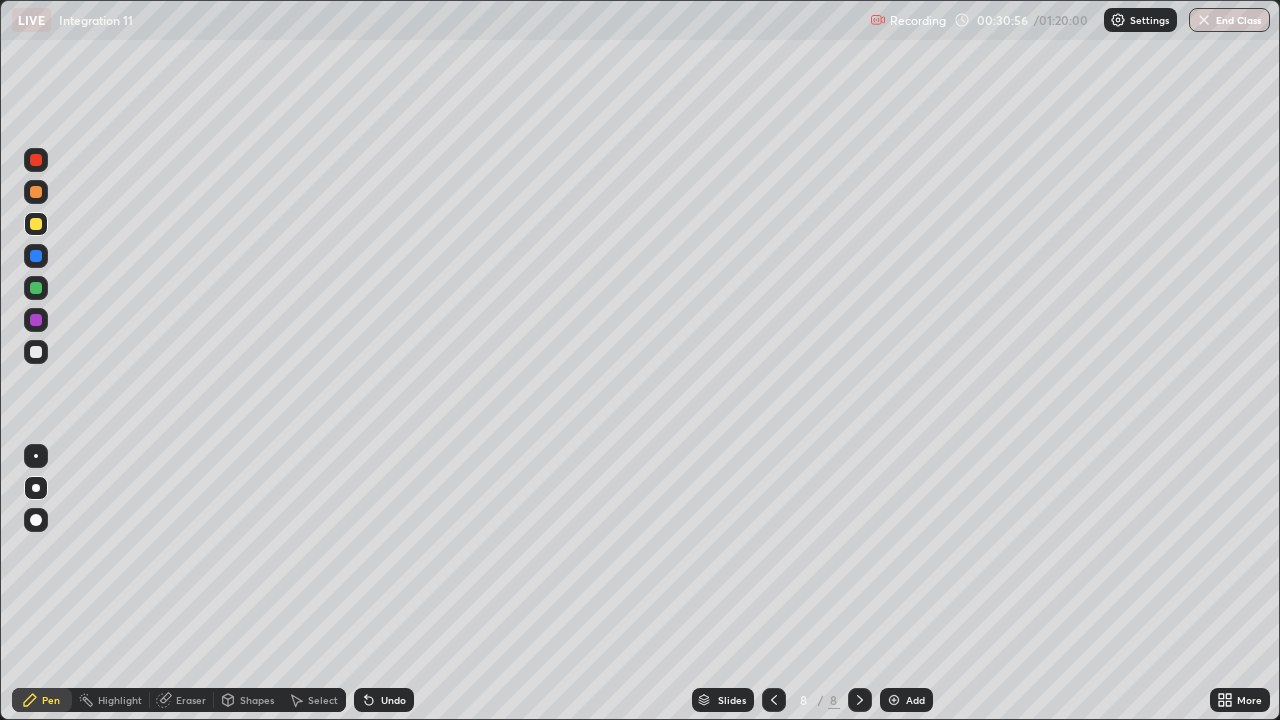 click at bounding box center (36, 352) 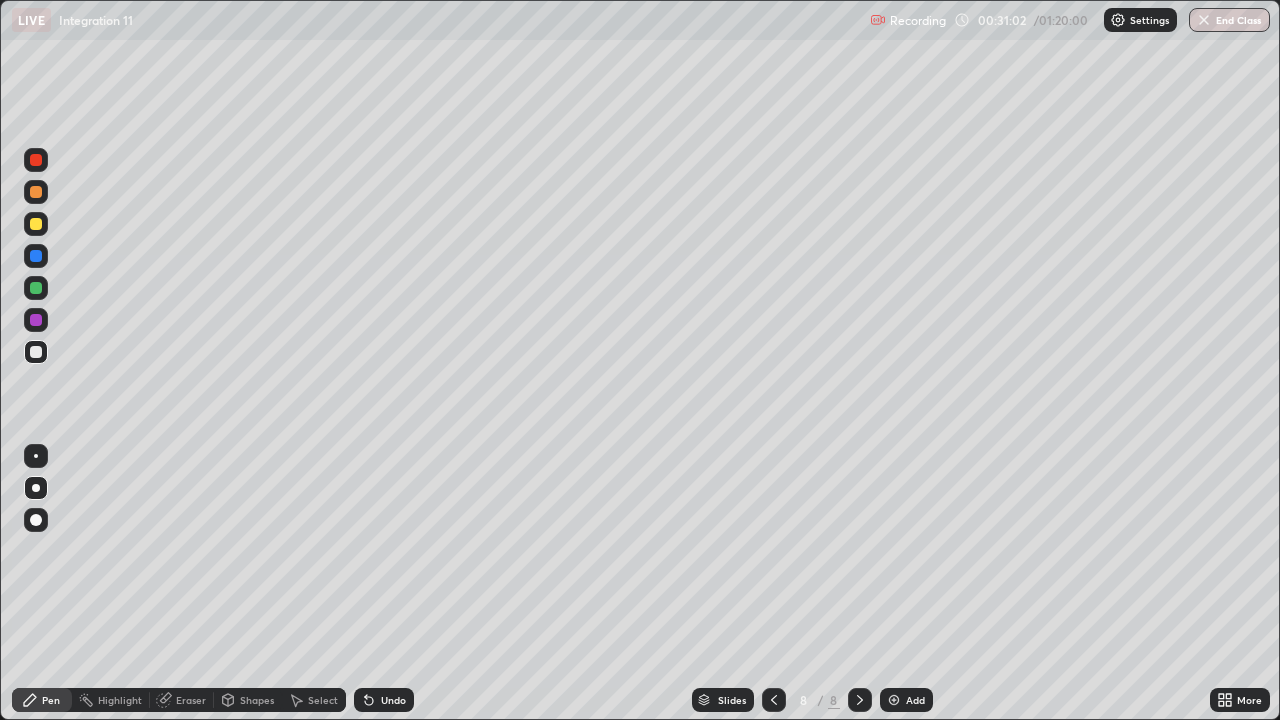 click at bounding box center (36, 160) 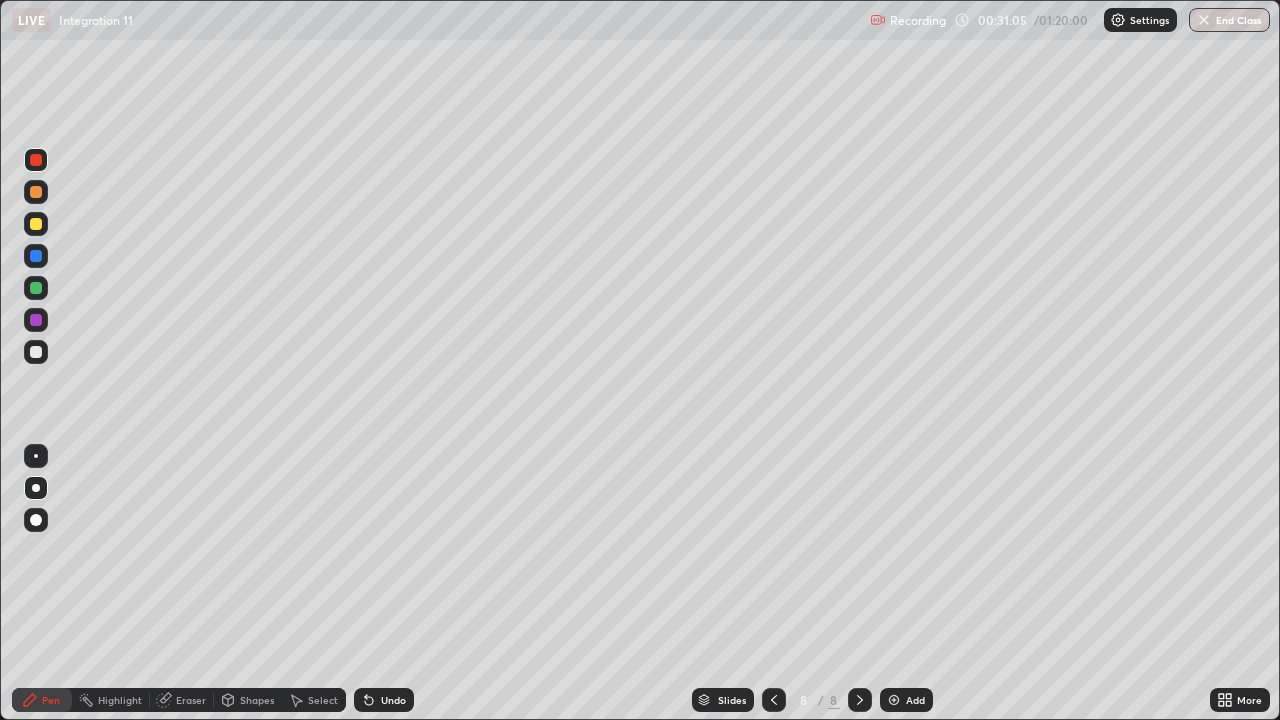 click on "Undo" at bounding box center (393, 700) 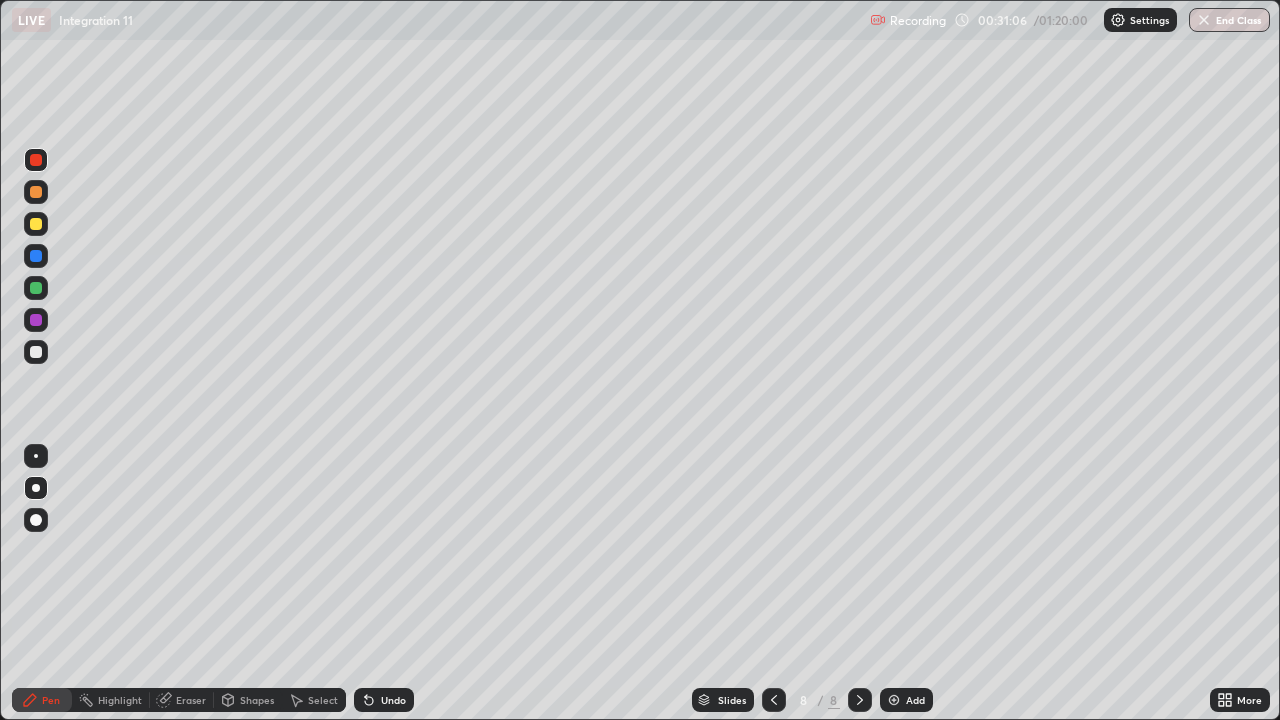 click on "Undo" at bounding box center [393, 700] 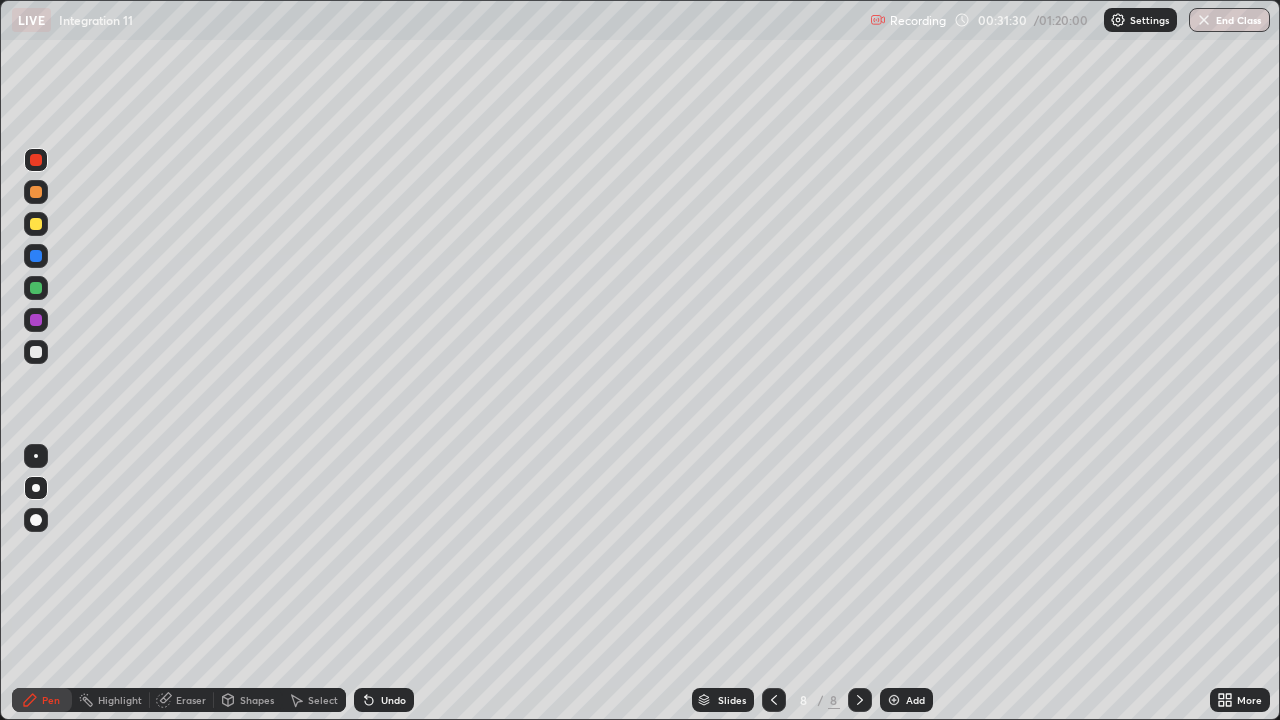 click at bounding box center [36, 352] 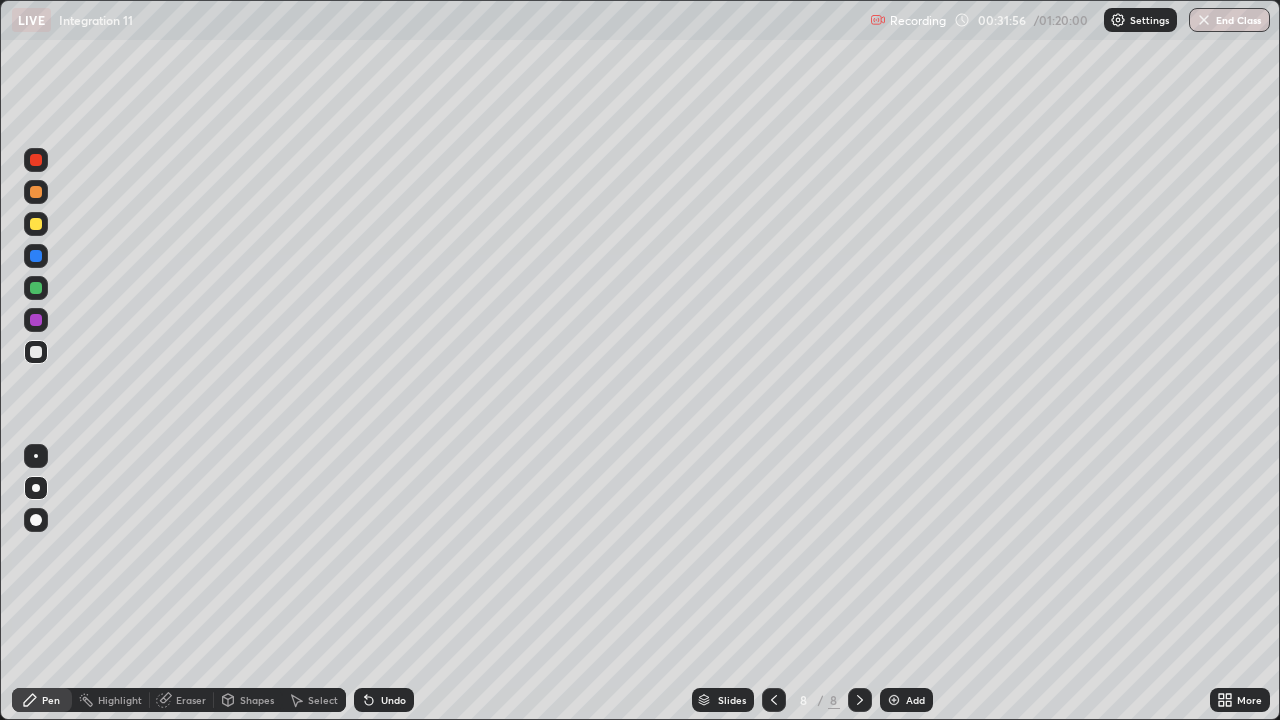 click at bounding box center [36, 320] 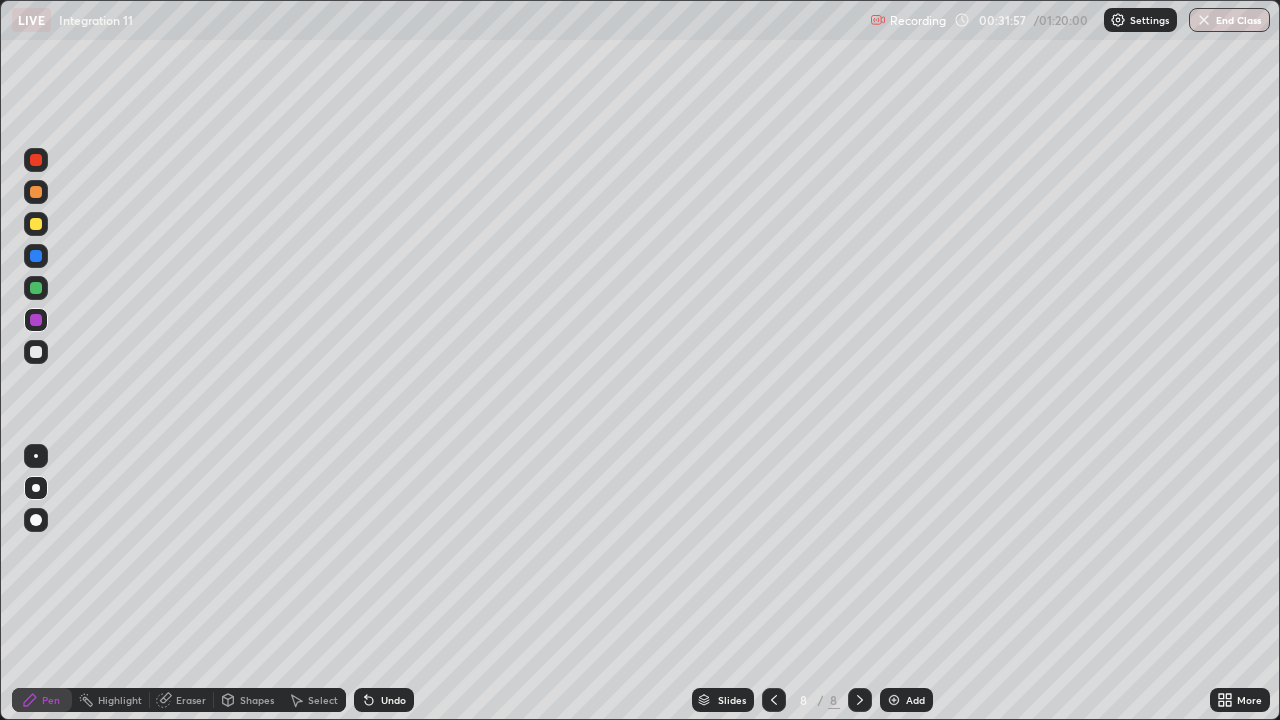 click at bounding box center [36, 520] 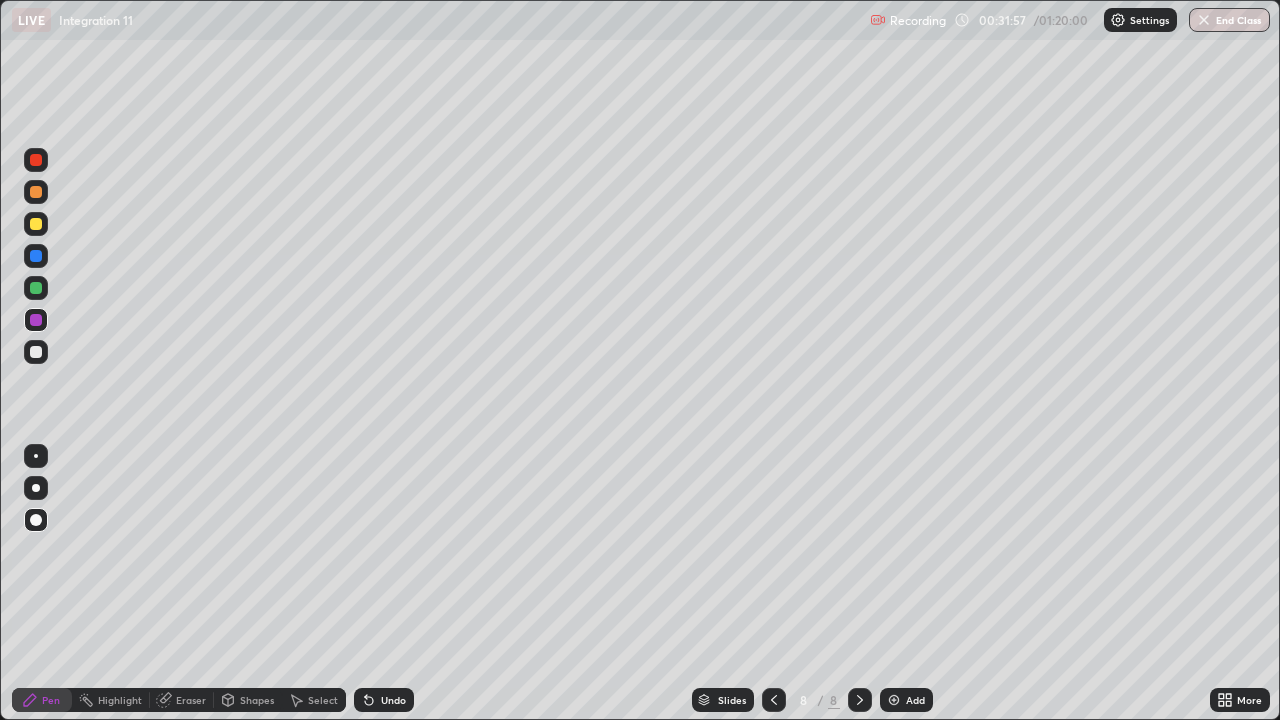 click at bounding box center [36, 456] 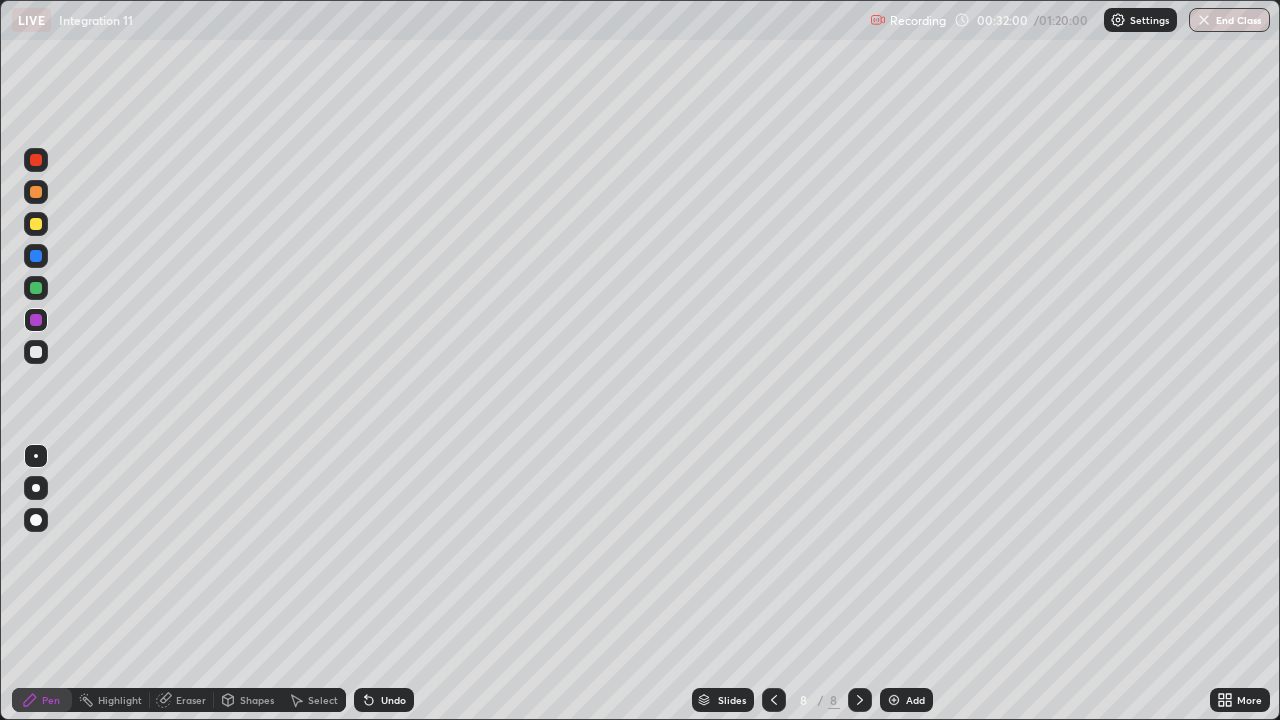 click at bounding box center [36, 352] 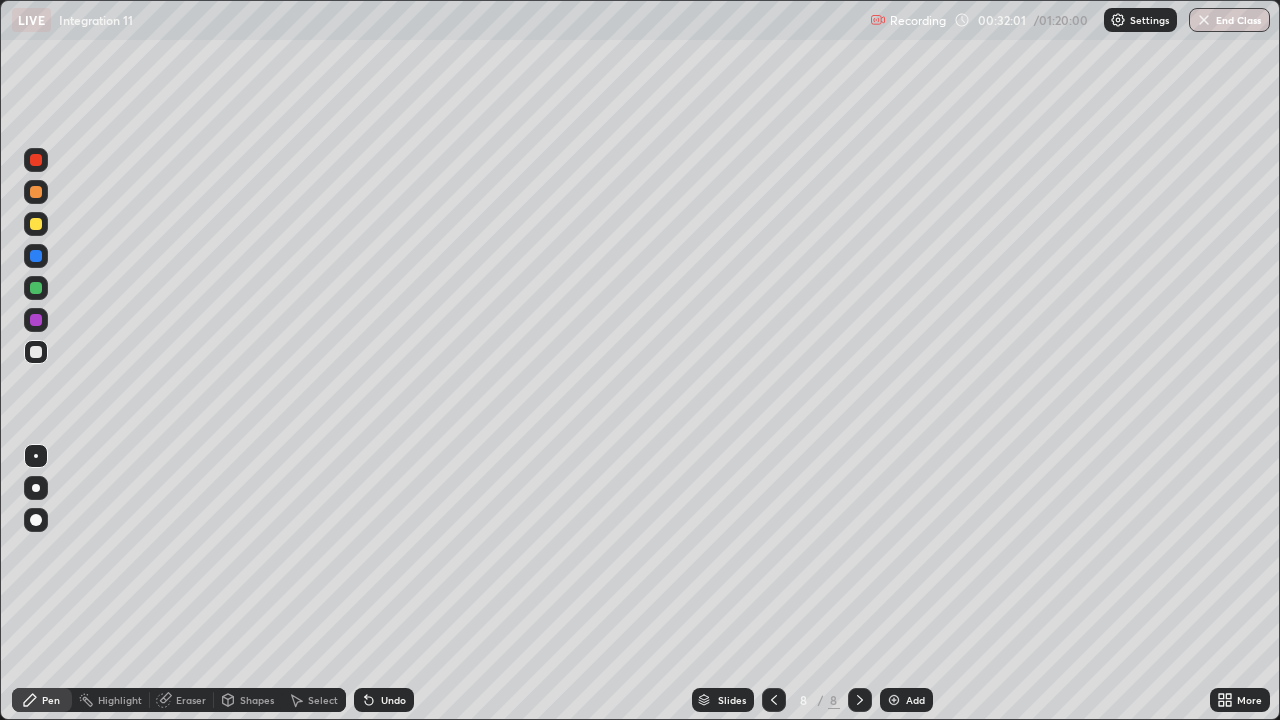 click at bounding box center (36, 488) 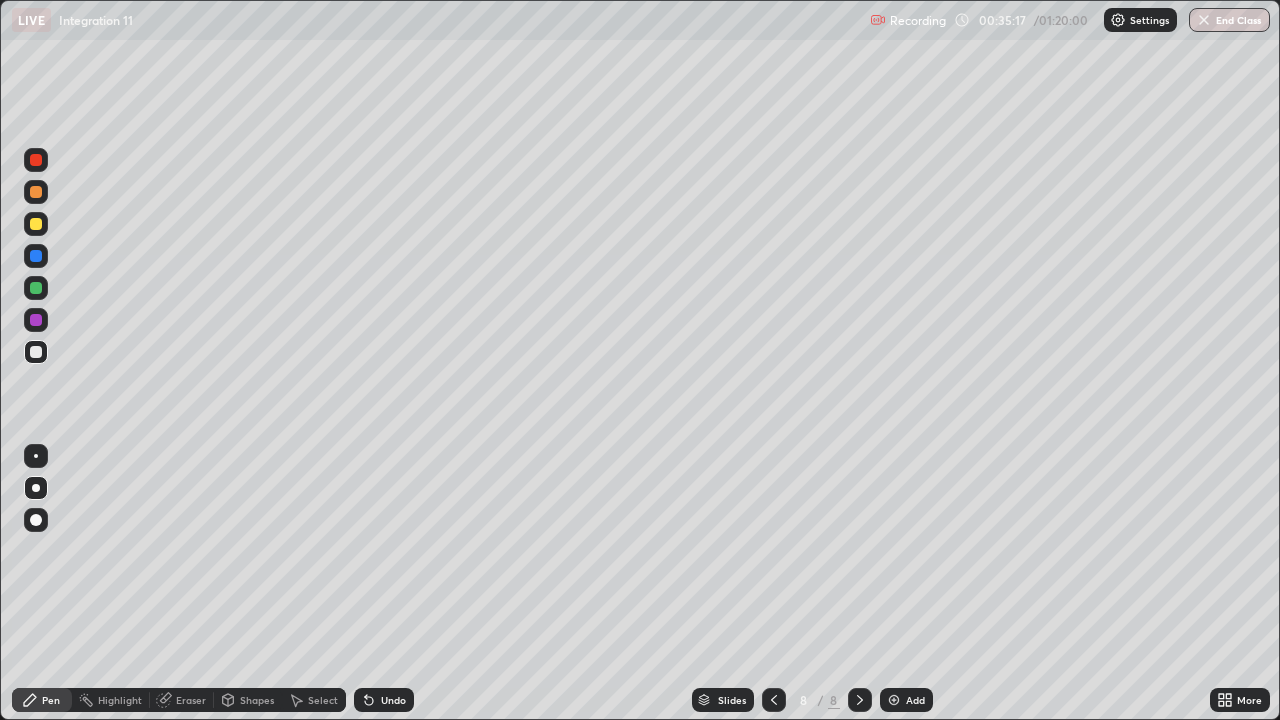click at bounding box center (36, 224) 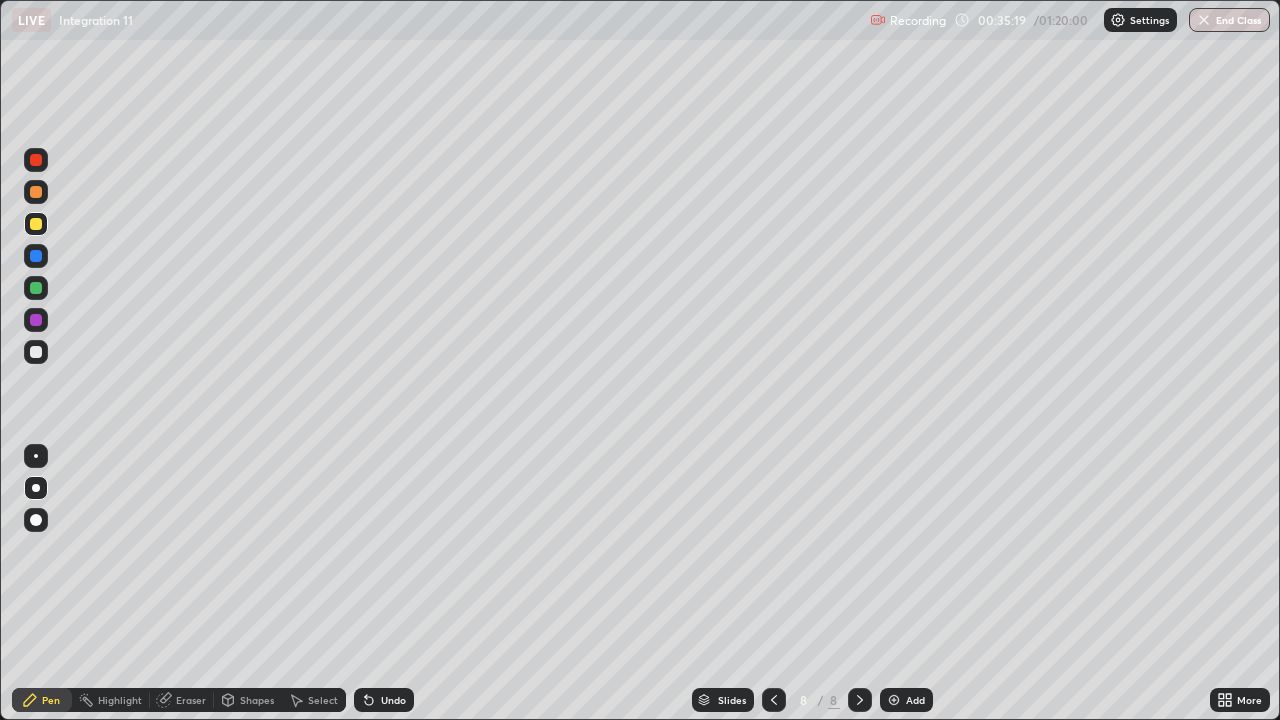 click 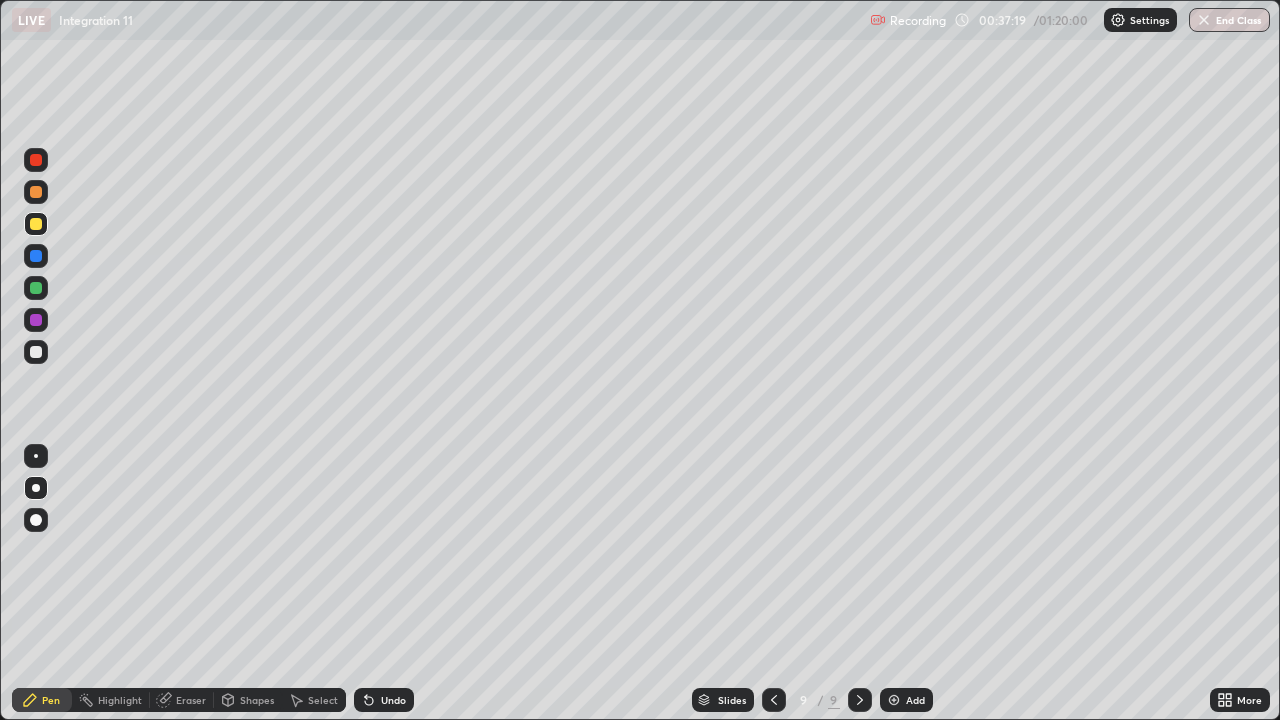 click at bounding box center (36, 352) 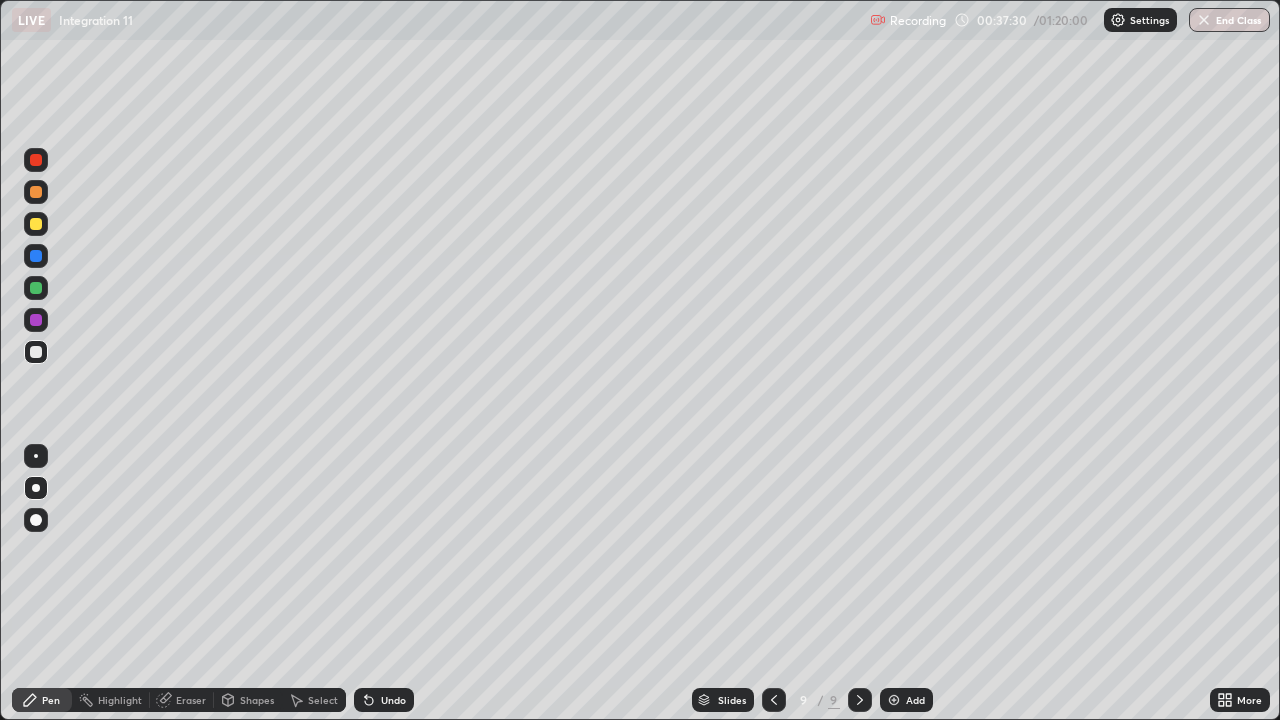 click on "Undo" at bounding box center [393, 700] 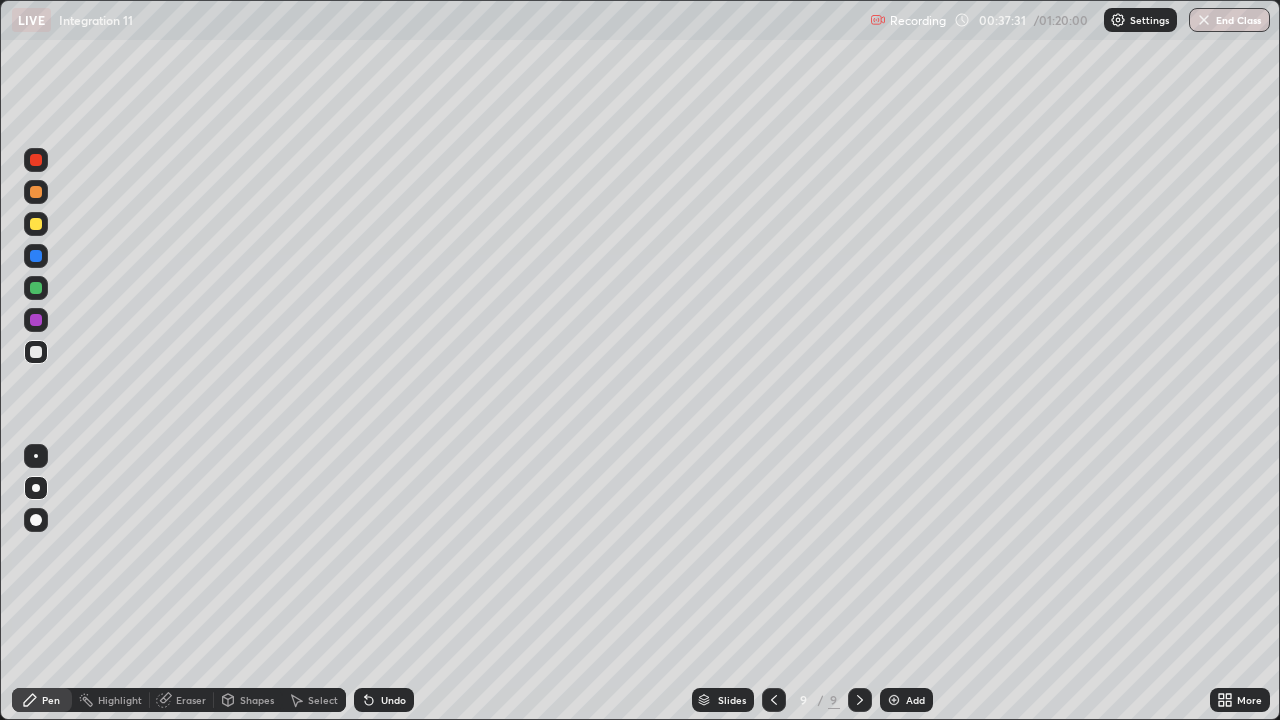 click on "Undo" at bounding box center (393, 700) 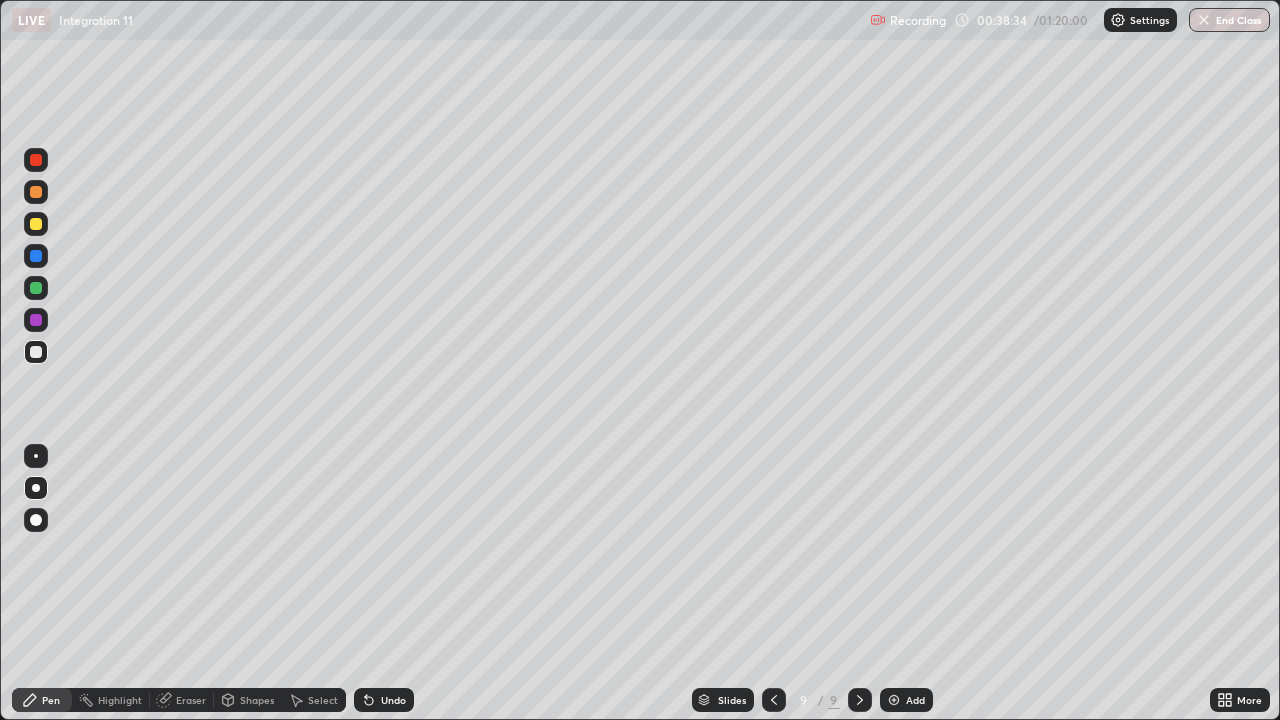 click on "Eraser" at bounding box center (182, 700) 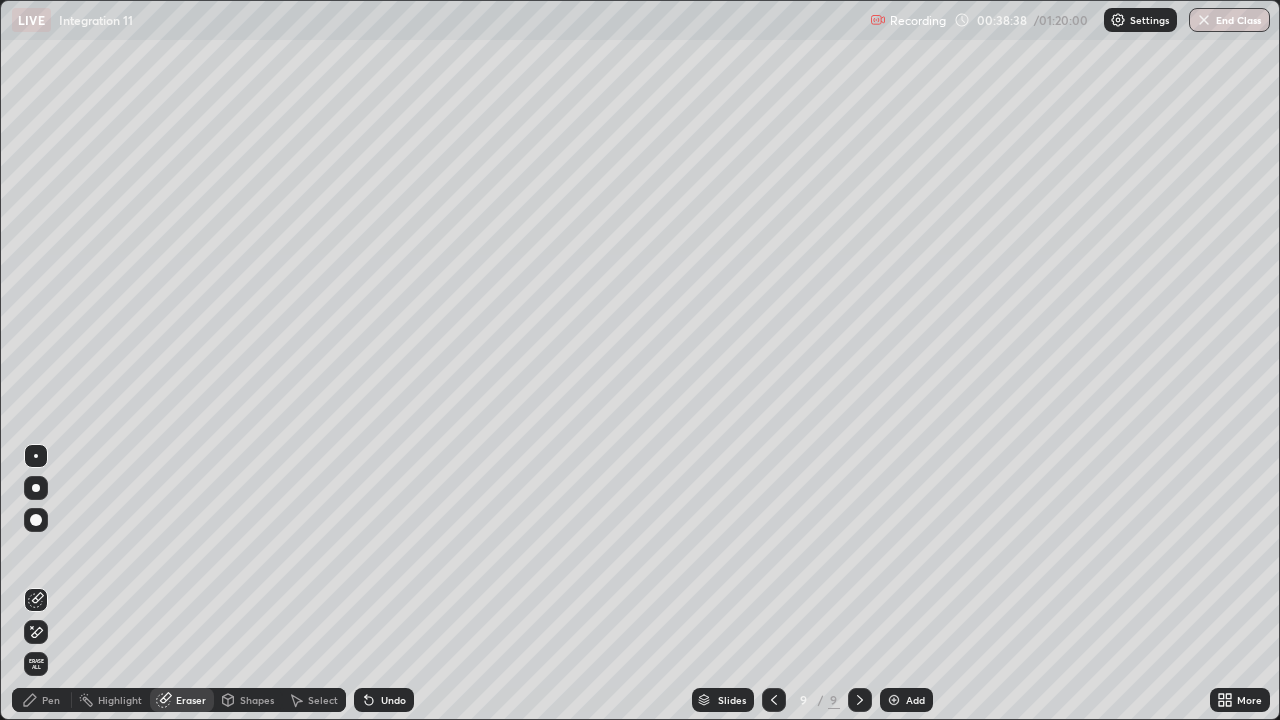 click on "Pen" at bounding box center (51, 700) 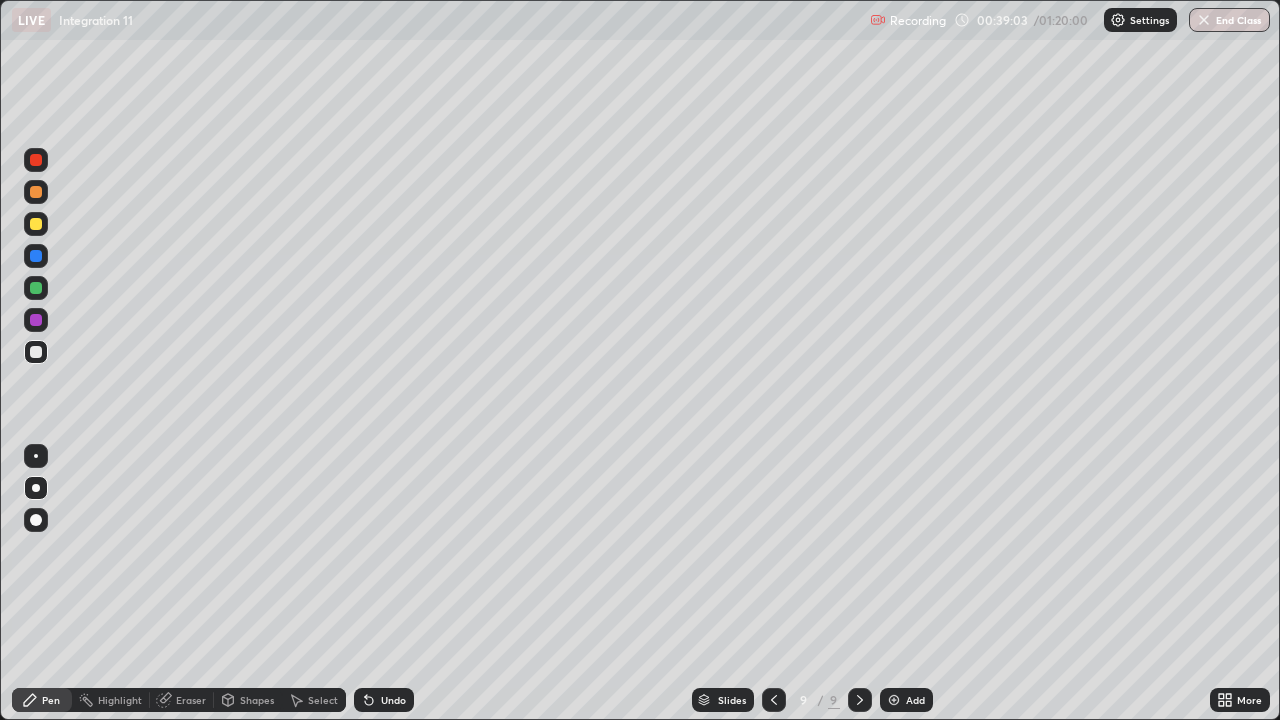 click on "Undo" at bounding box center (393, 700) 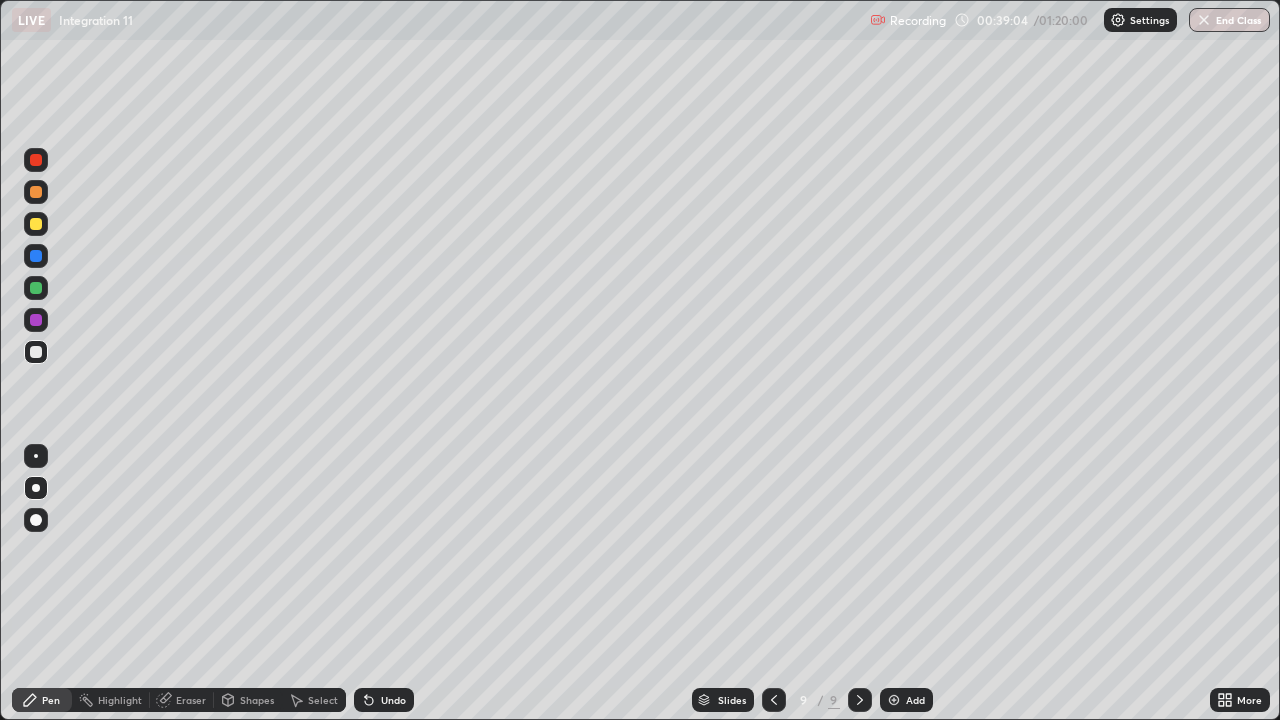 click on "Undo" at bounding box center (393, 700) 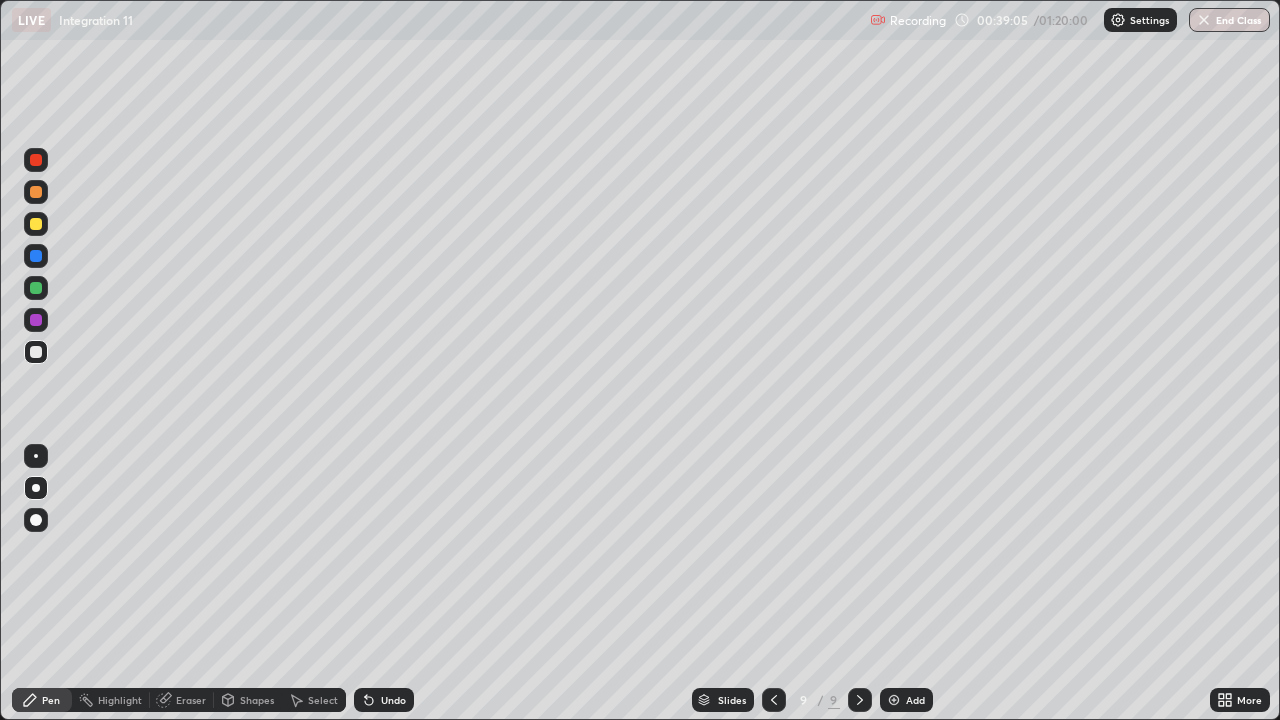 click on "Undo" at bounding box center (393, 700) 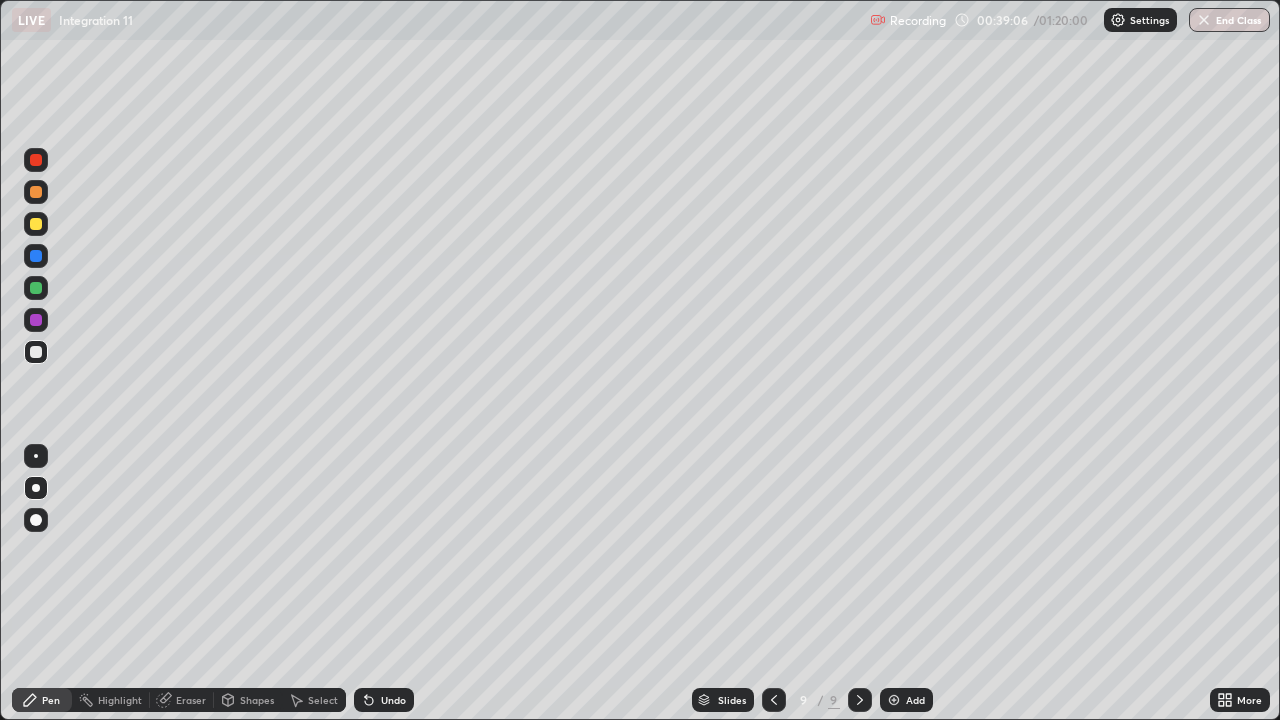 click at bounding box center [36, 320] 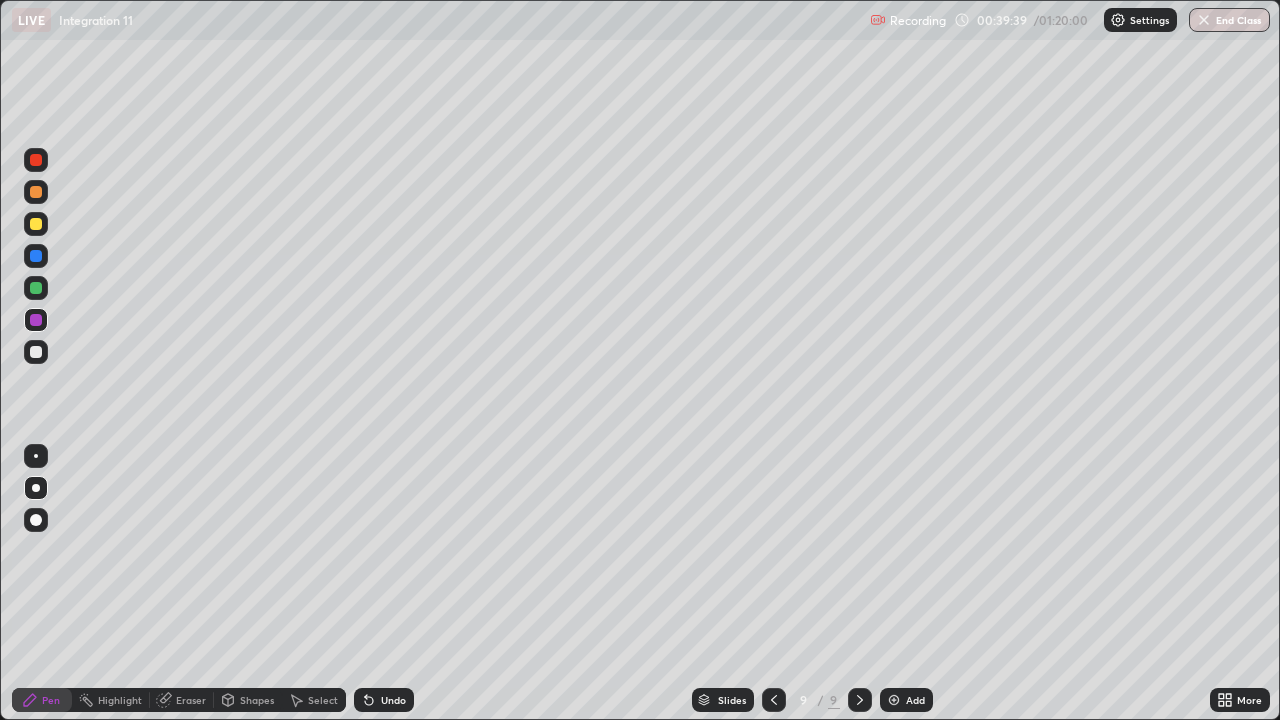 click on "Eraser" at bounding box center [191, 700] 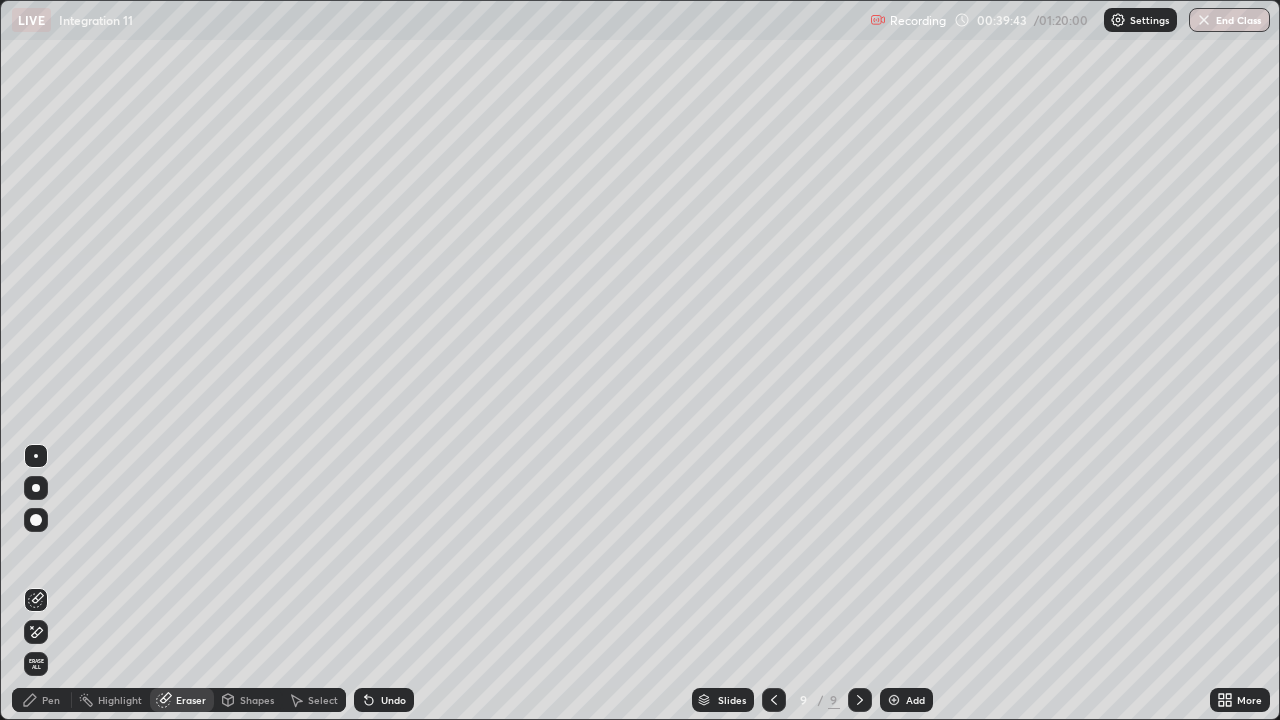 click on "Pen" at bounding box center (51, 700) 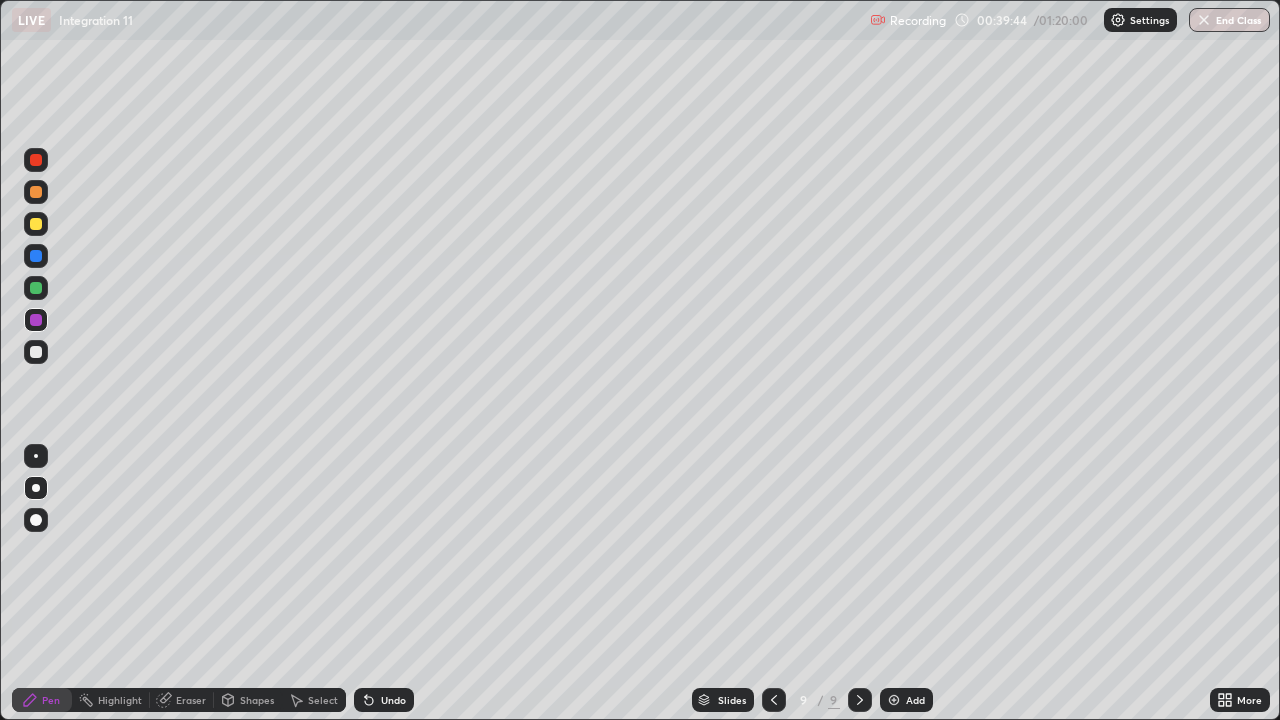 click at bounding box center [36, 352] 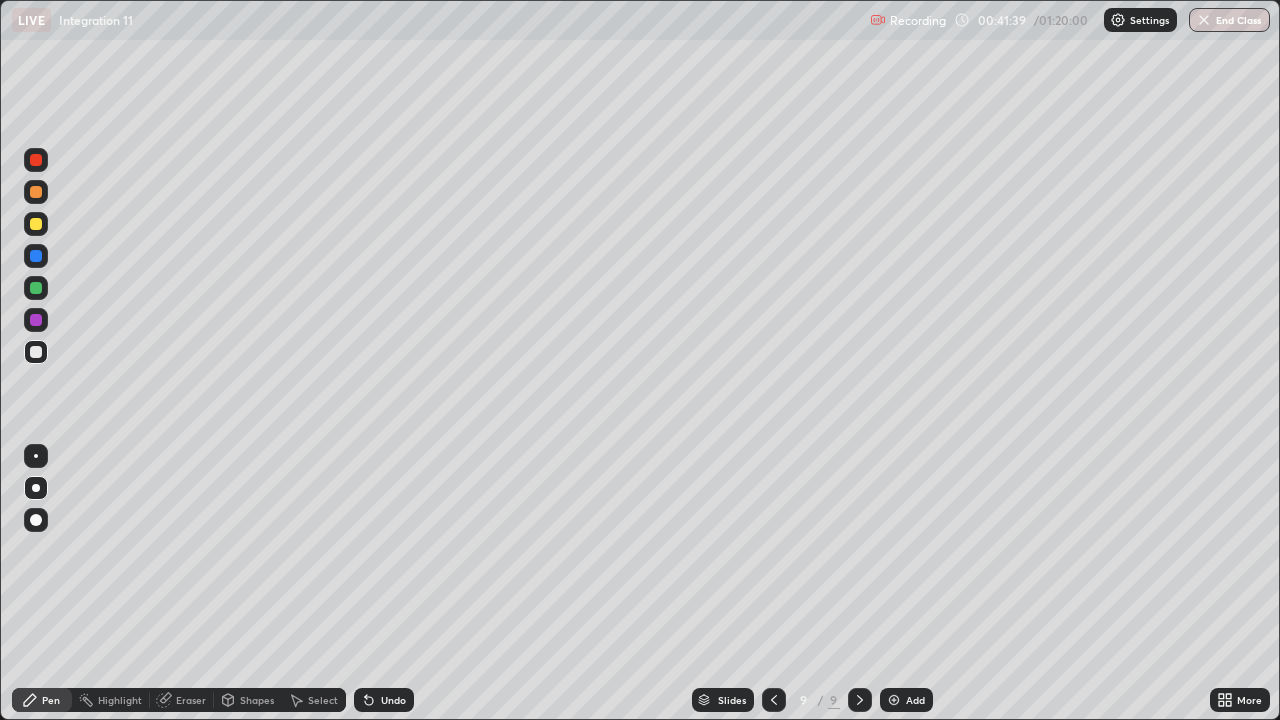 click on "Eraser" at bounding box center (182, 700) 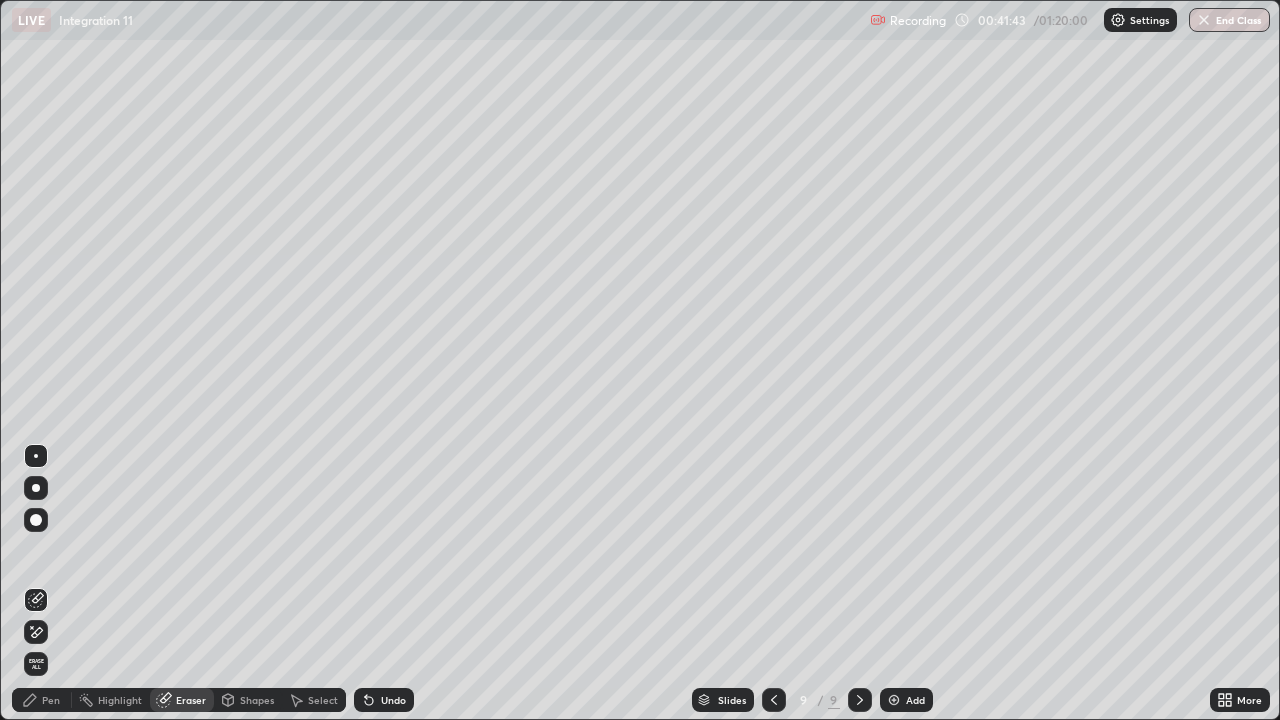 click on "Pen" at bounding box center [51, 700] 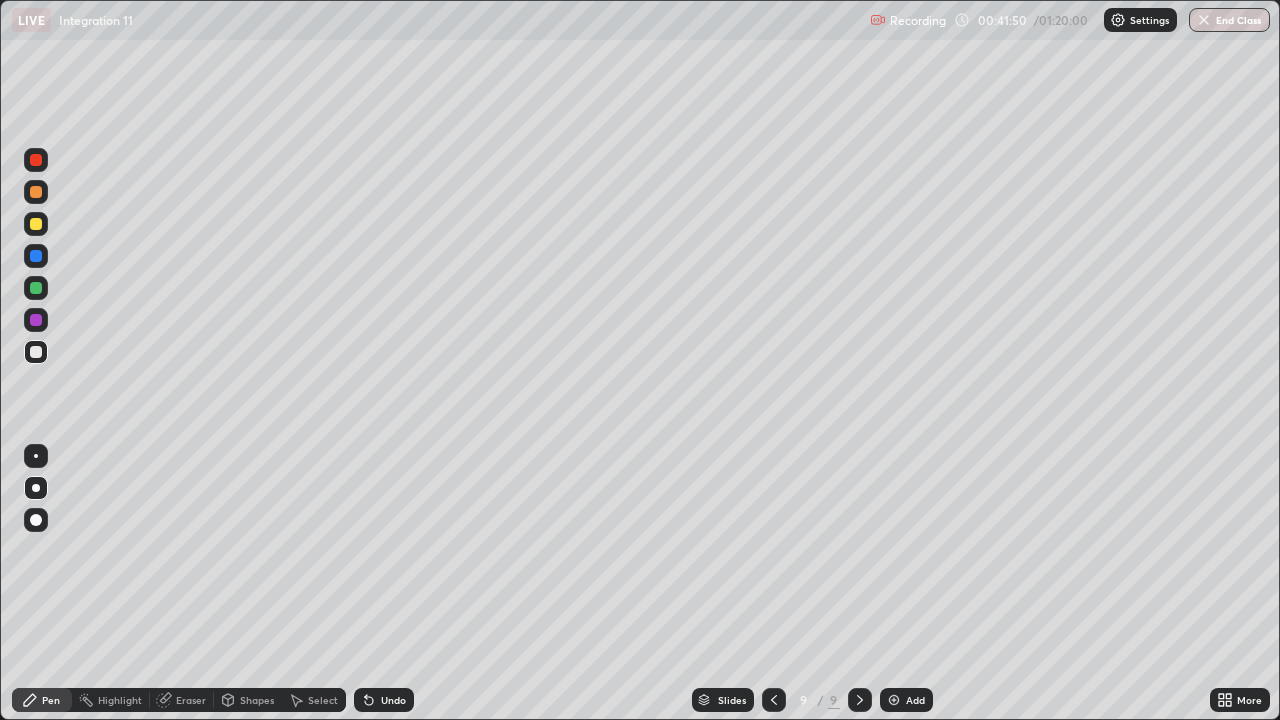 click on "Eraser" at bounding box center (191, 700) 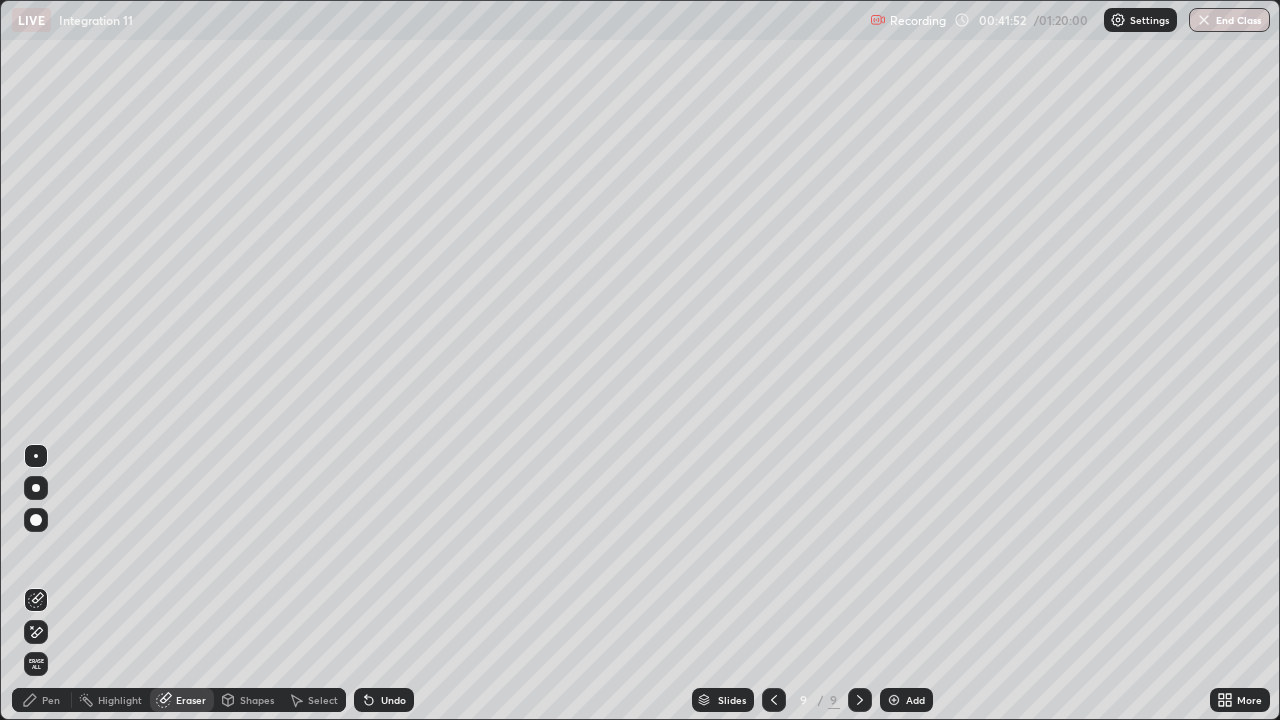 click 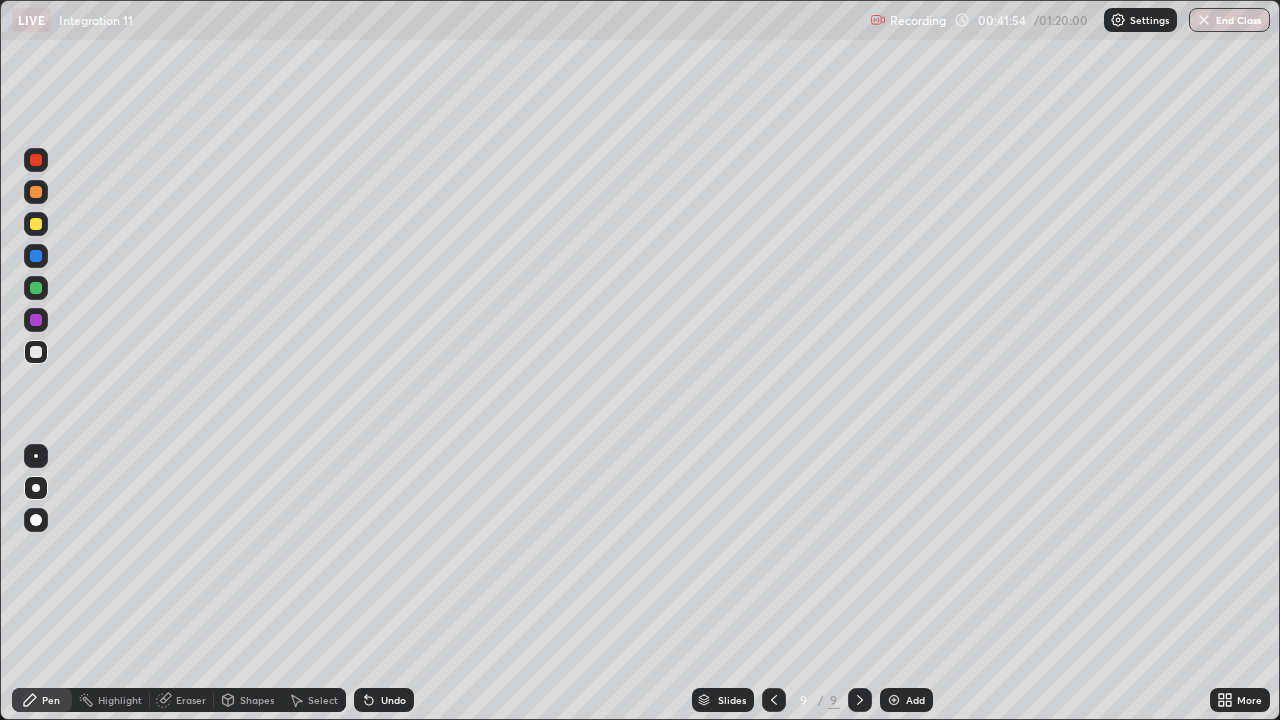 click at bounding box center (36, 288) 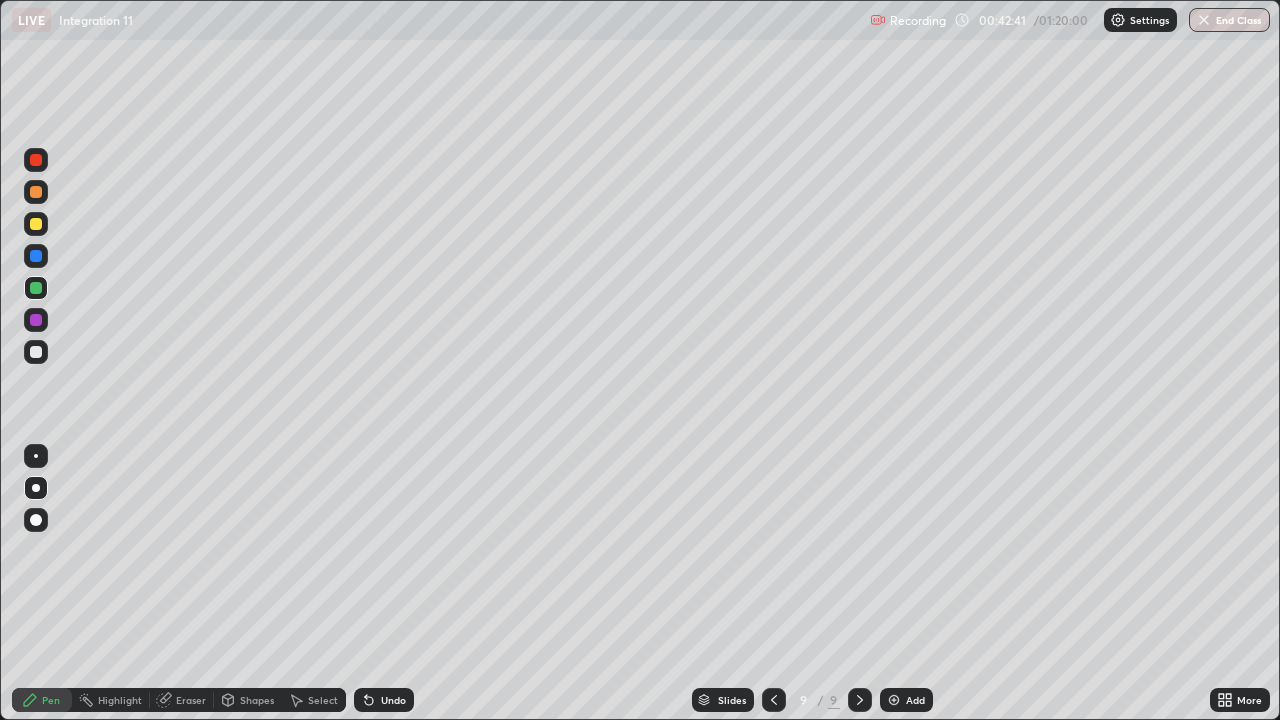 click at bounding box center [36, 352] 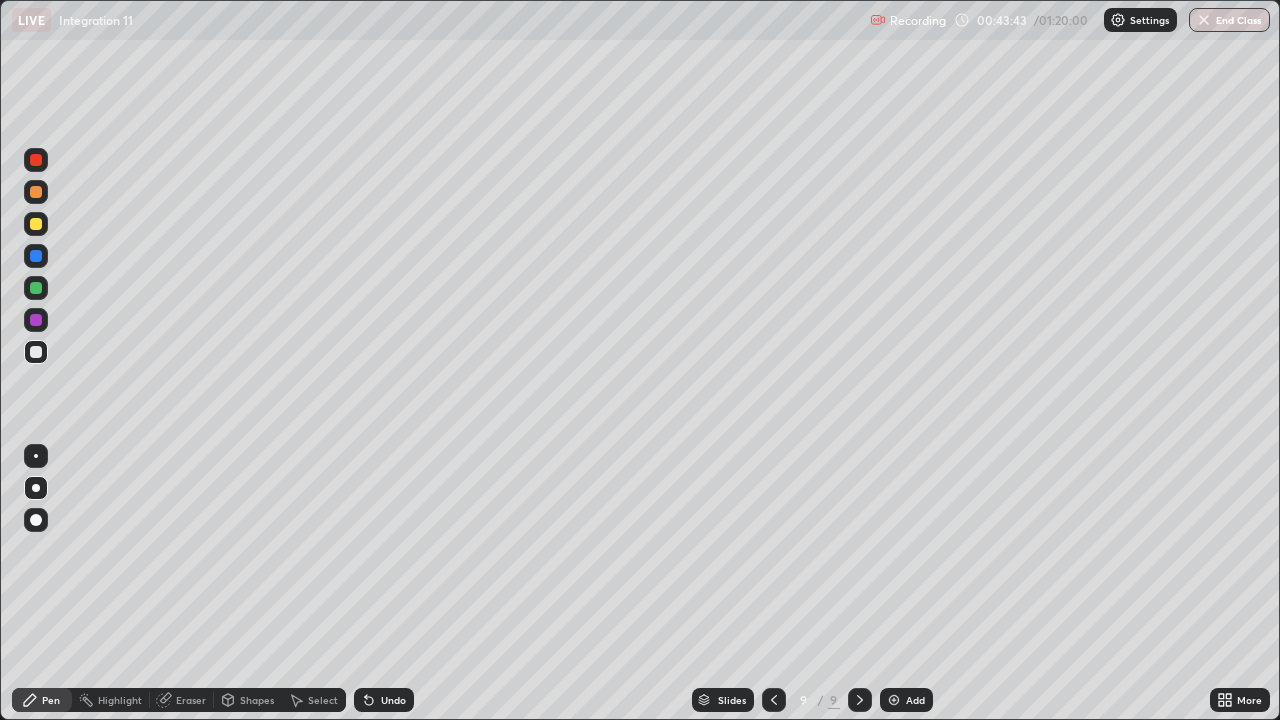 click on "Undo" at bounding box center (393, 700) 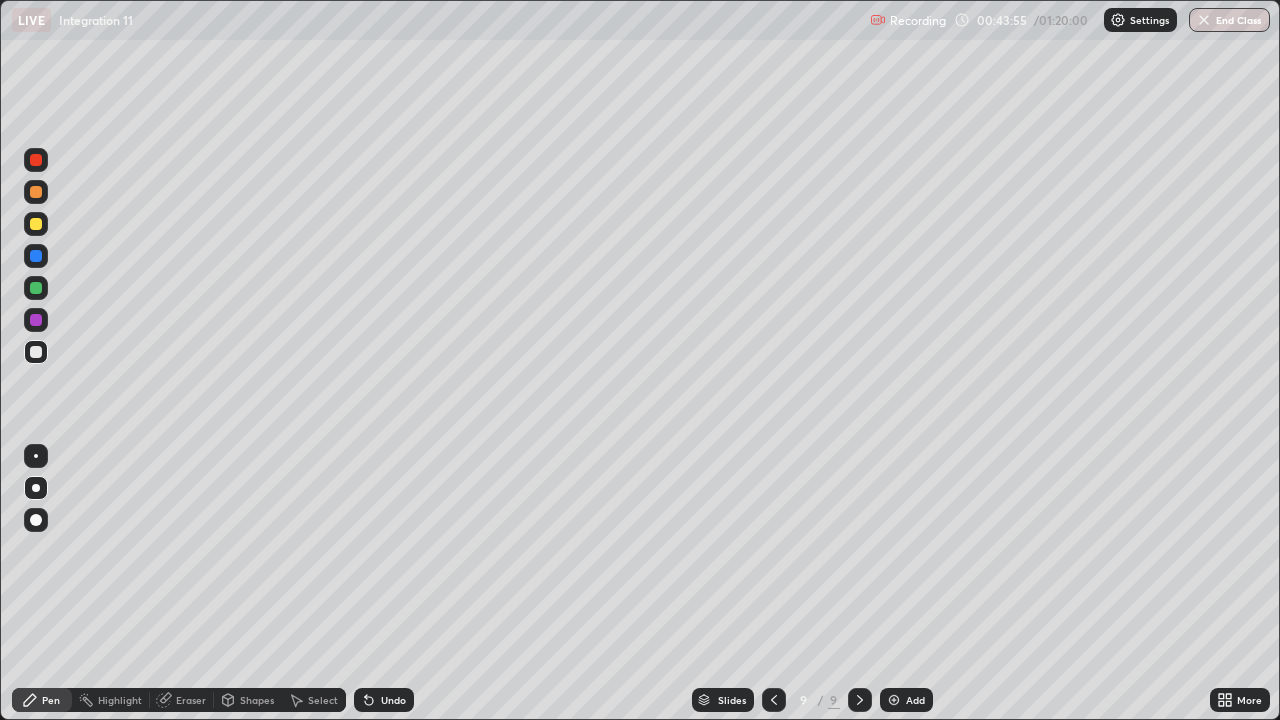 click at bounding box center [36, 256] 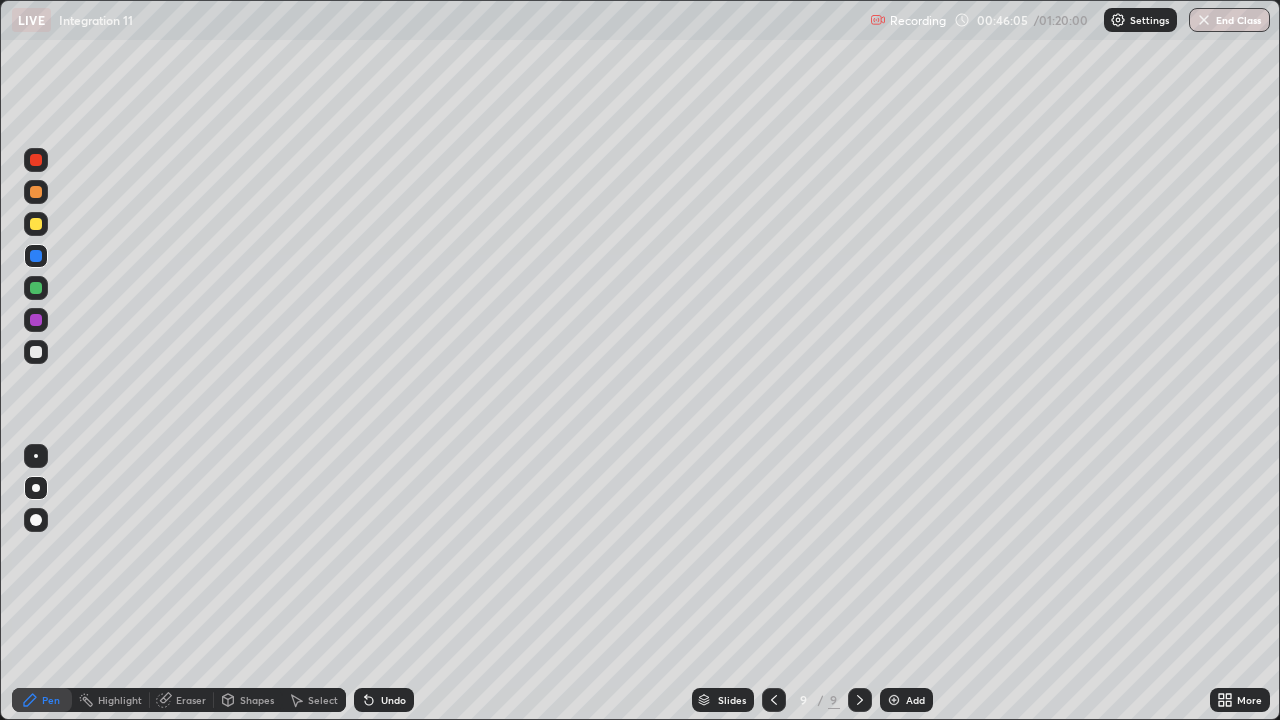 click at bounding box center (36, 224) 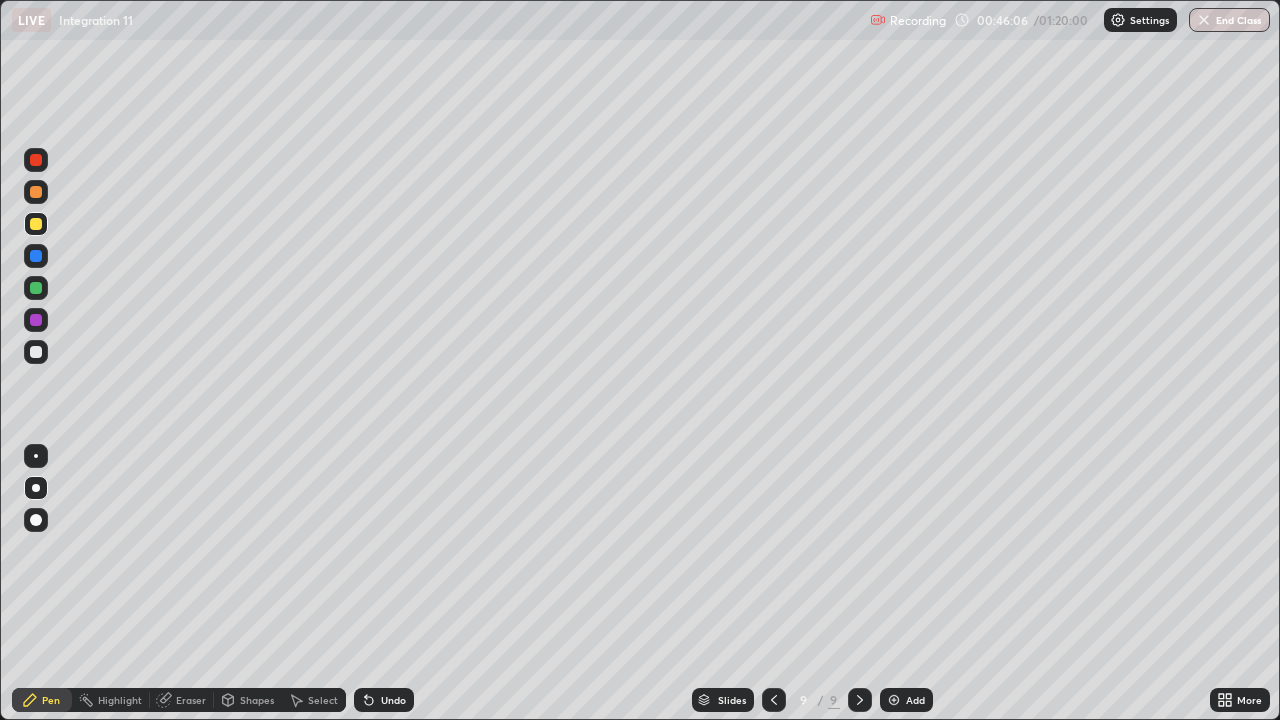click 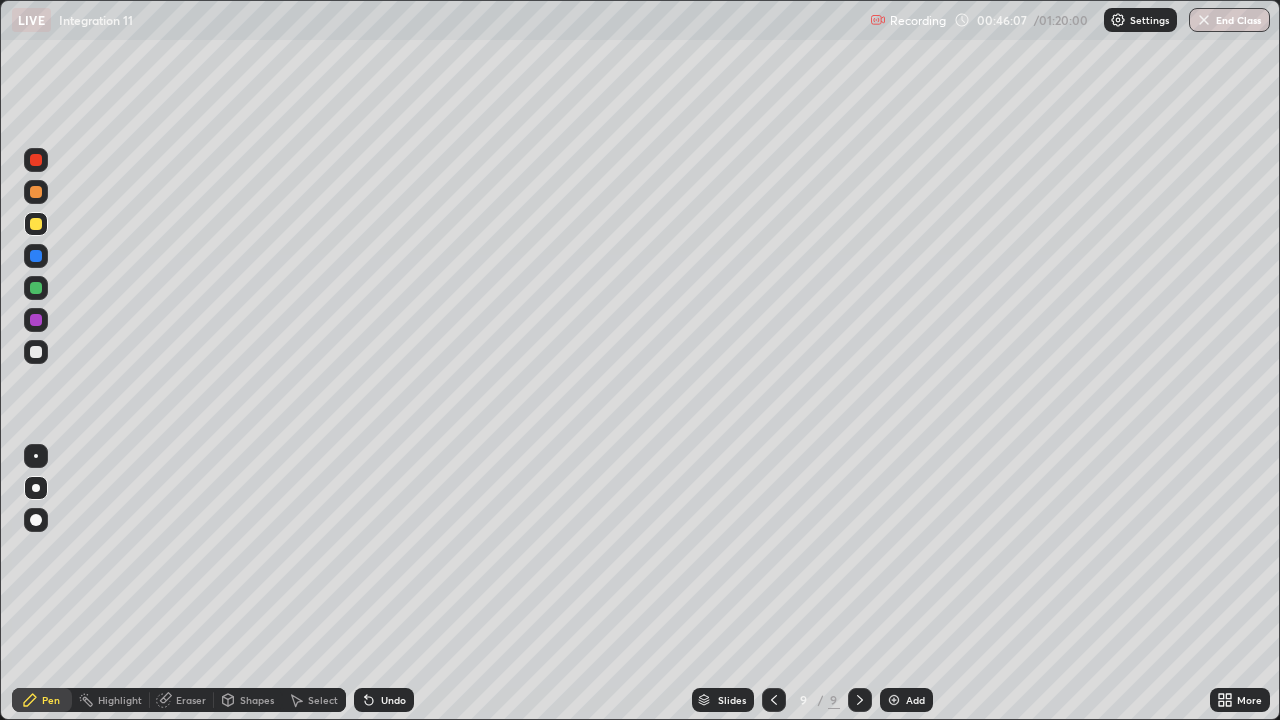 click on "Add" at bounding box center [906, 700] 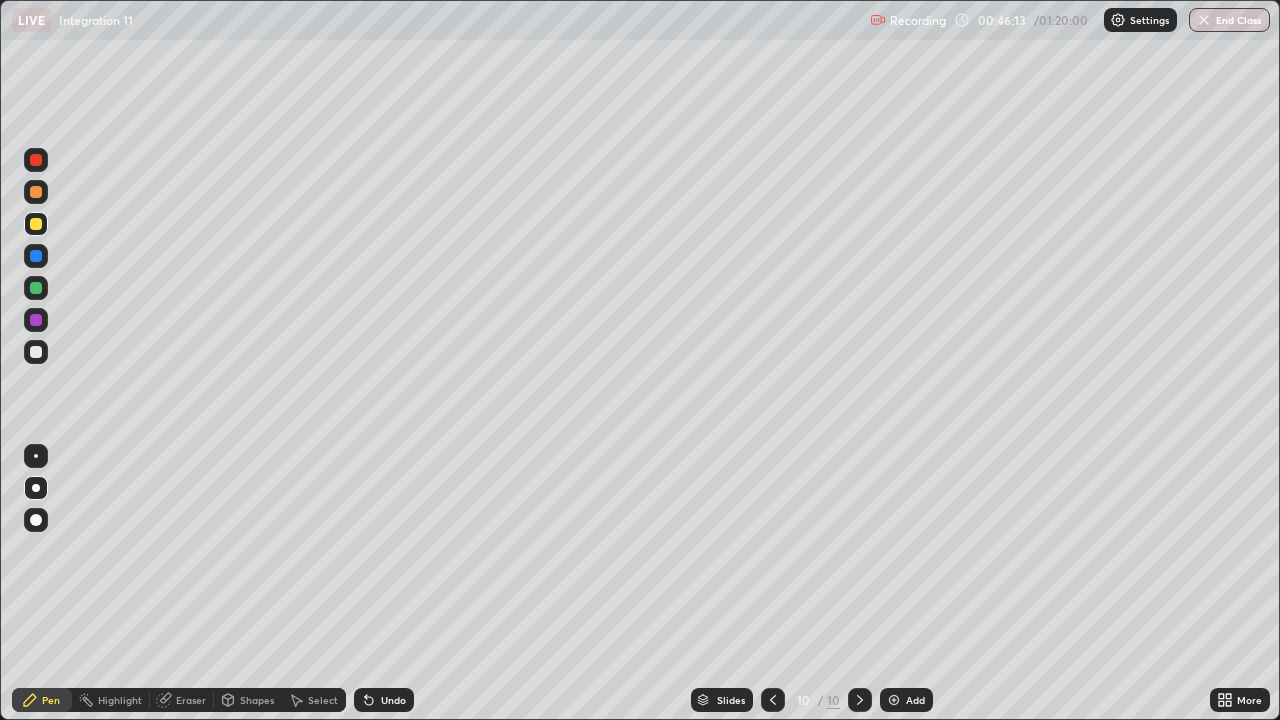 click on "Undo" at bounding box center (393, 700) 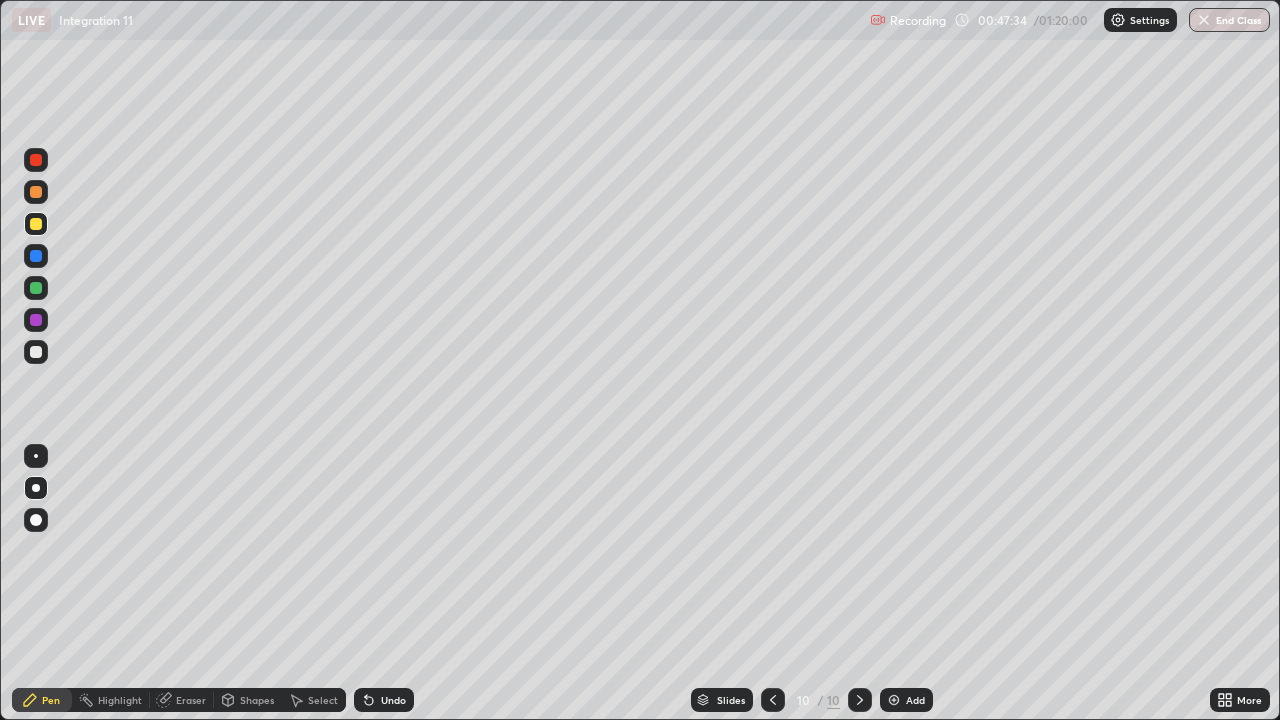 click at bounding box center [36, 352] 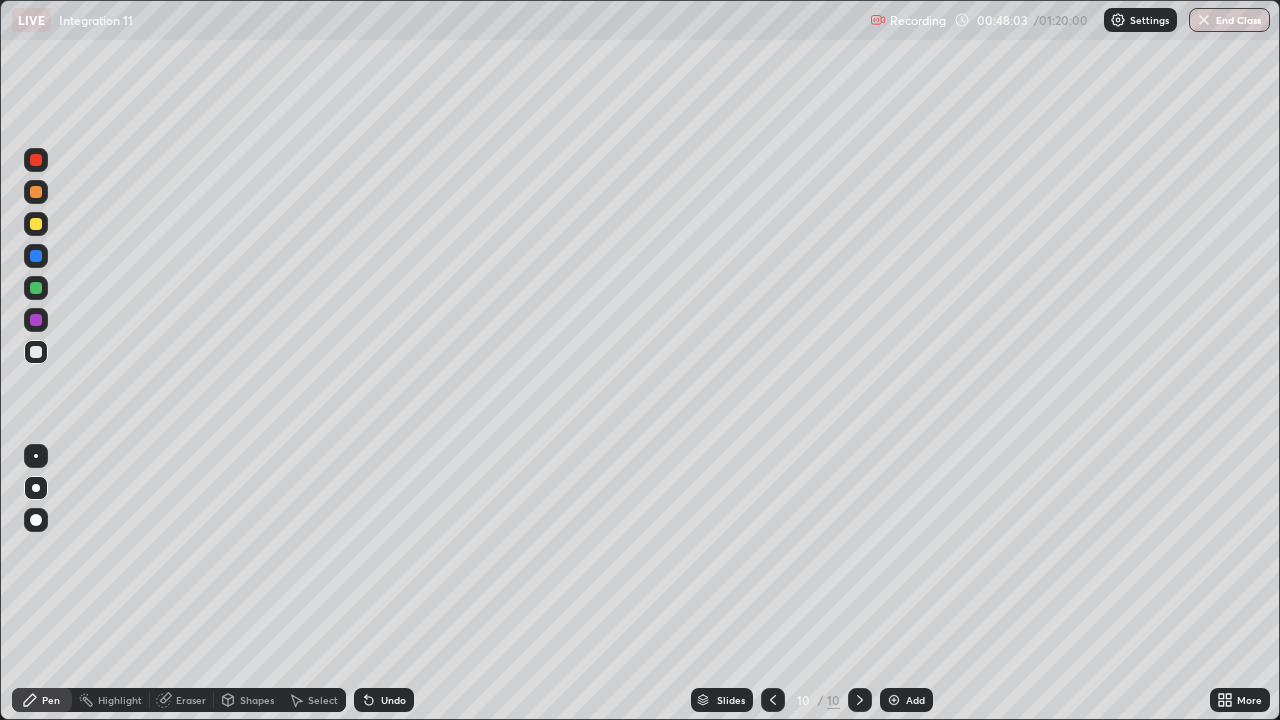 click on "Undo" at bounding box center (393, 700) 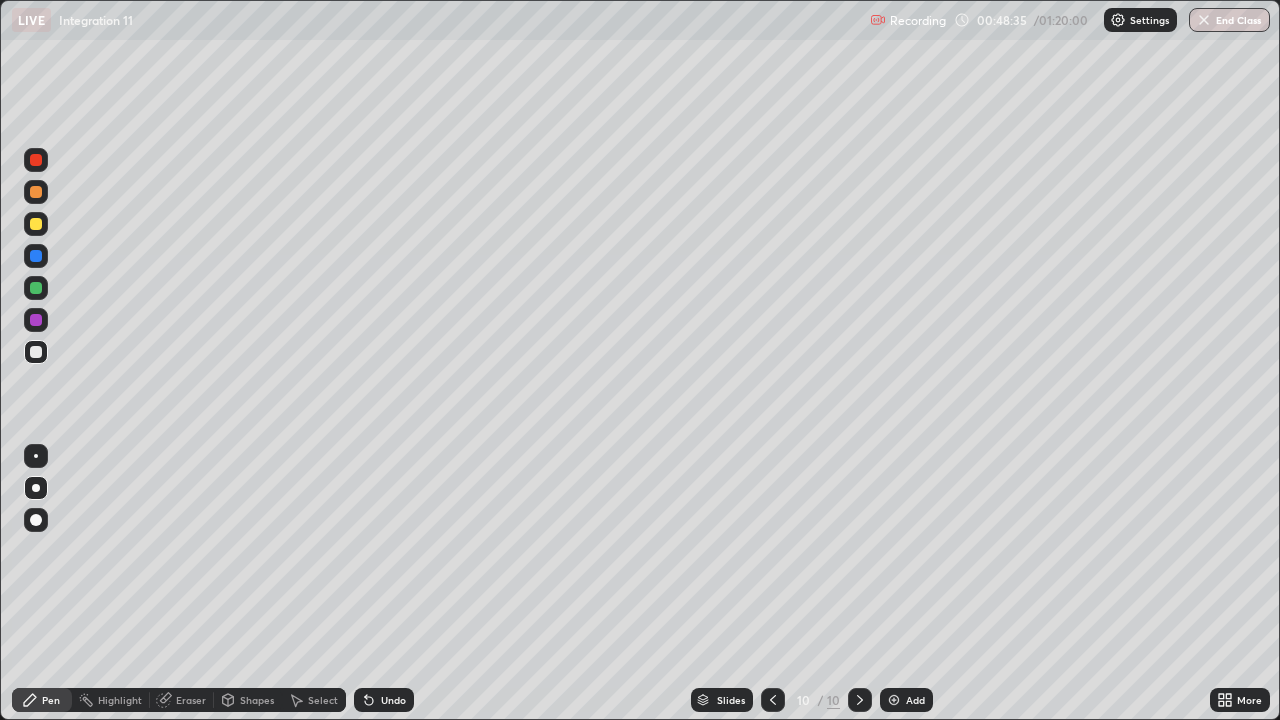 click on "Undo" at bounding box center (393, 700) 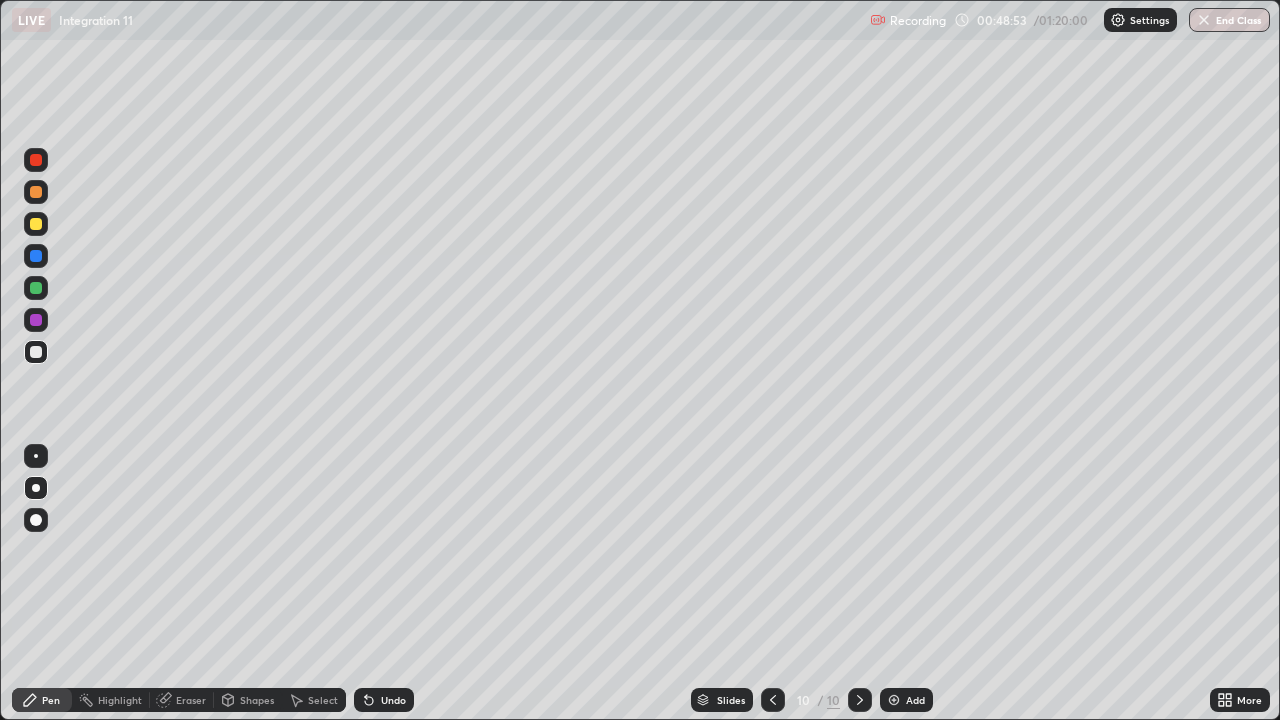 click at bounding box center [36, 320] 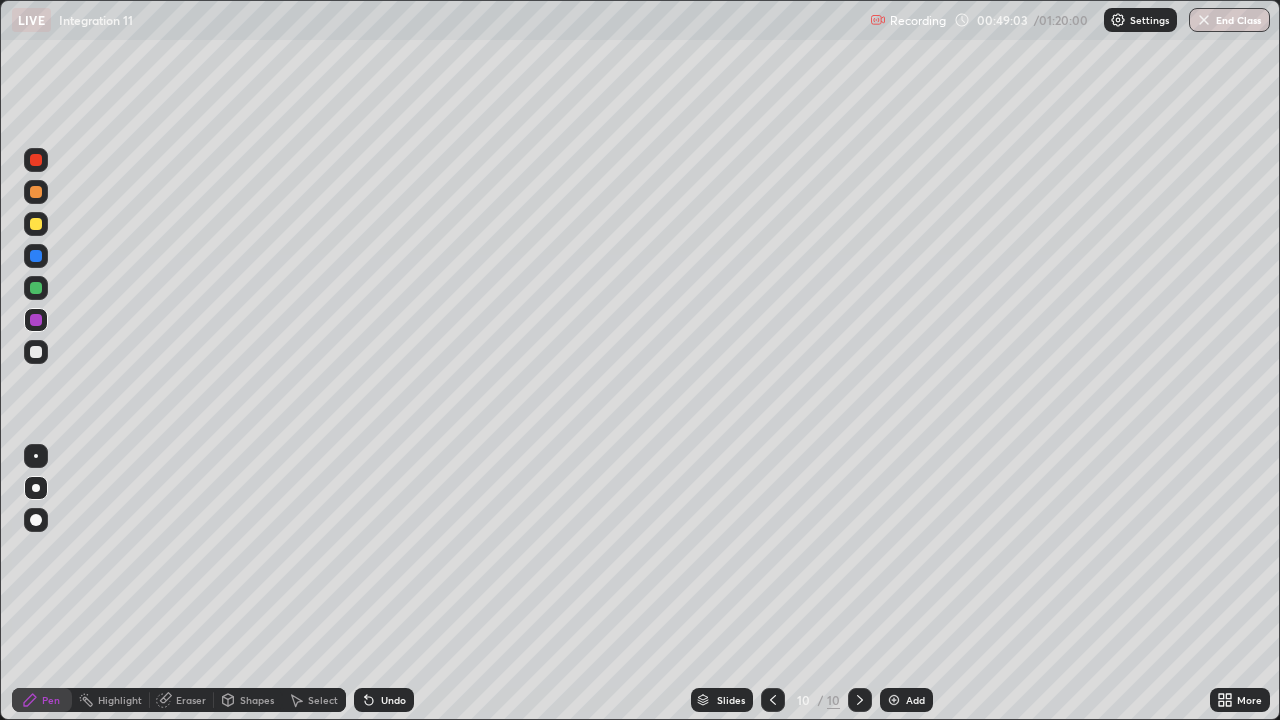 click on "Undo" at bounding box center (393, 700) 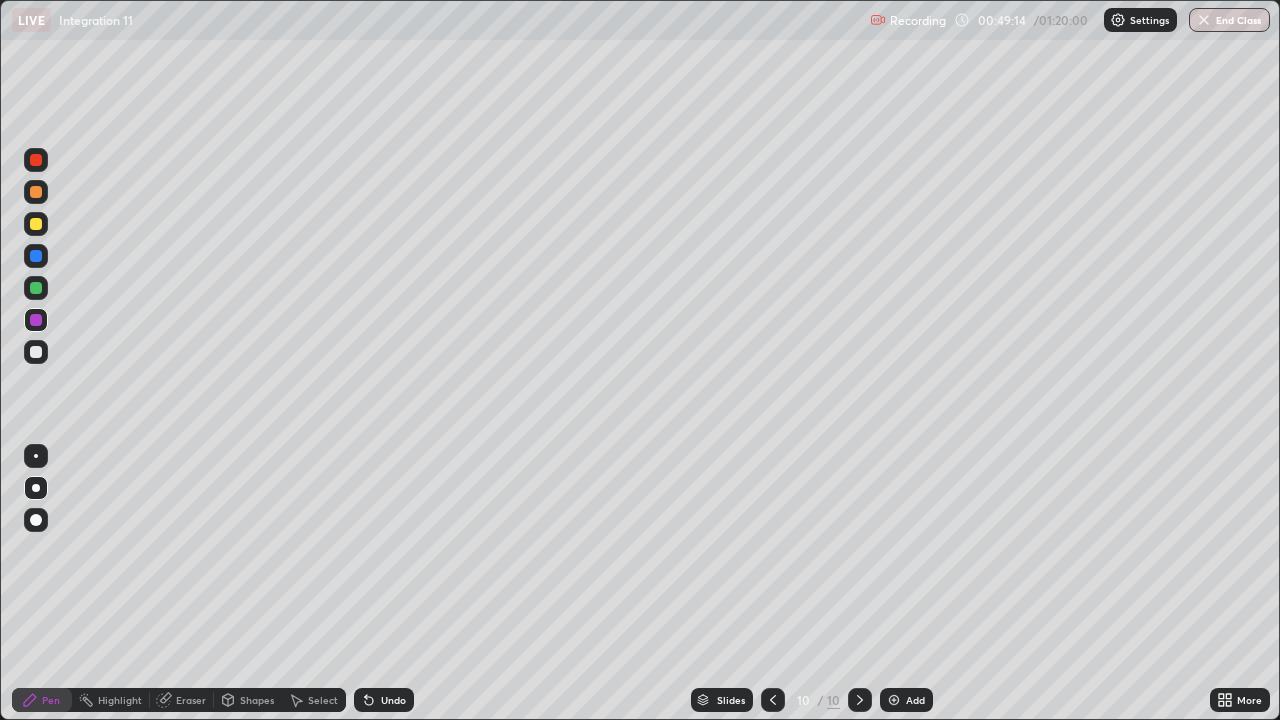 click at bounding box center [36, 352] 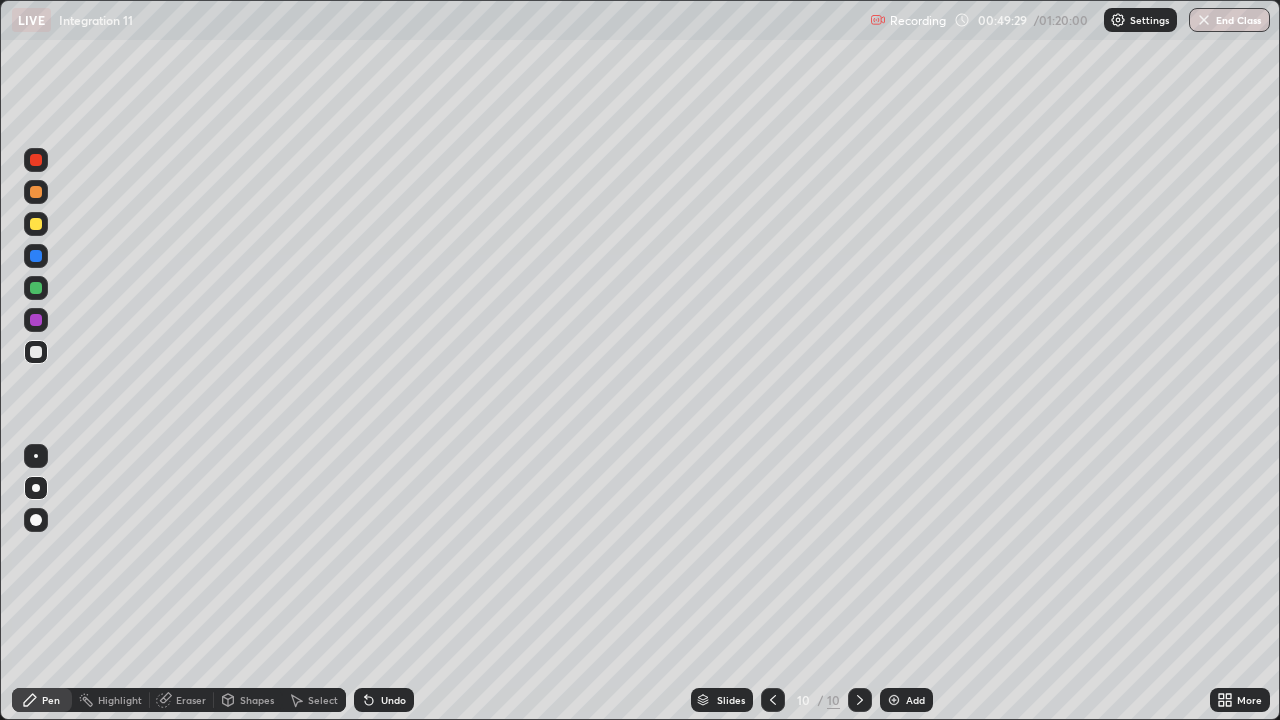 click on "Eraser" at bounding box center [191, 700] 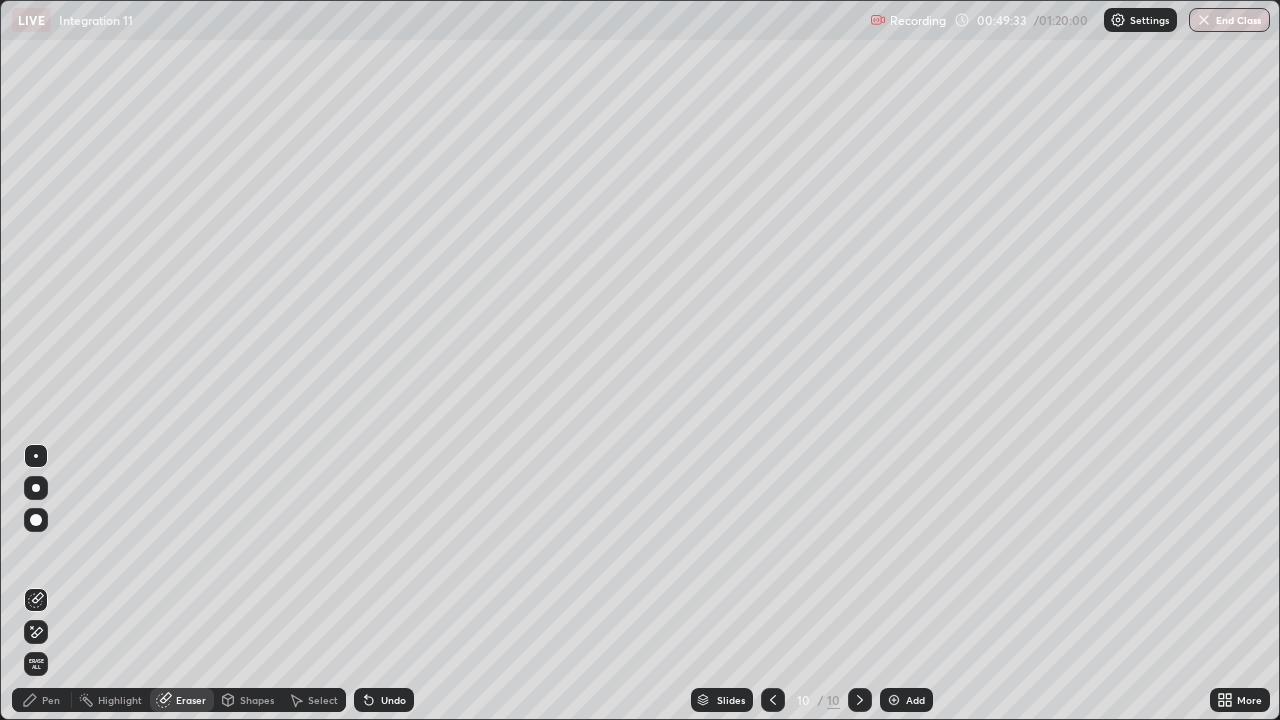click on "Pen" at bounding box center [51, 700] 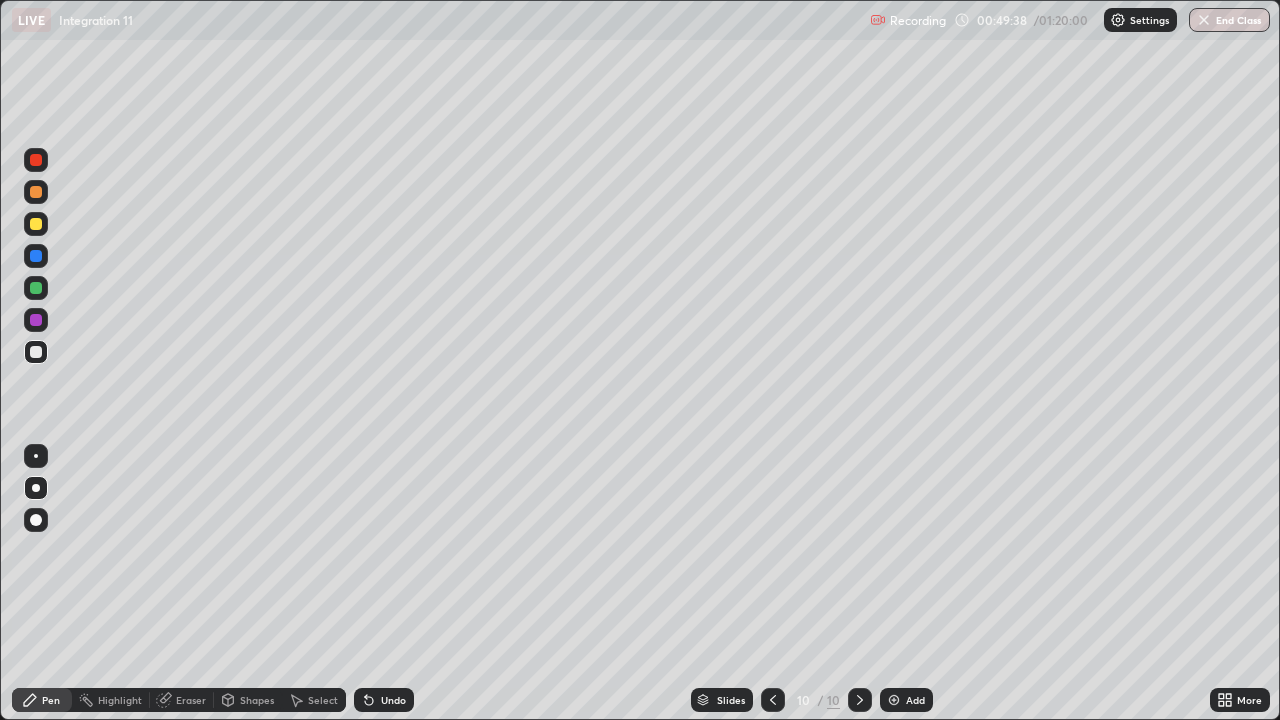 click on "Eraser" at bounding box center (191, 700) 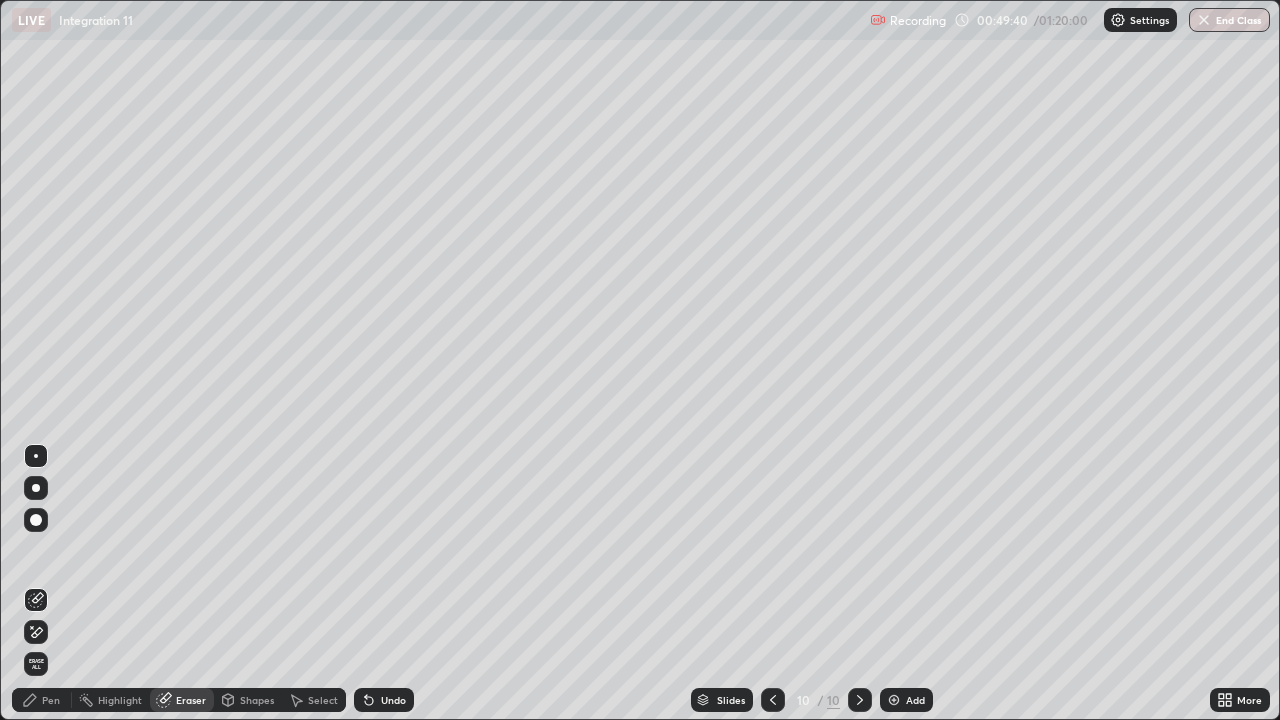 click on "Pen" at bounding box center (51, 700) 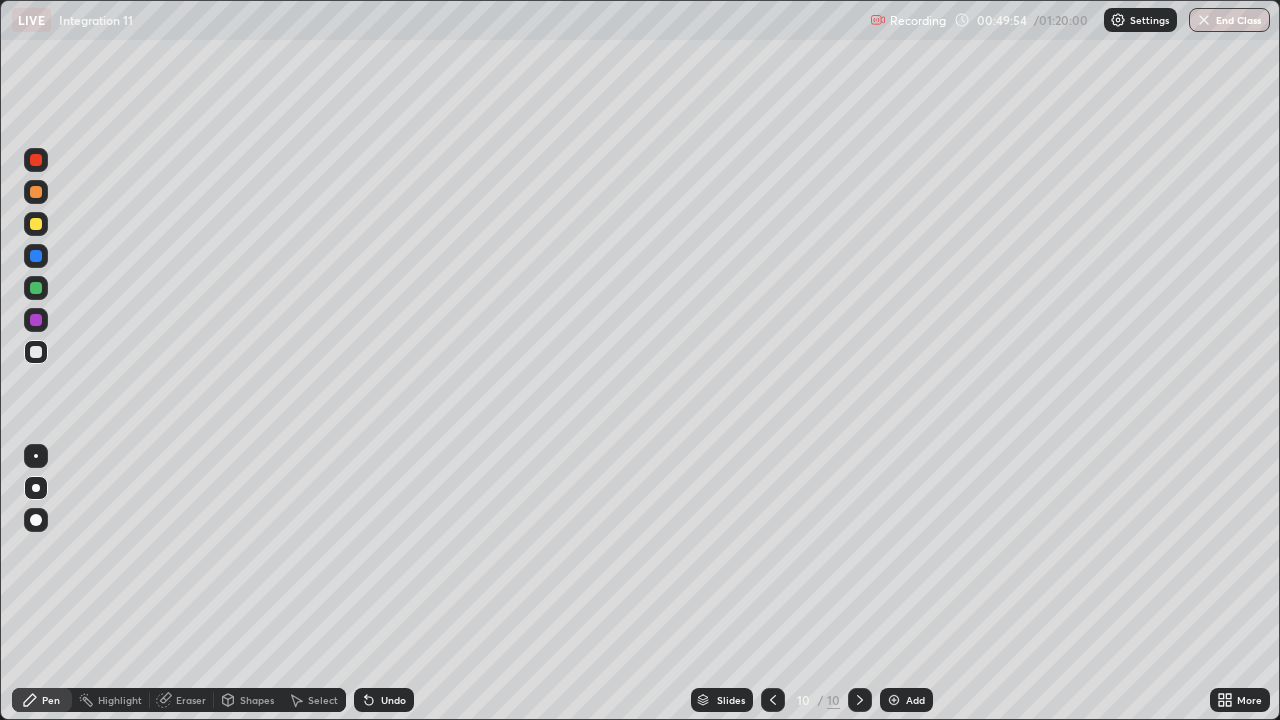 click at bounding box center [36, 256] 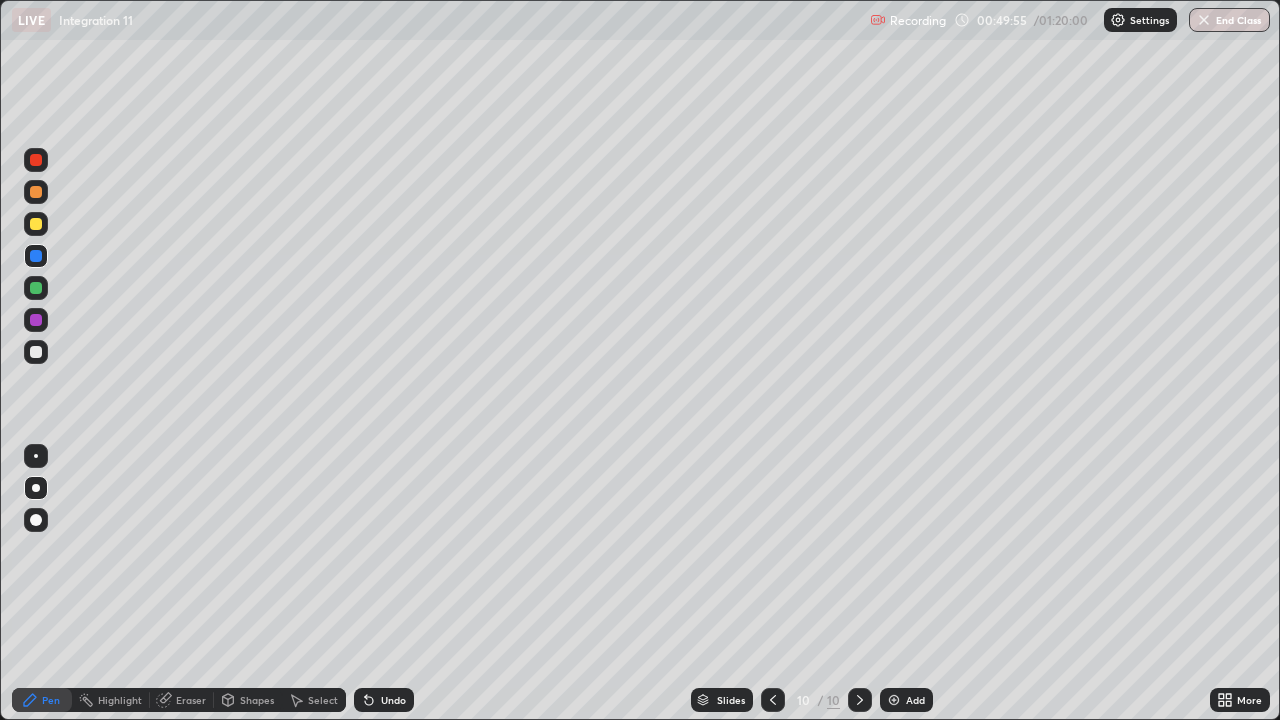click at bounding box center [36, 160] 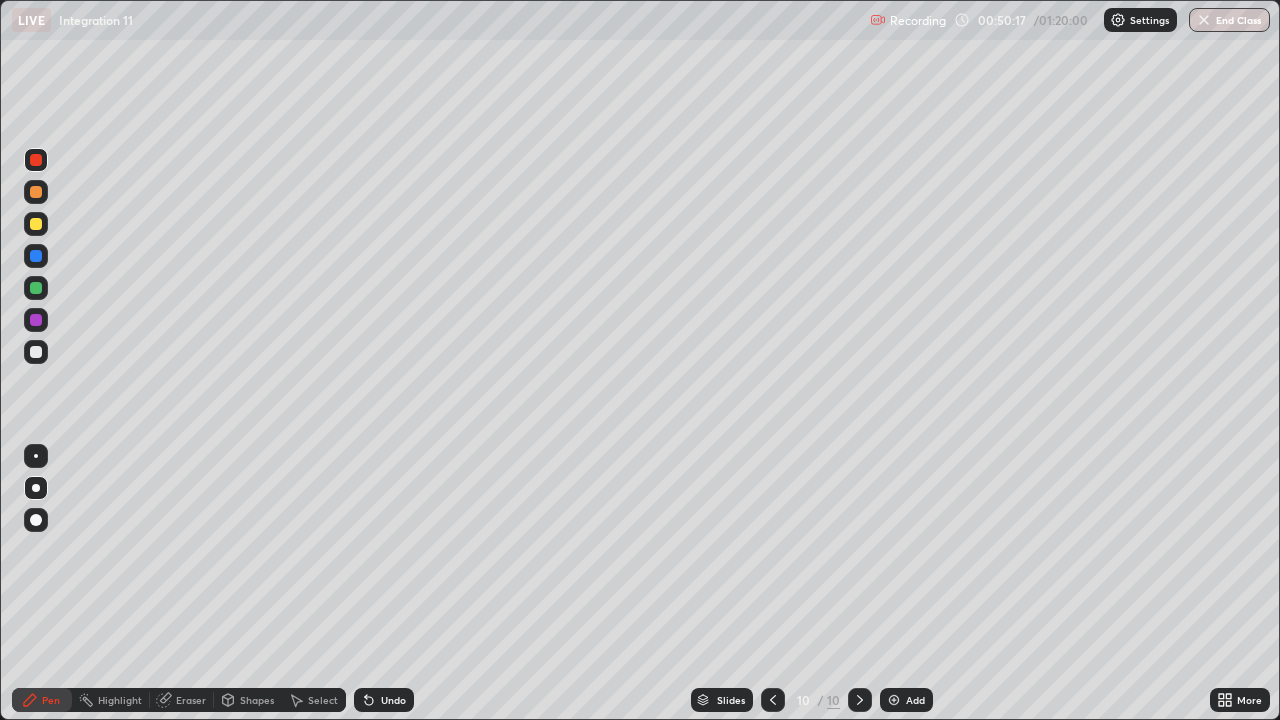 click at bounding box center (36, 352) 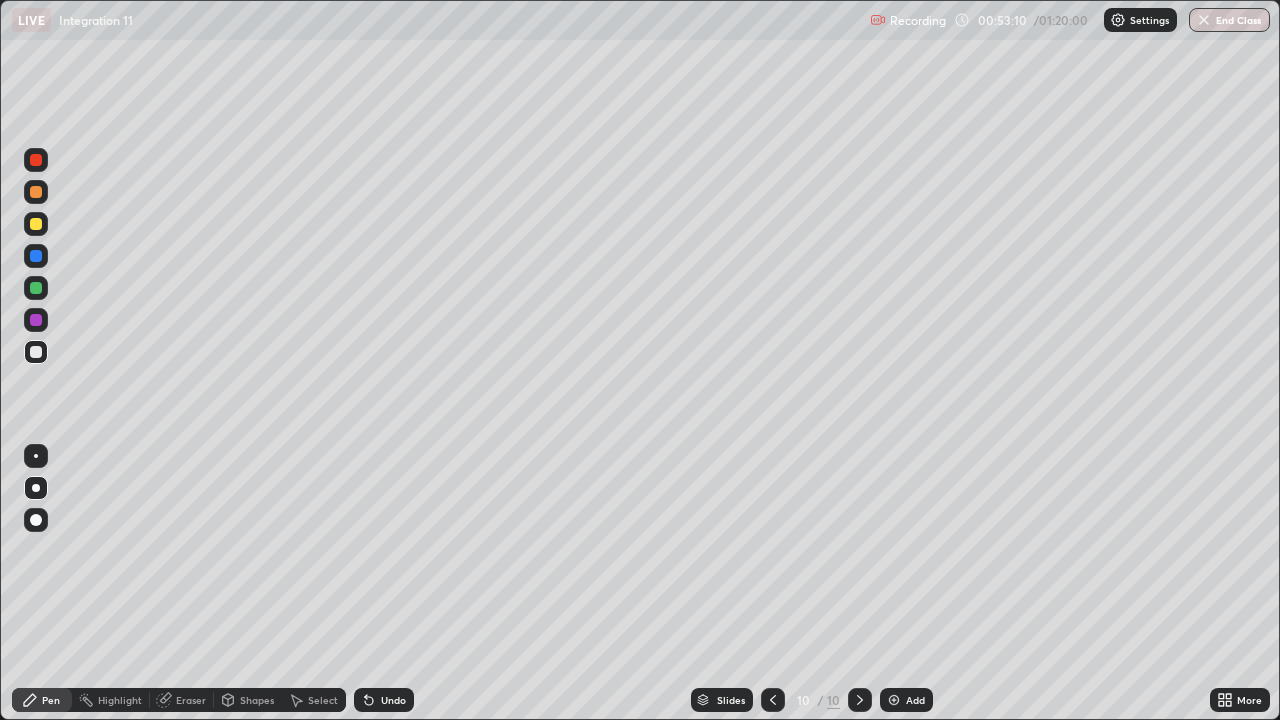 click on "Select" at bounding box center (314, 700) 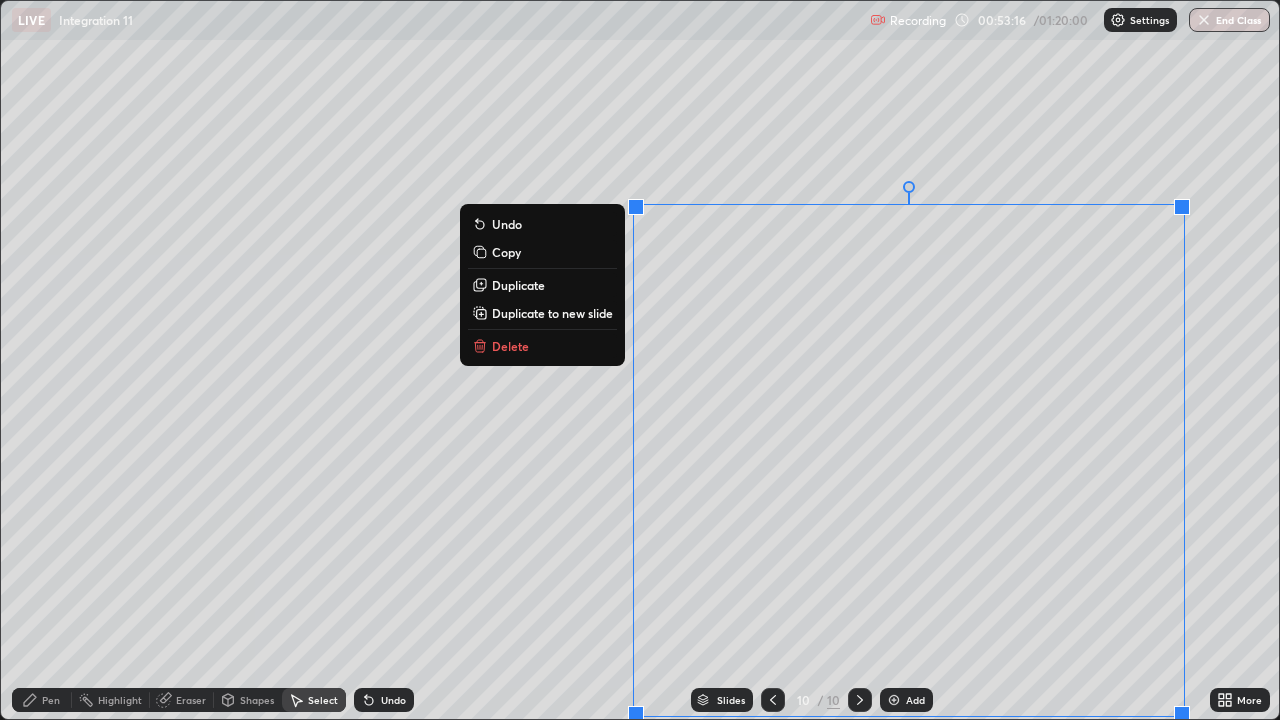 click on "Duplicate to new slide" at bounding box center [552, 313] 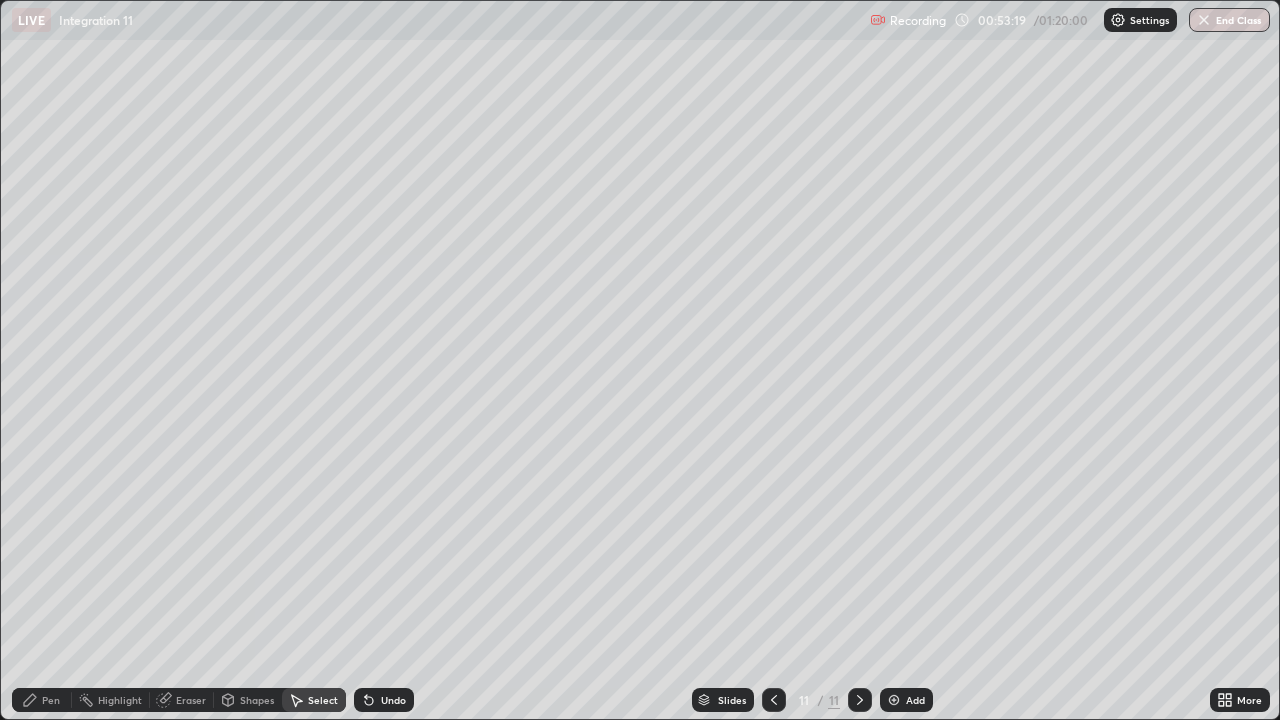 click on "Pen" at bounding box center [42, 700] 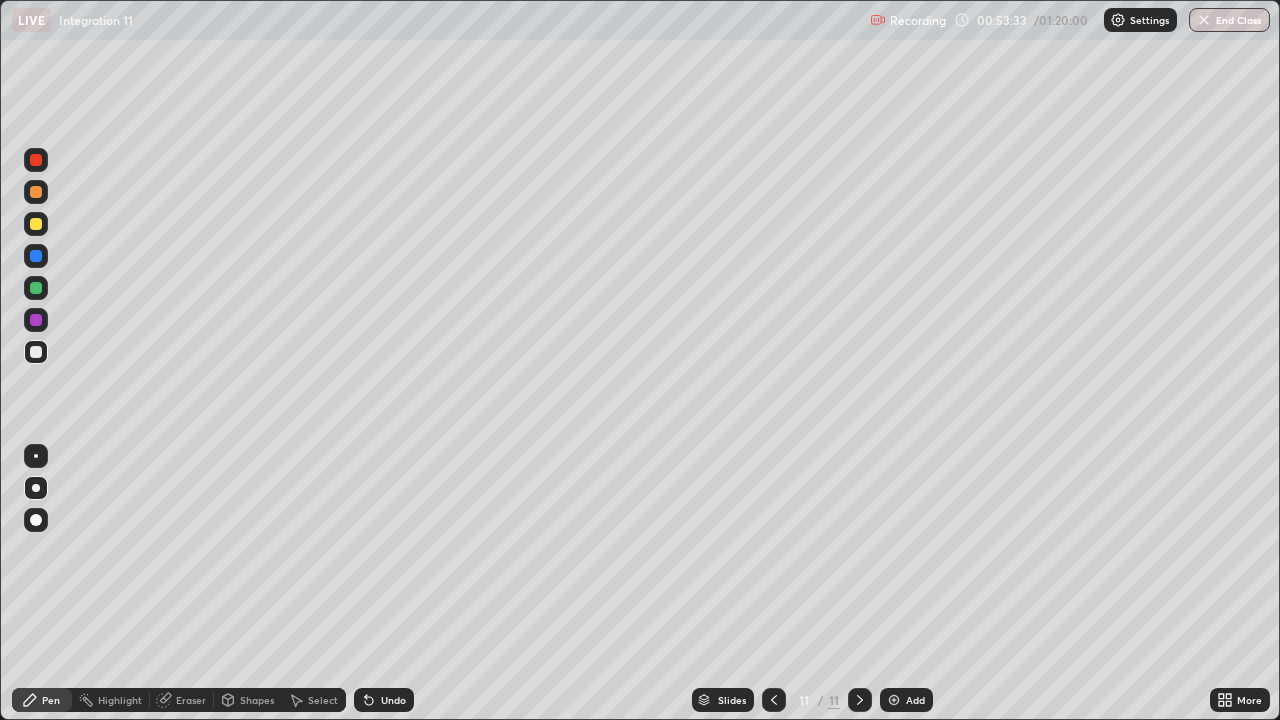 click at bounding box center [36, 160] 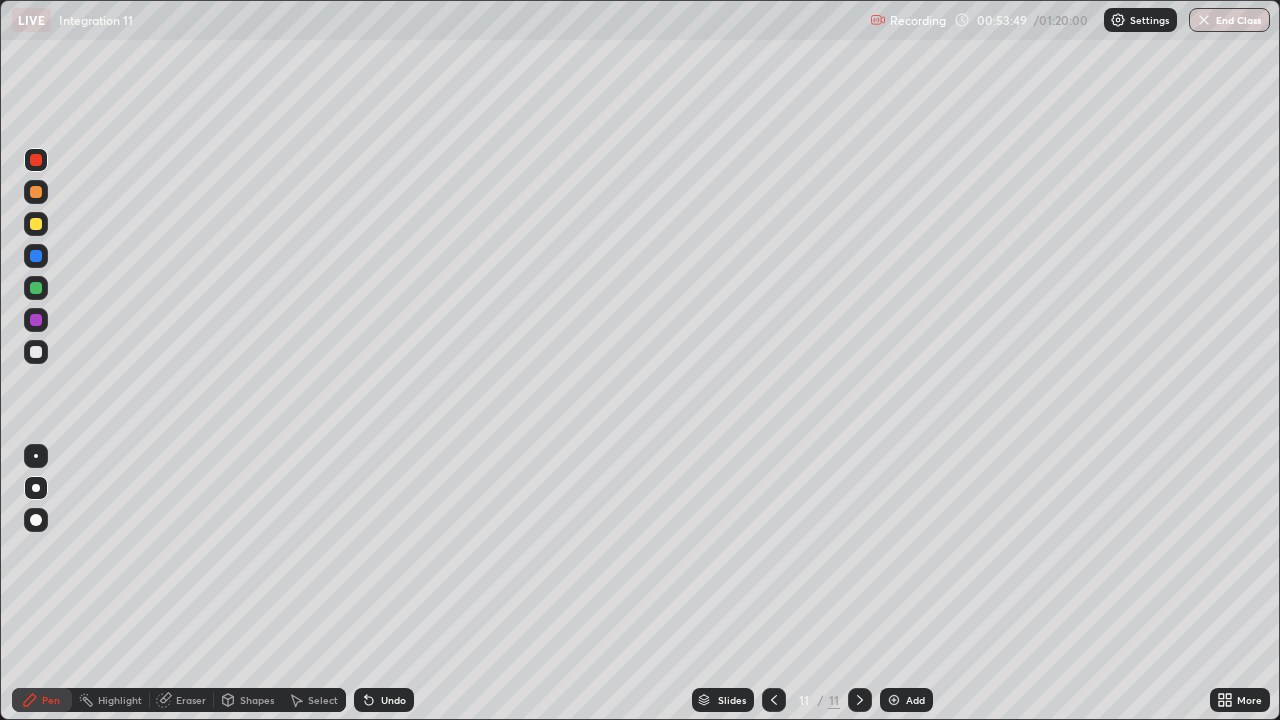 click at bounding box center (36, 352) 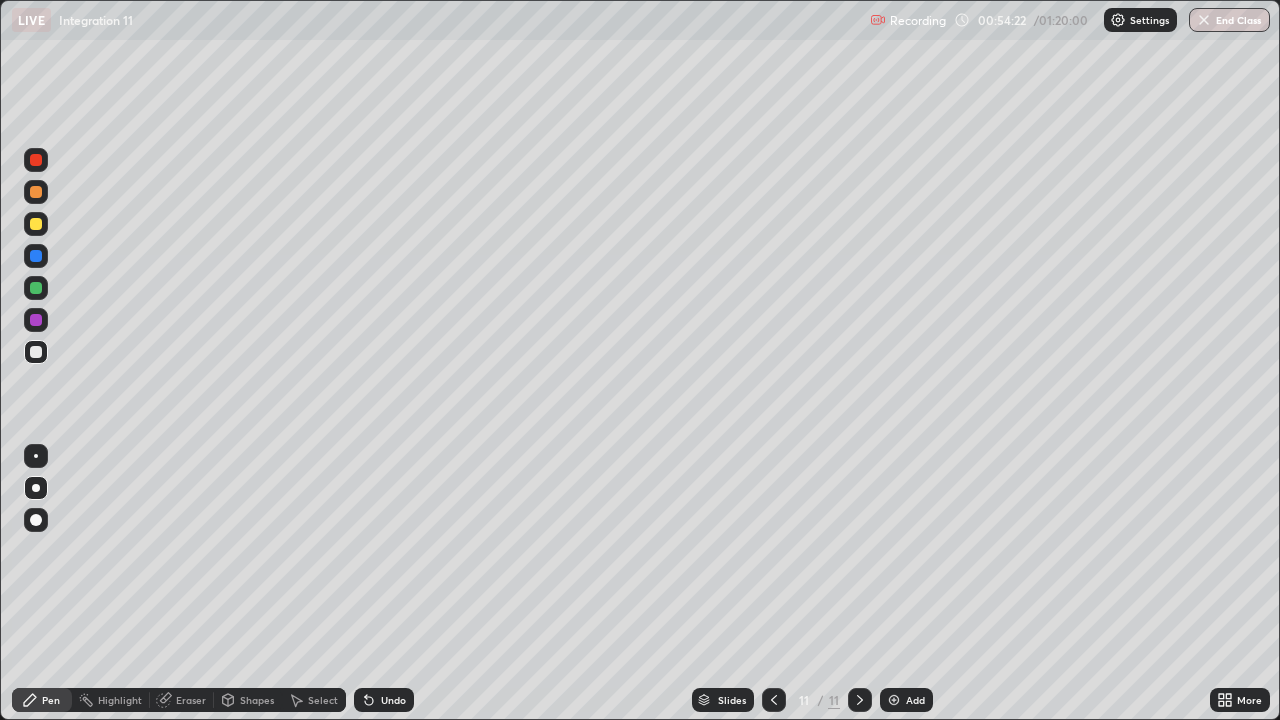 click 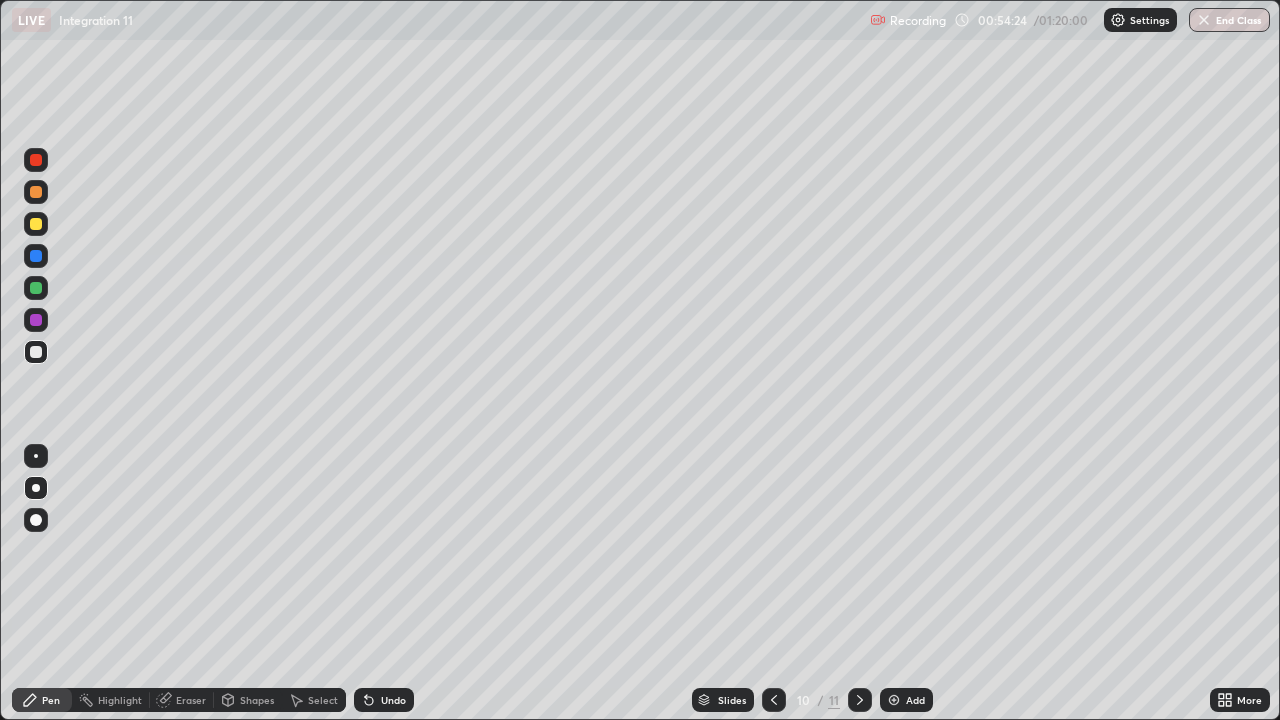 click 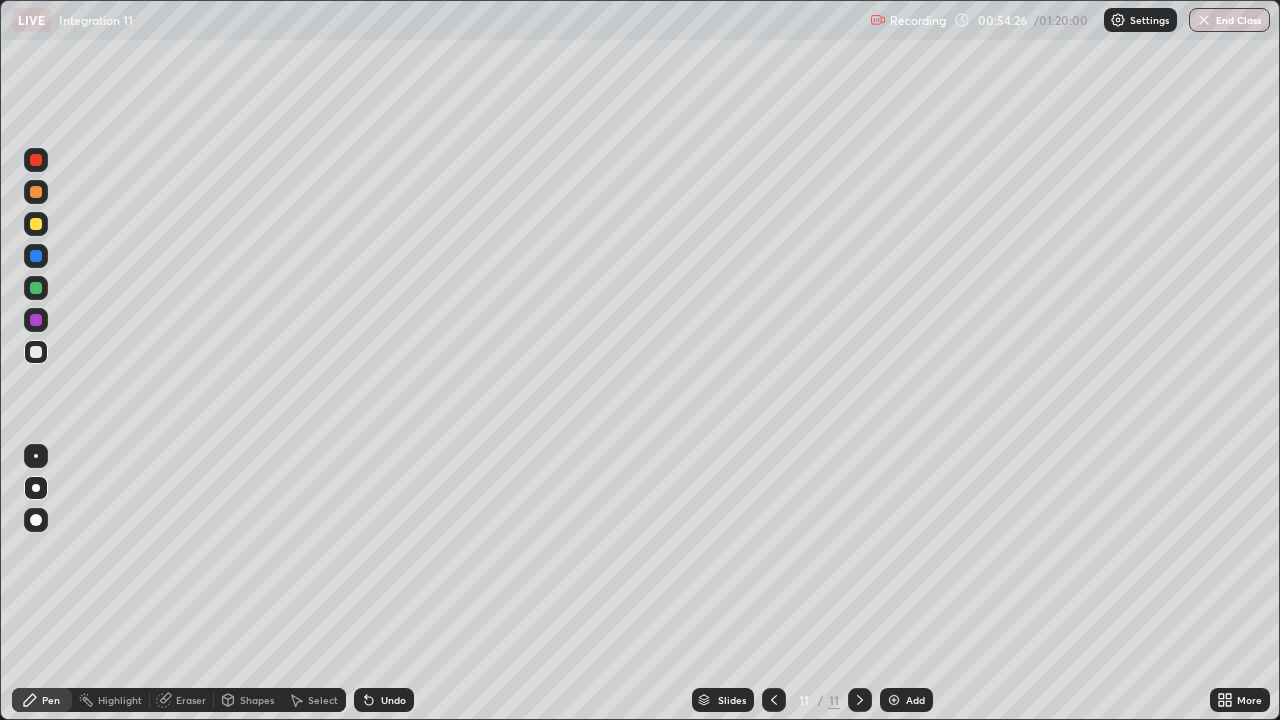 click on "Eraser" at bounding box center [191, 700] 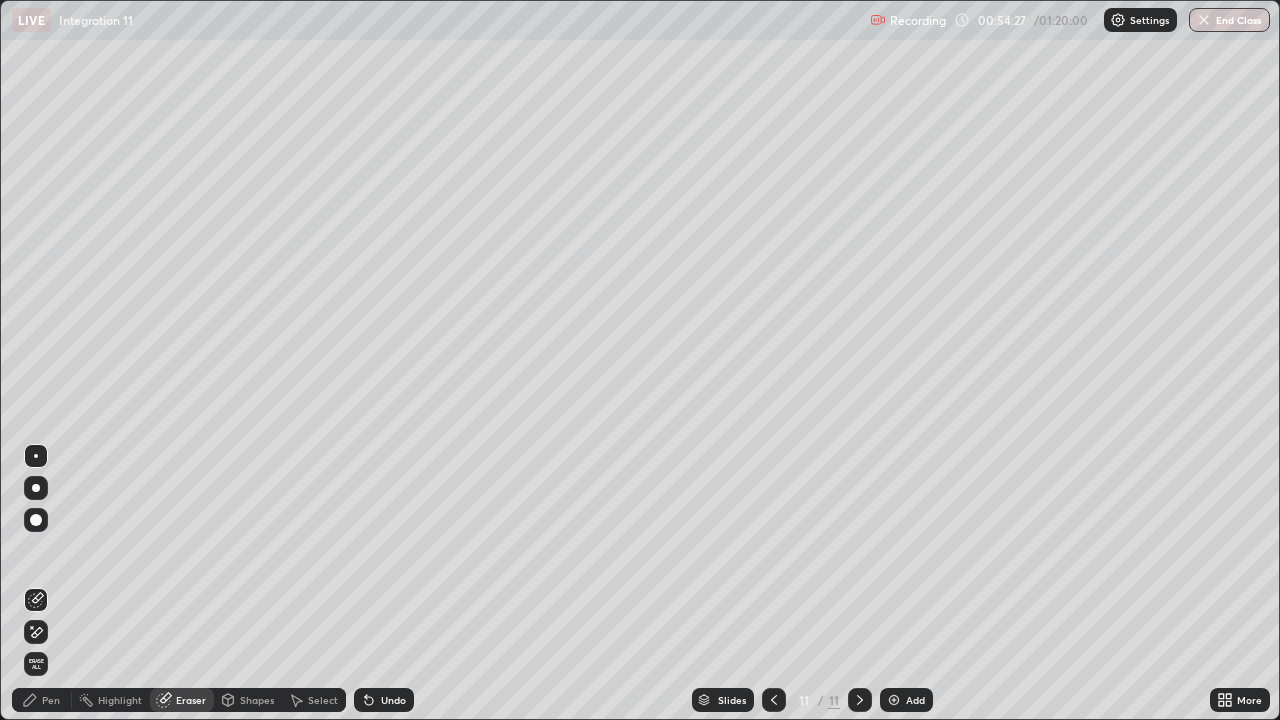 click on "Select" at bounding box center (323, 700) 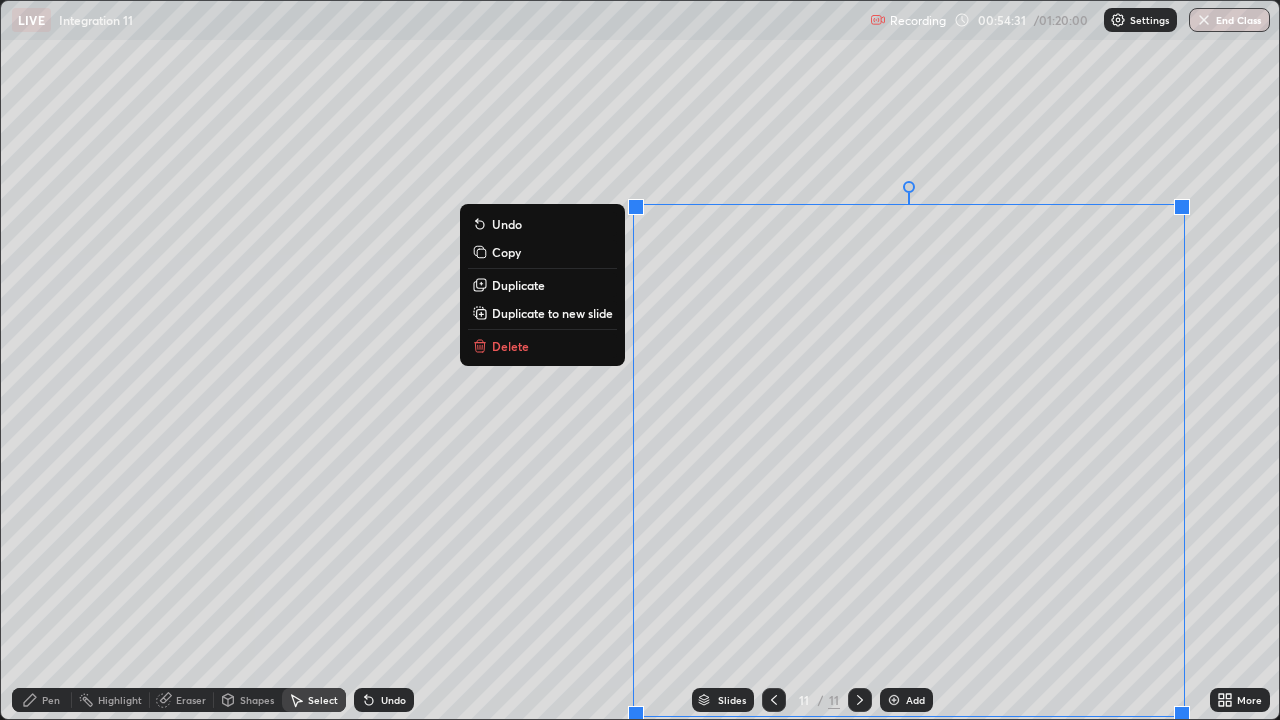 click on "Delete" at bounding box center (542, 346) 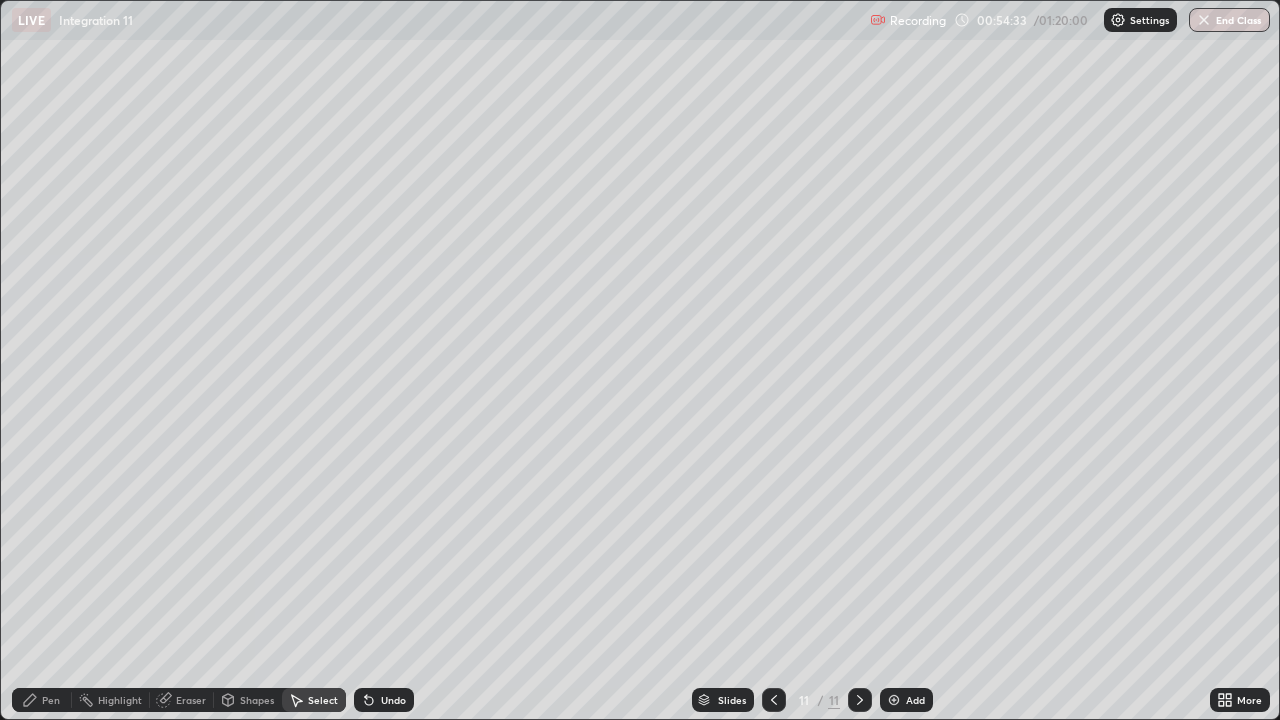 click on "Pen" at bounding box center [51, 700] 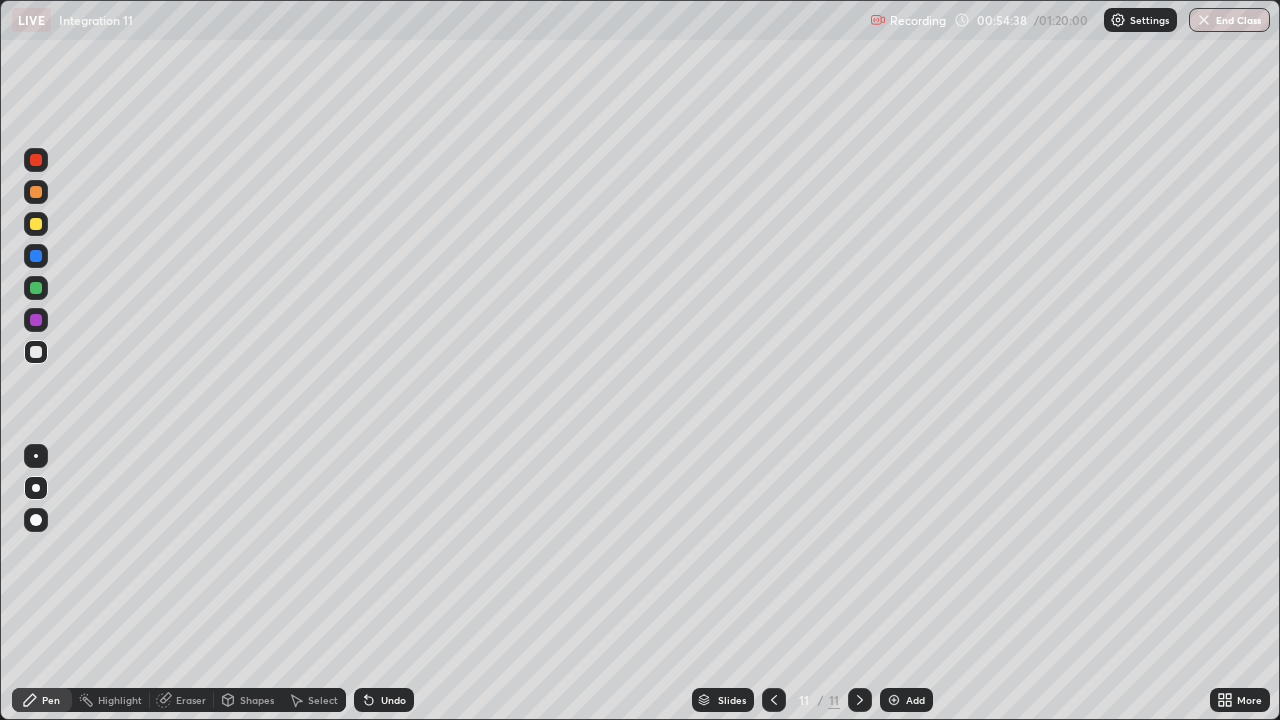 click at bounding box center [36, 288] 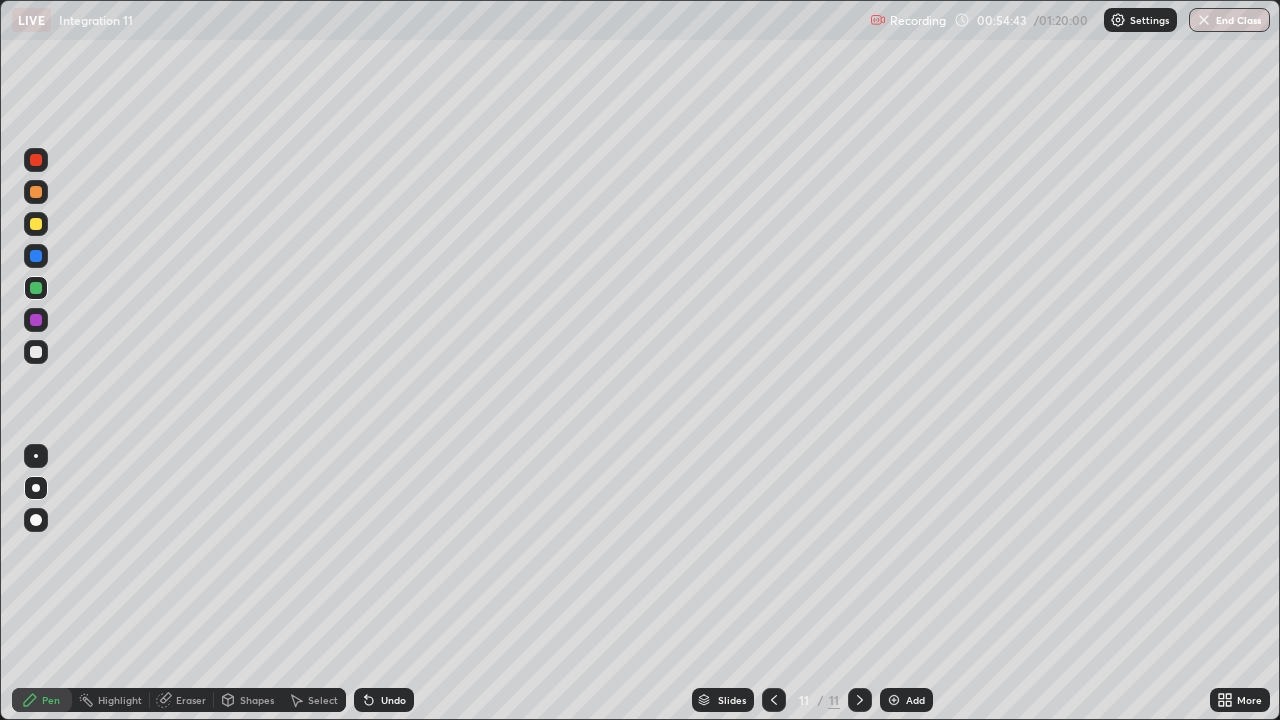 click 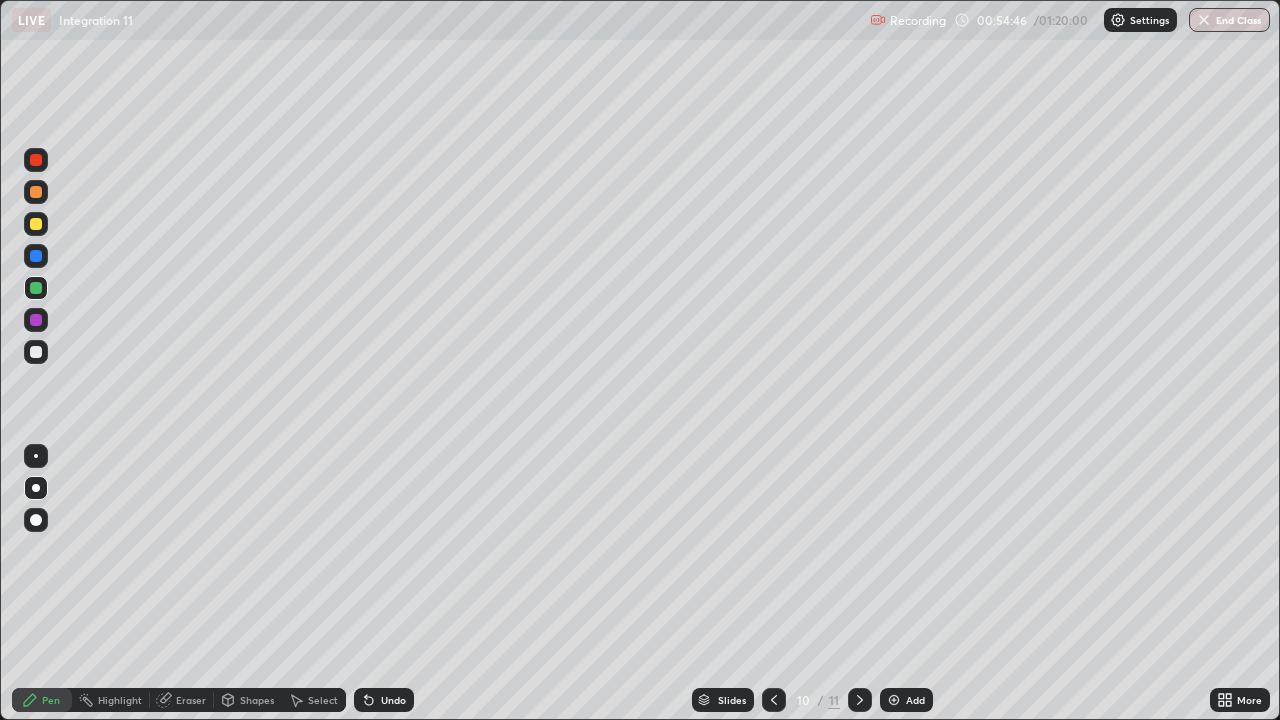 click 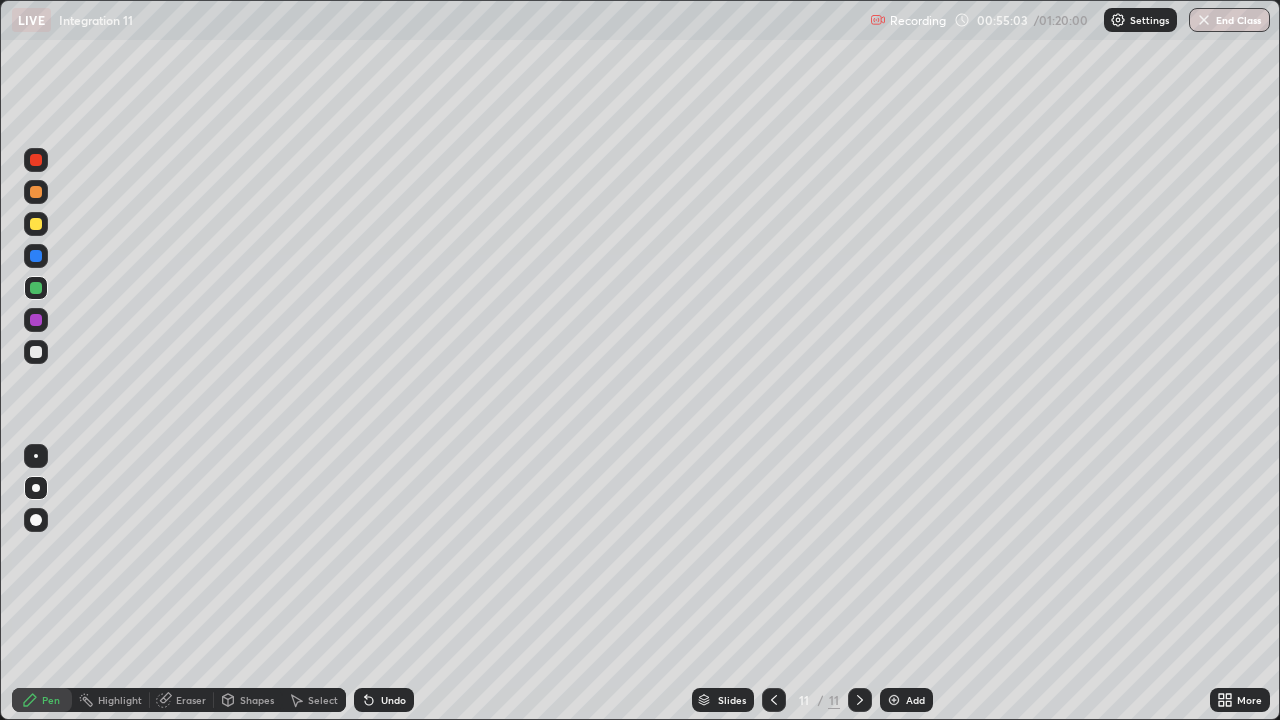 click on "Undo" at bounding box center (393, 700) 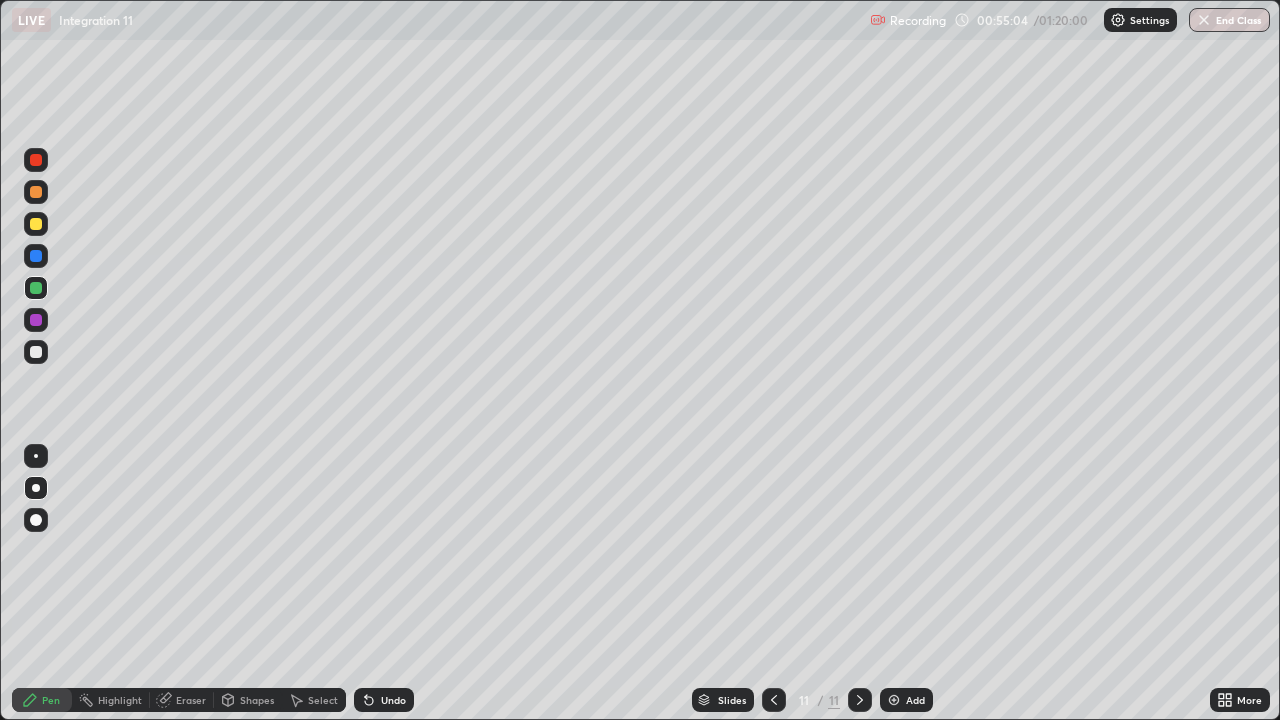 click on "Undo" at bounding box center (393, 700) 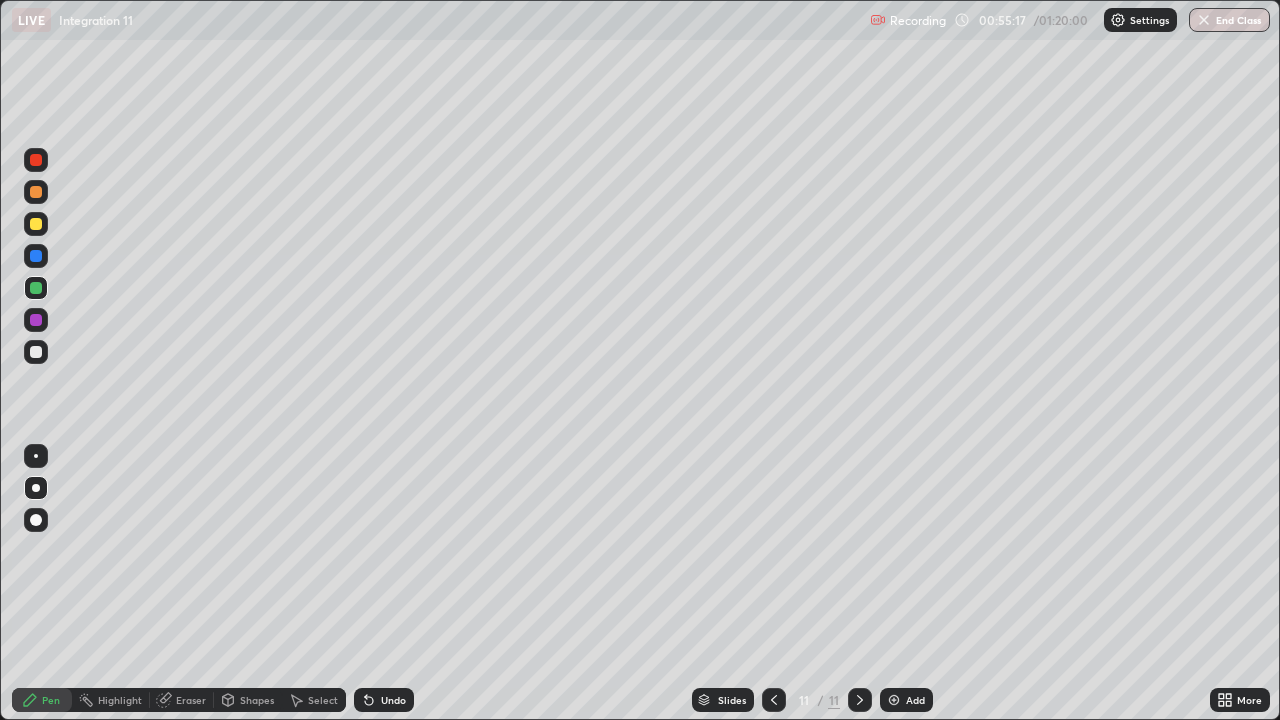 click at bounding box center [36, 352] 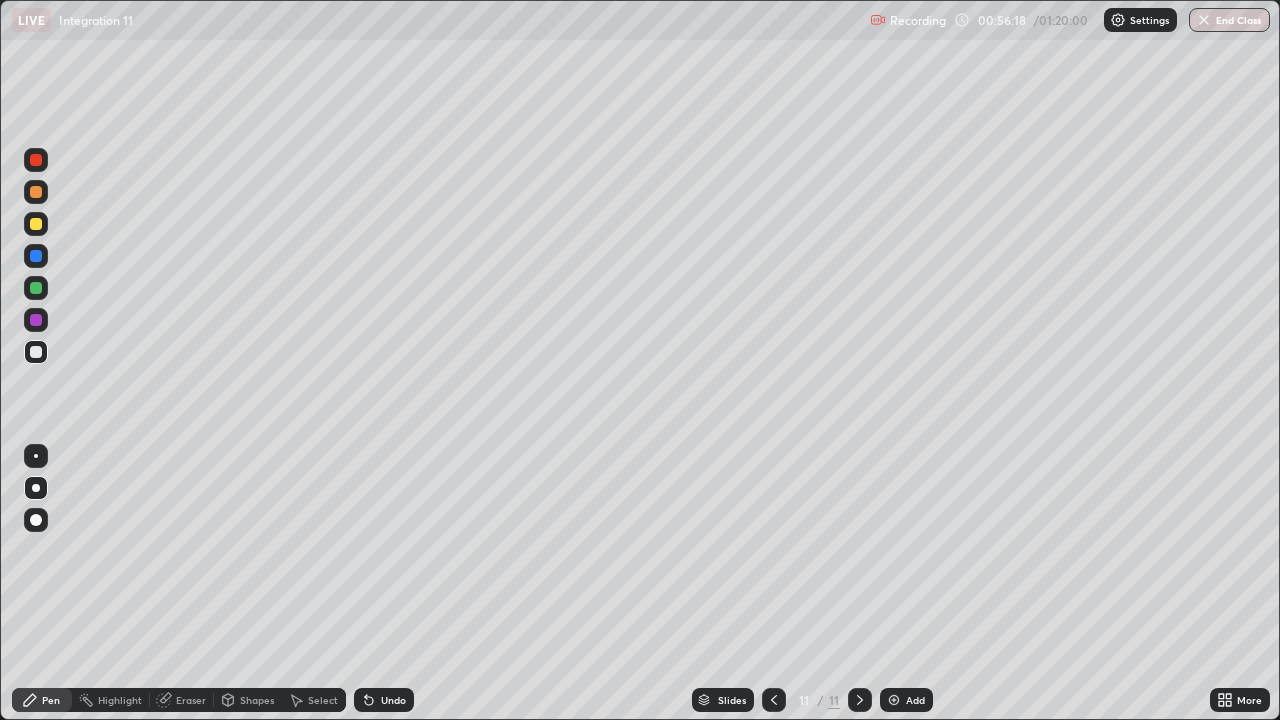 click 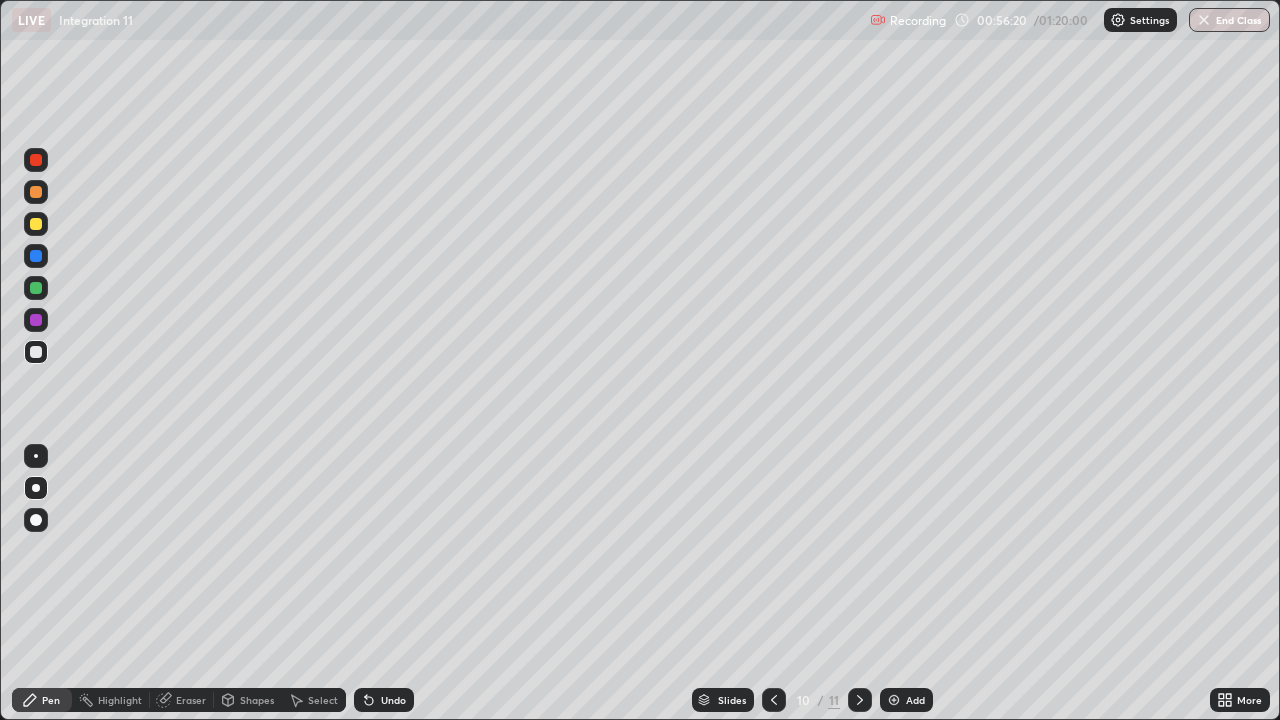 click 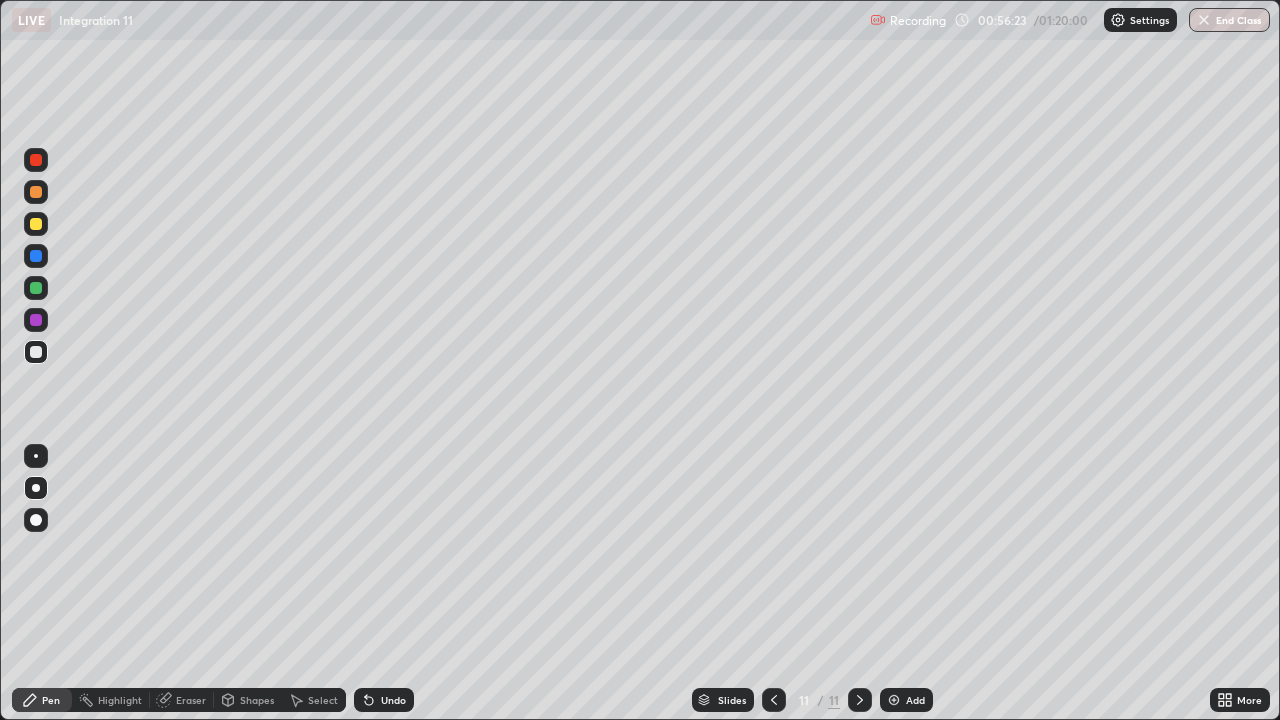 click on "Eraser" at bounding box center [191, 700] 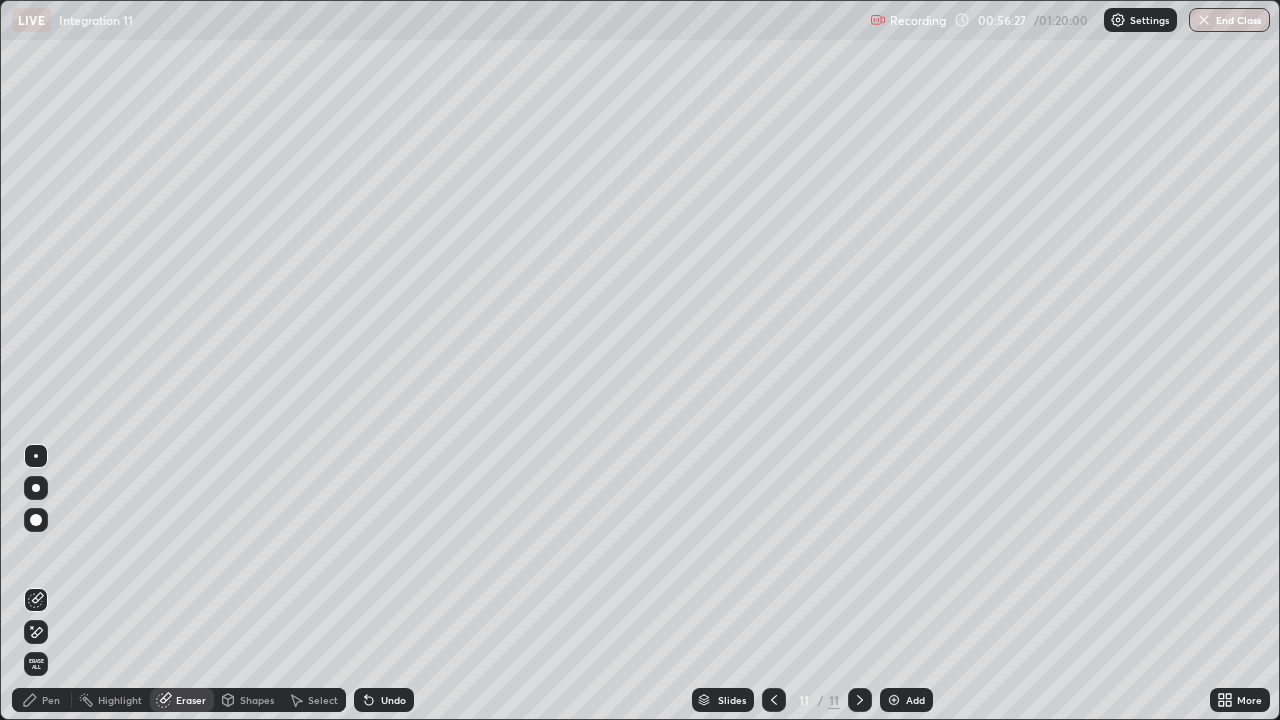 click on "Pen" at bounding box center (51, 700) 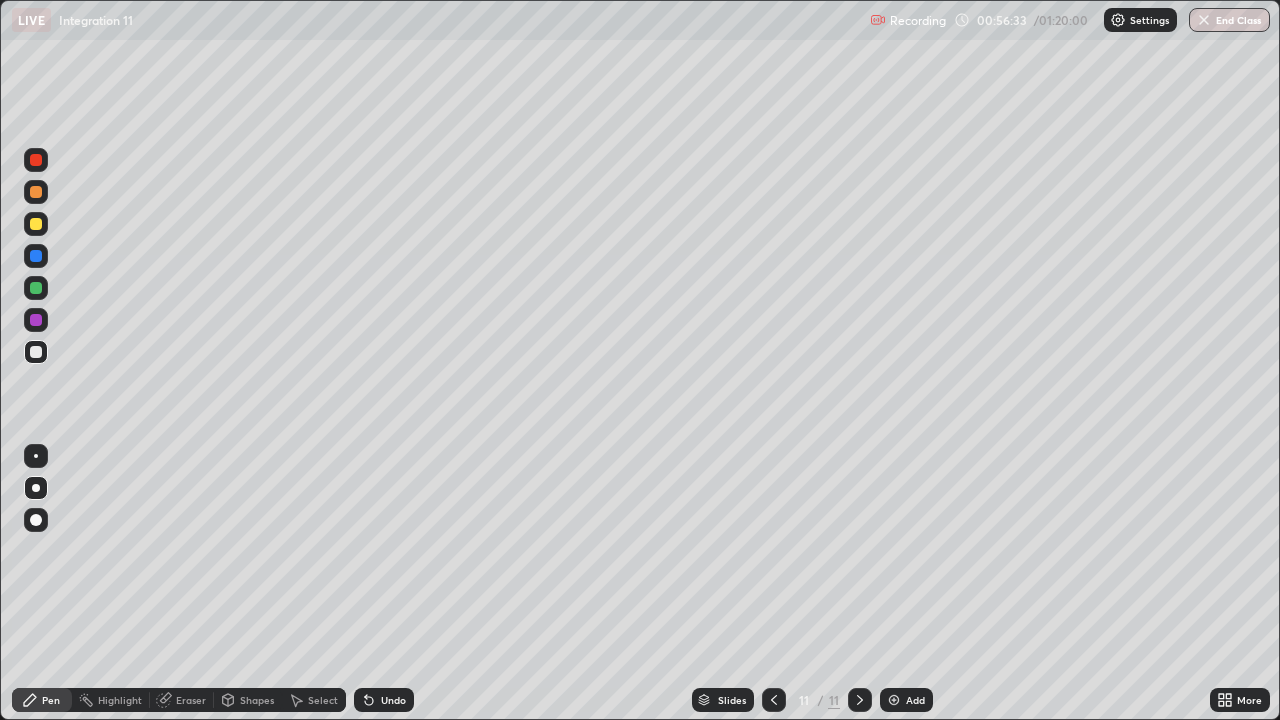 click at bounding box center (36, 224) 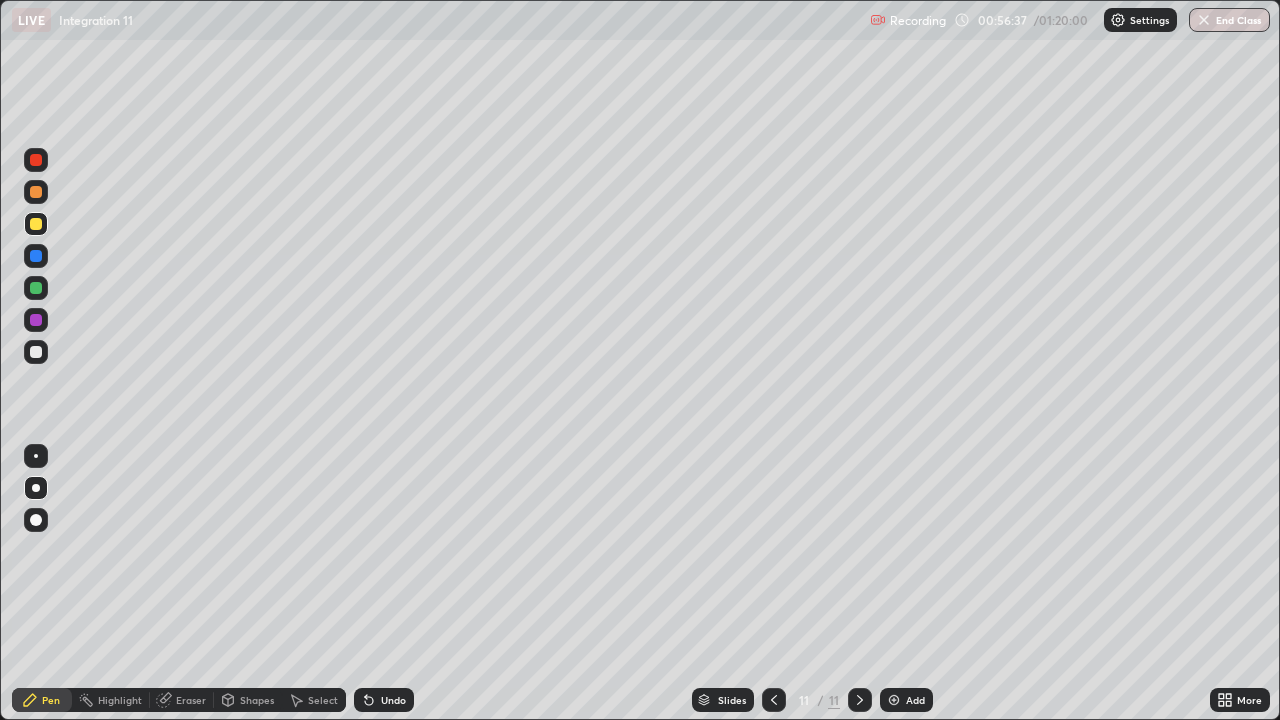 click 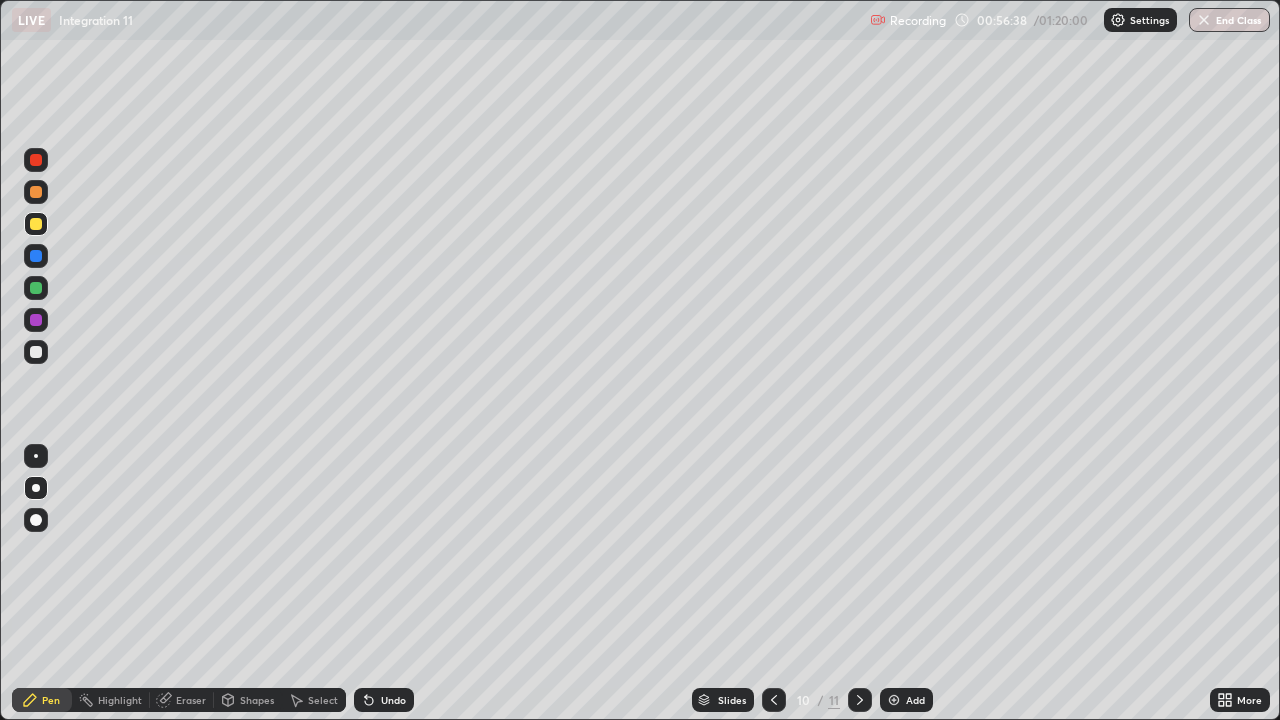click 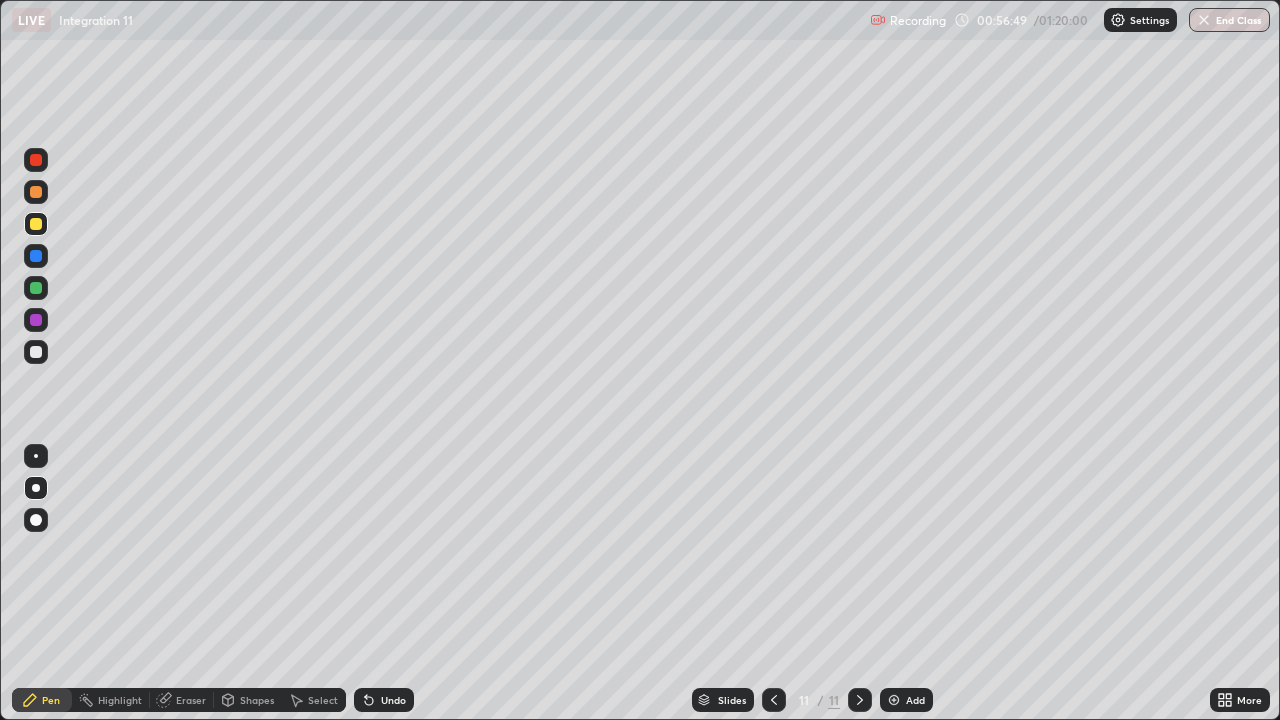 click at bounding box center (36, 352) 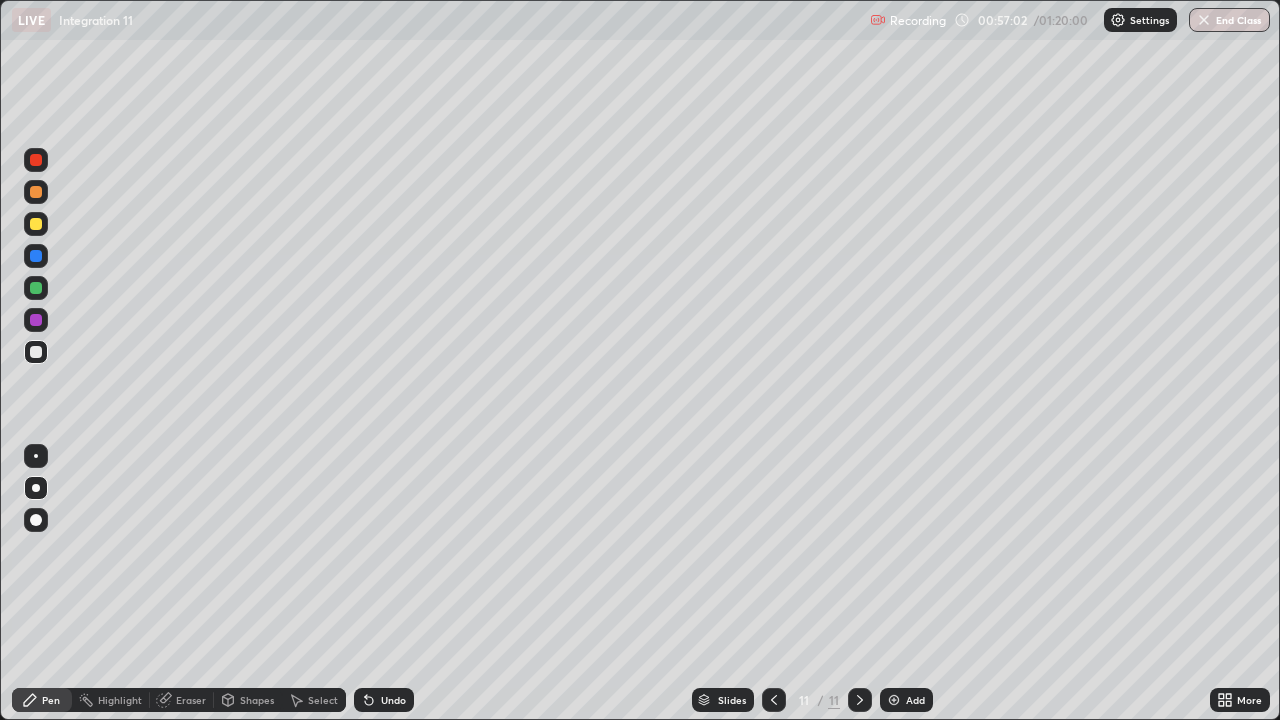 click 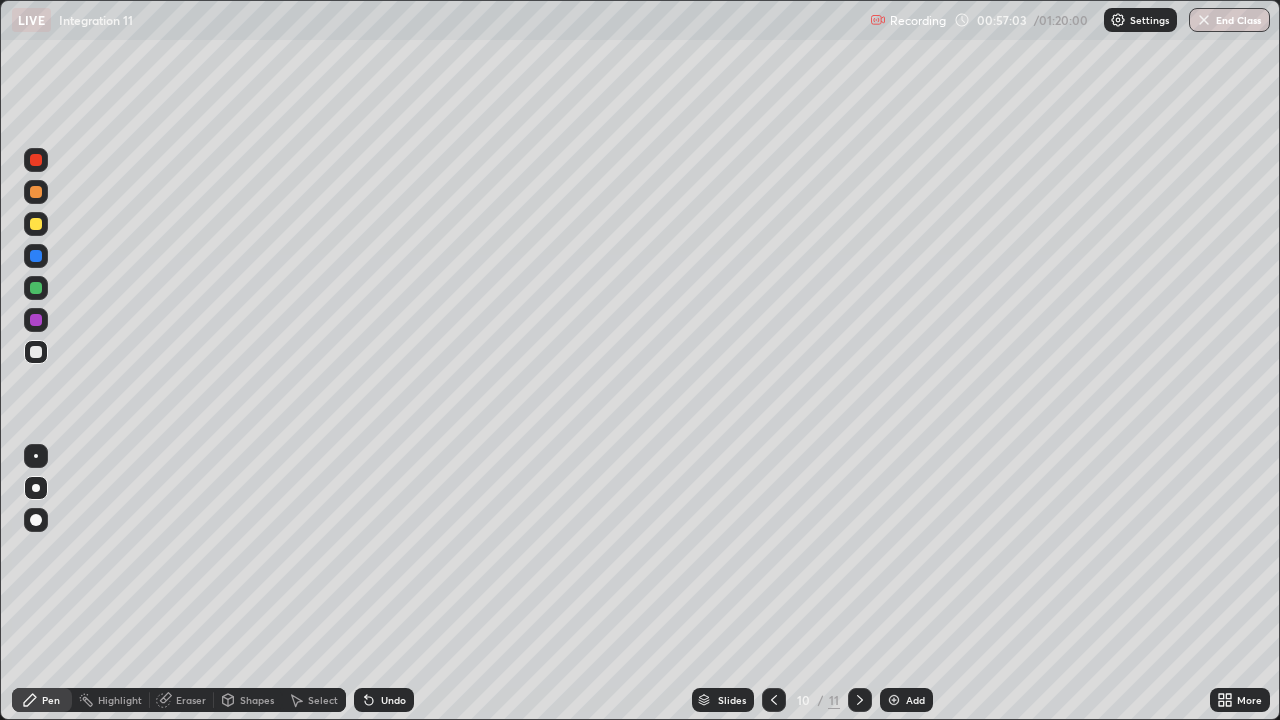 click 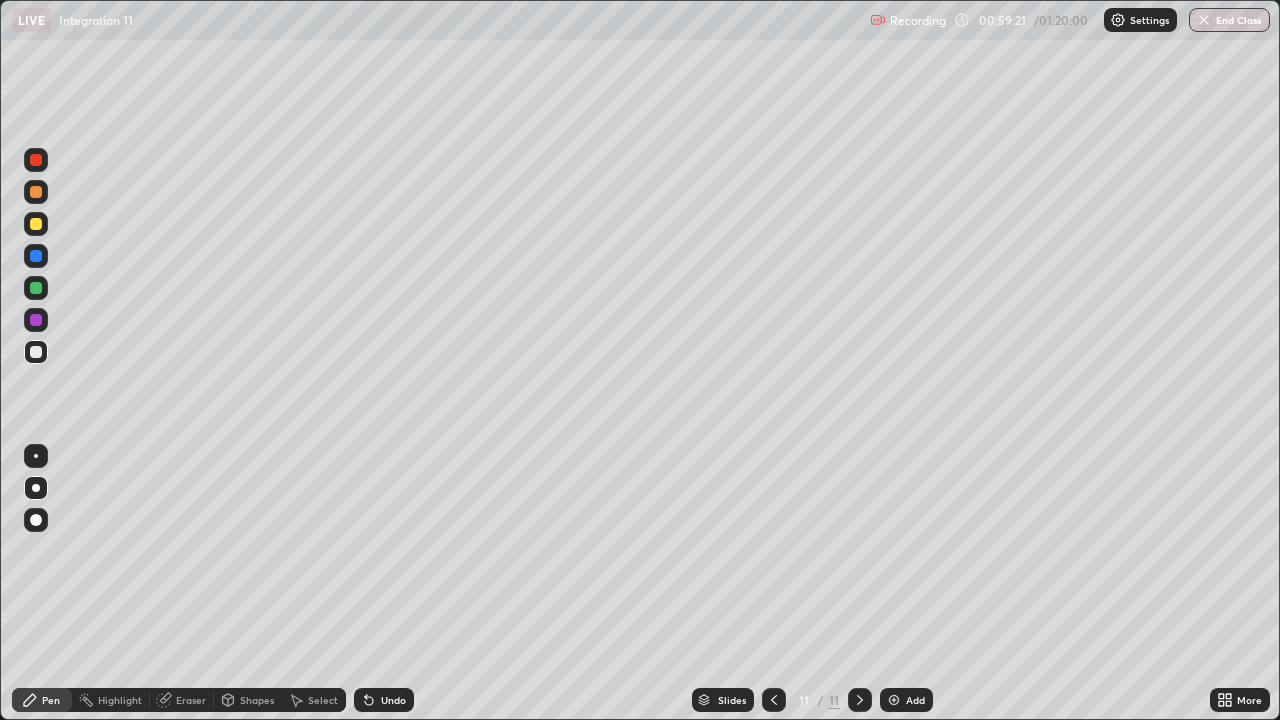 click 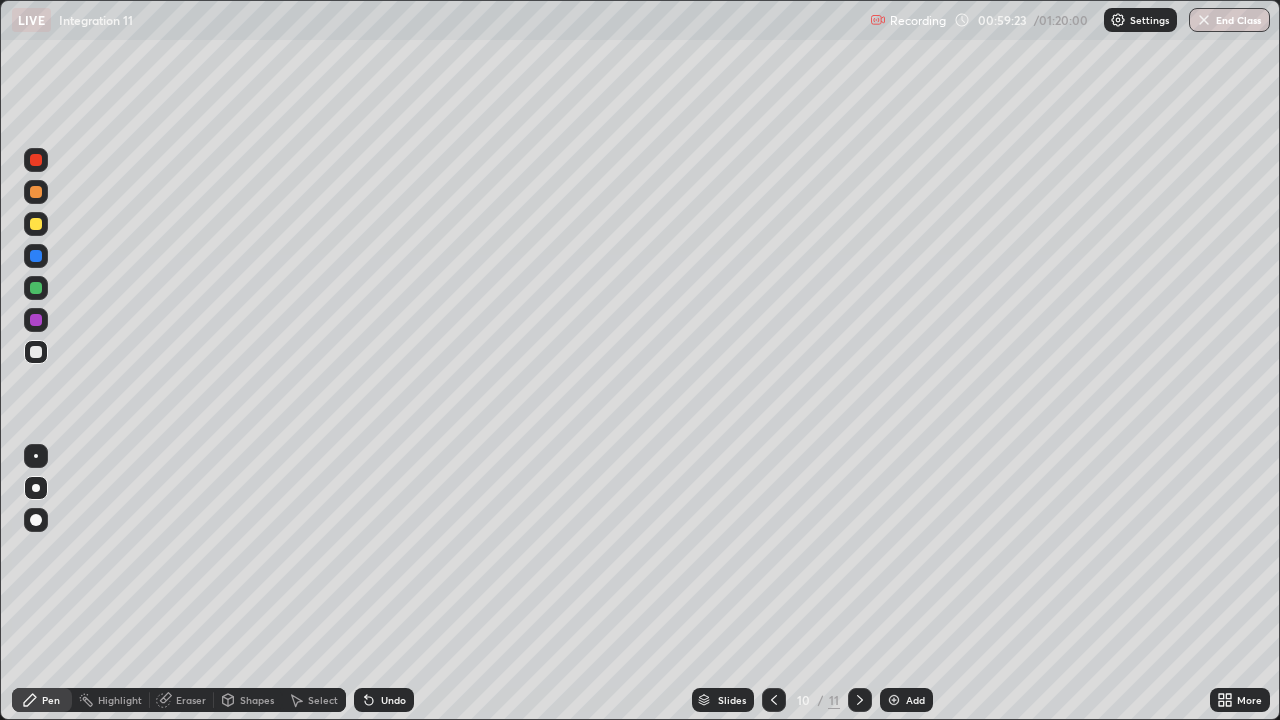 click 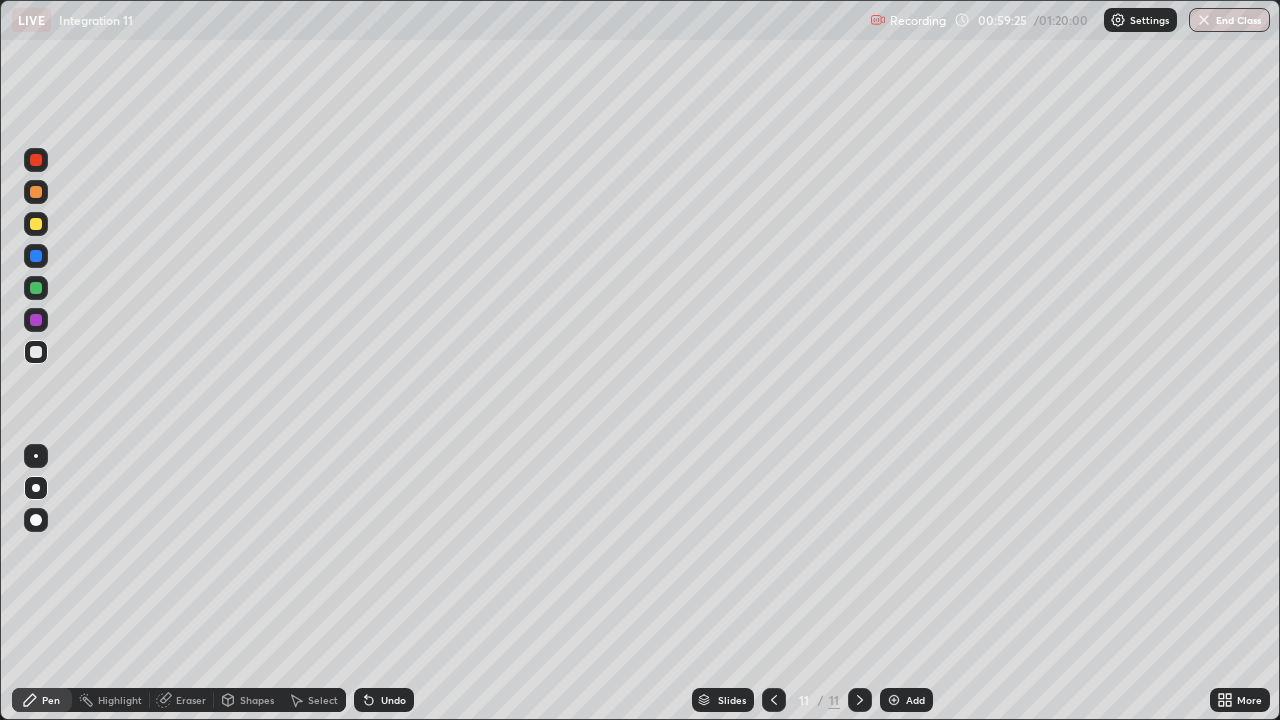 click at bounding box center [36, 224] 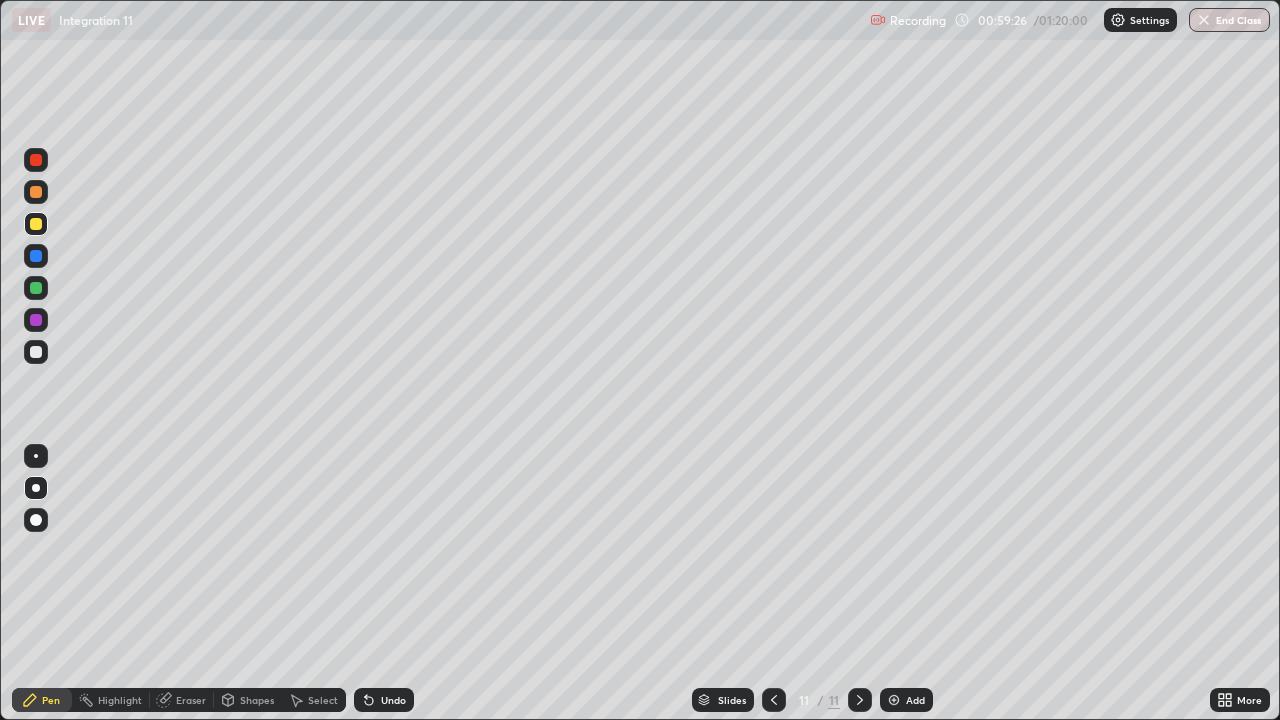 click at bounding box center [36, 488] 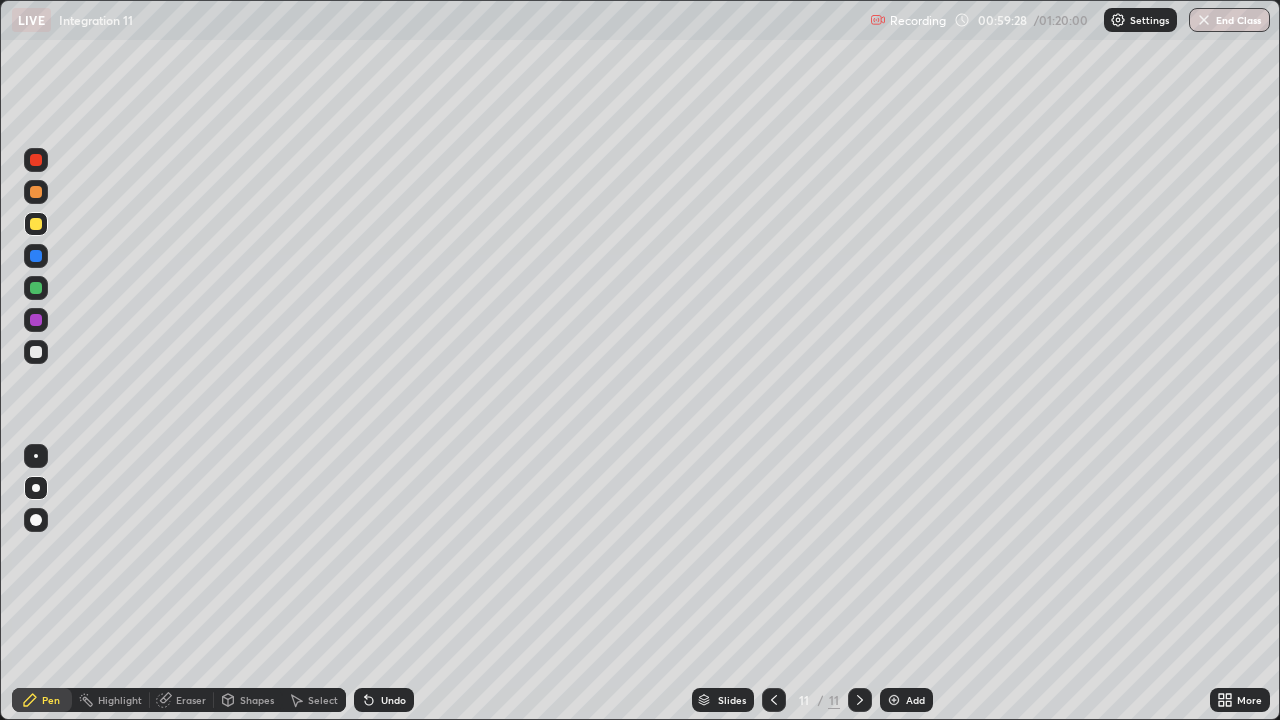 click 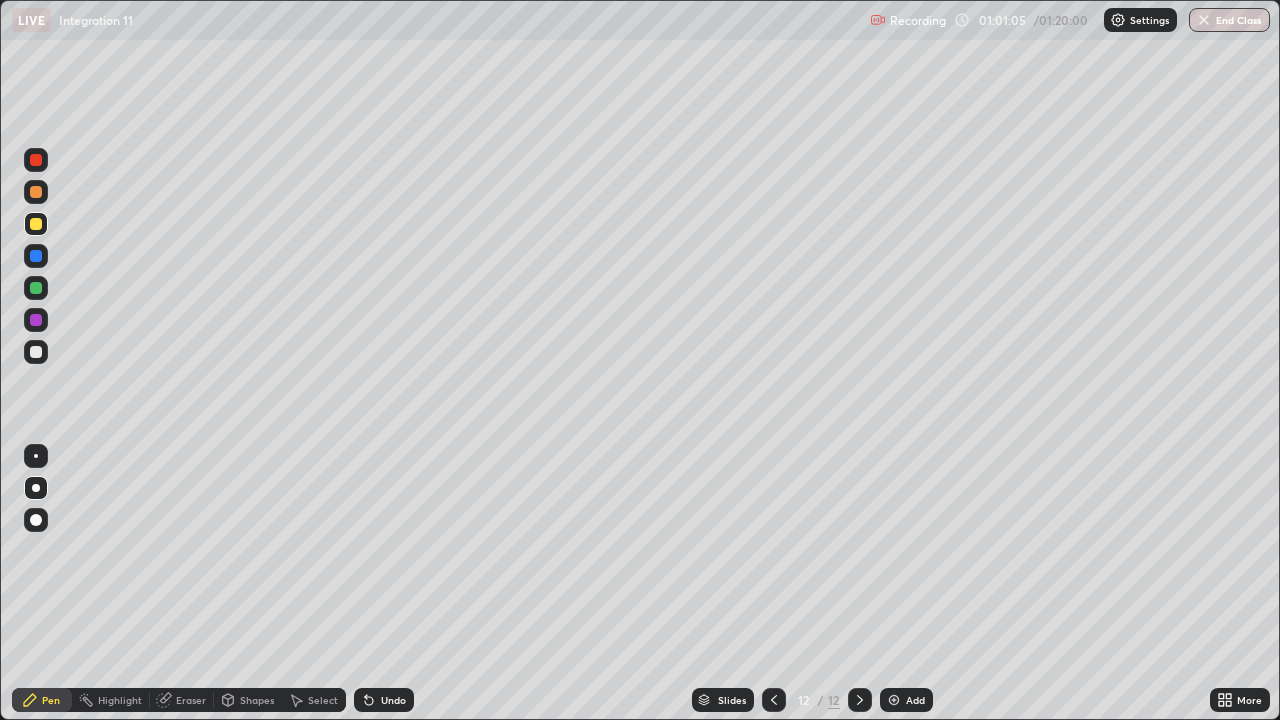 click at bounding box center (36, 352) 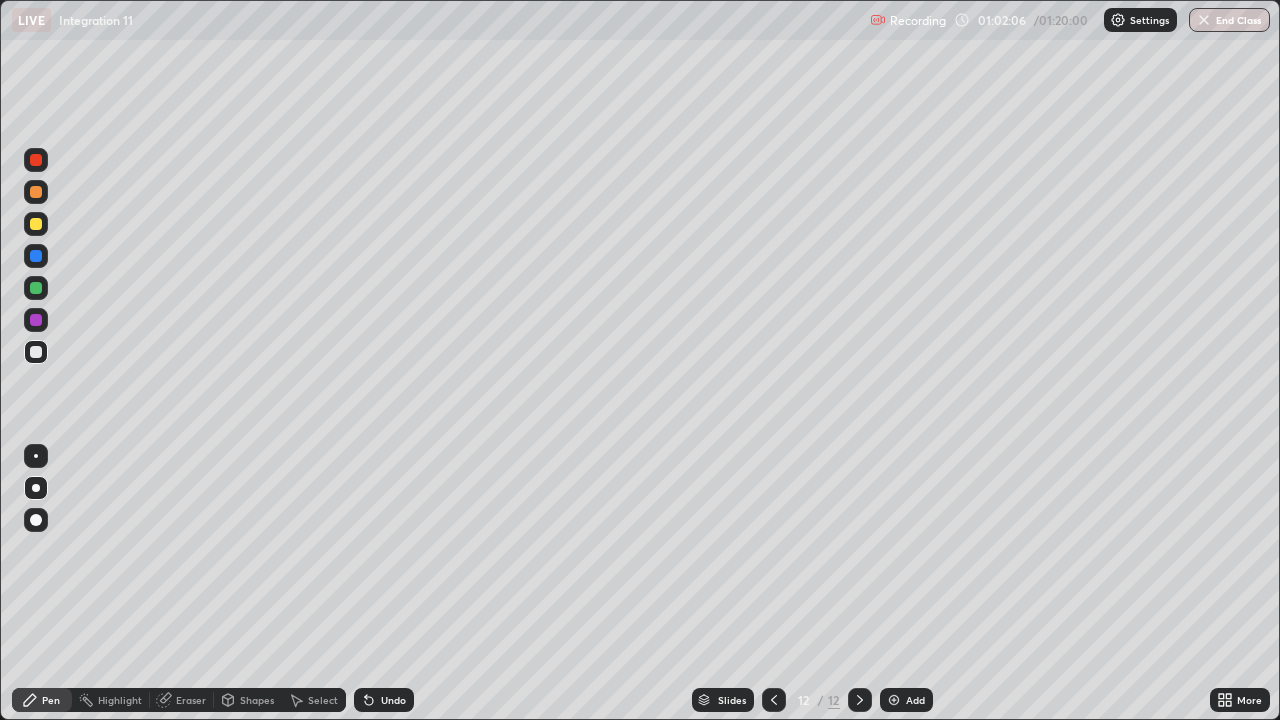 click on "Eraser" at bounding box center [182, 700] 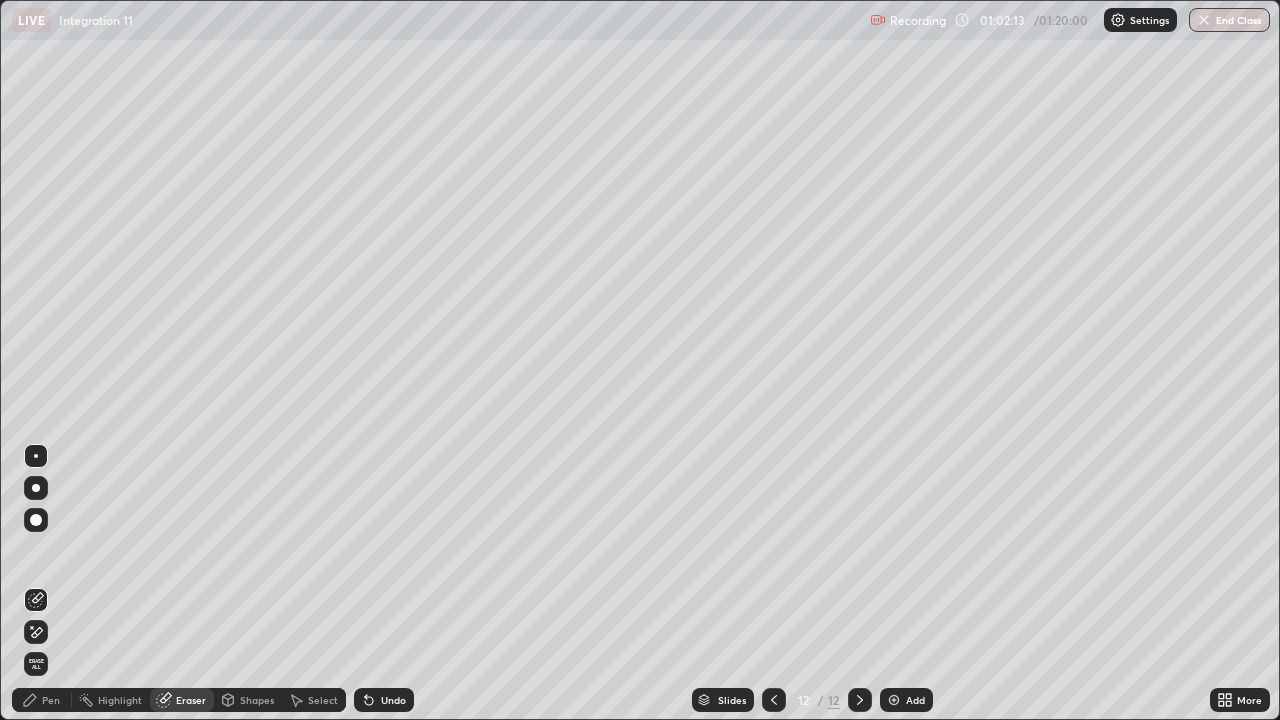 click on "Pen" at bounding box center [51, 700] 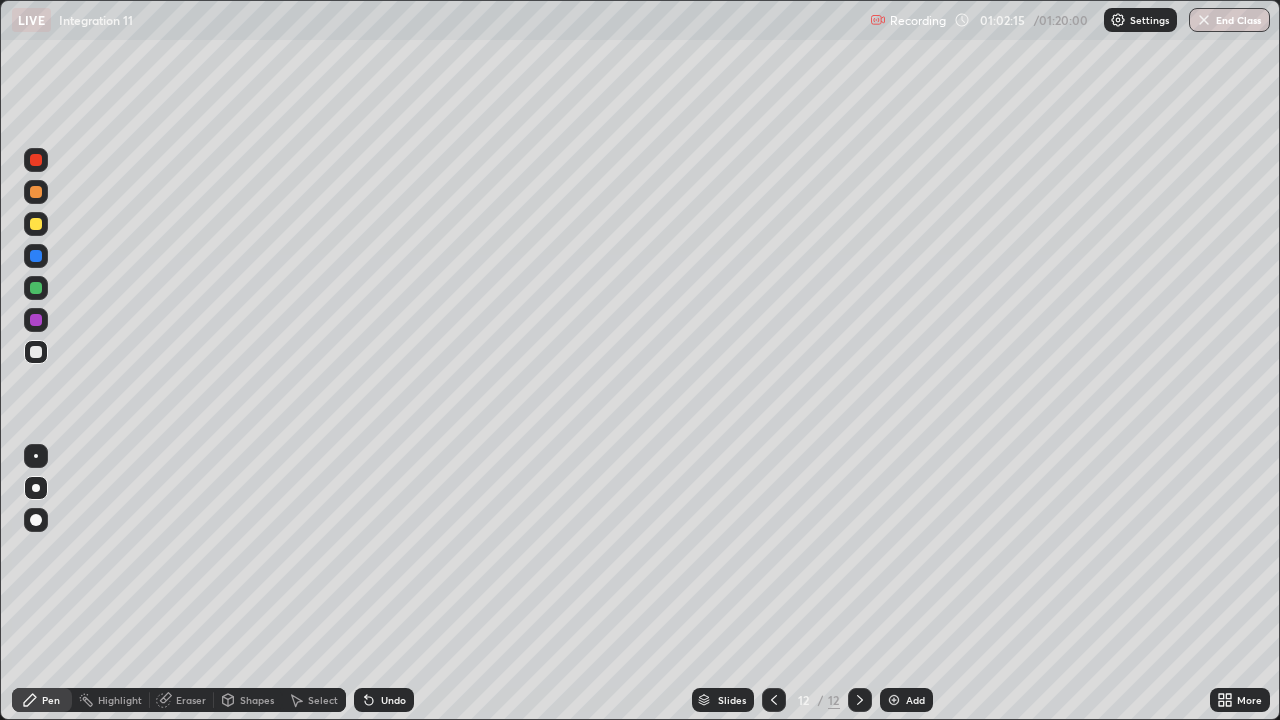 click on "Eraser" at bounding box center (191, 700) 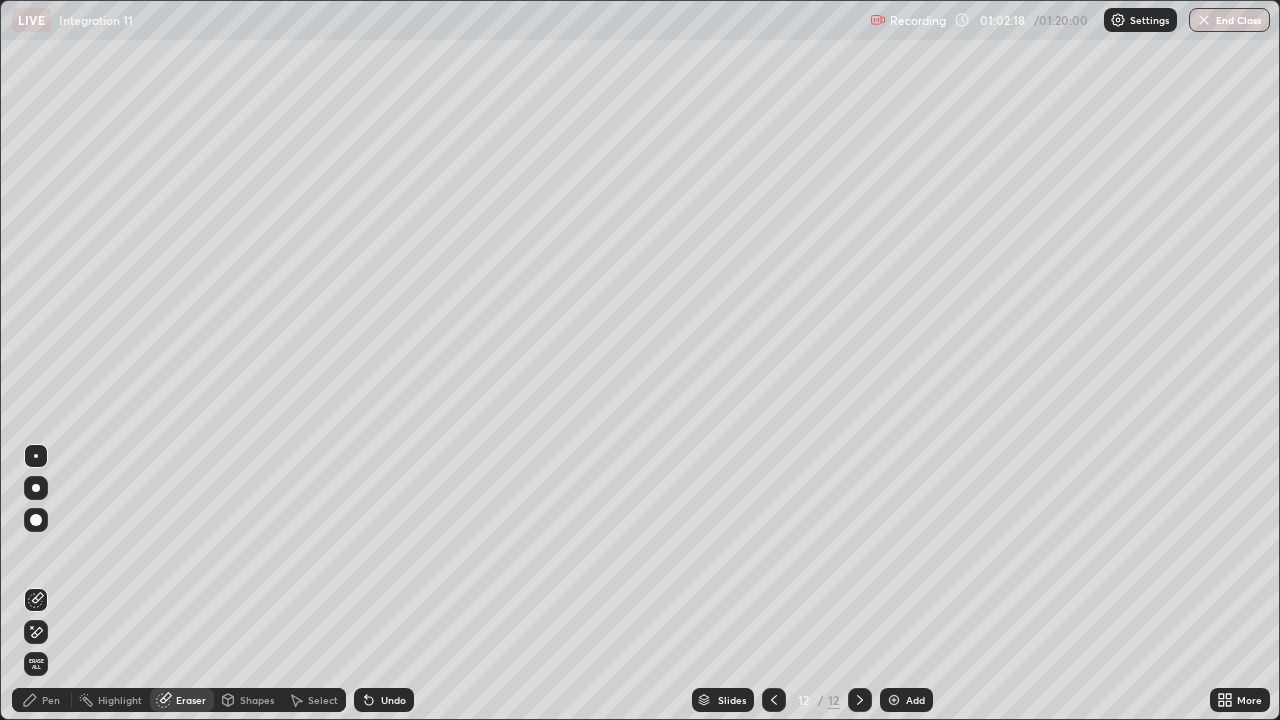 click on "Pen" at bounding box center (51, 700) 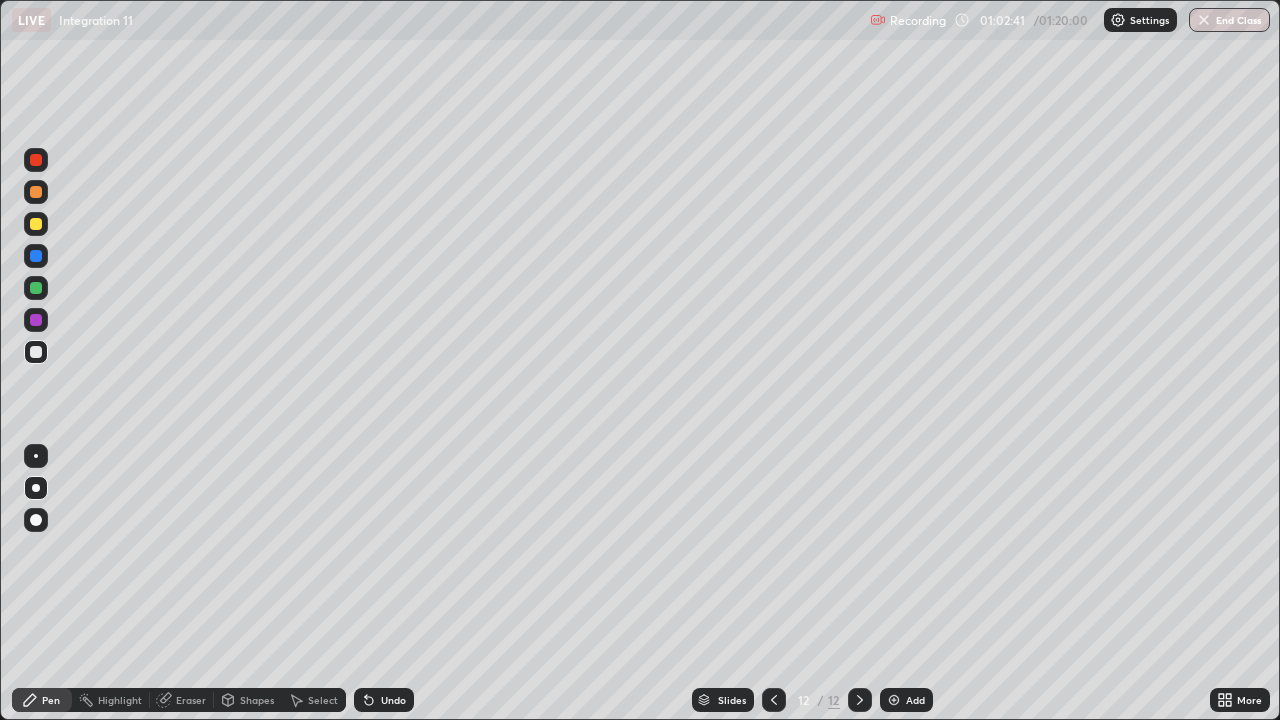 click at bounding box center [36, 160] 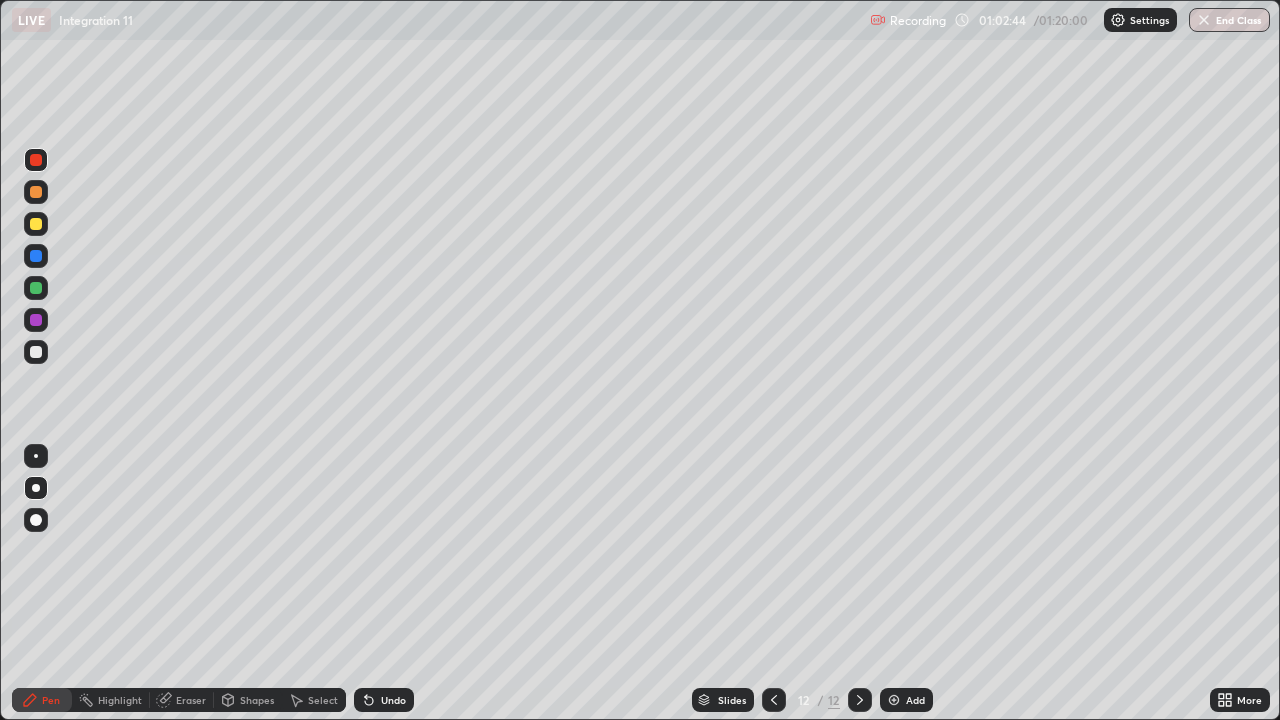click on "Undo" at bounding box center (393, 700) 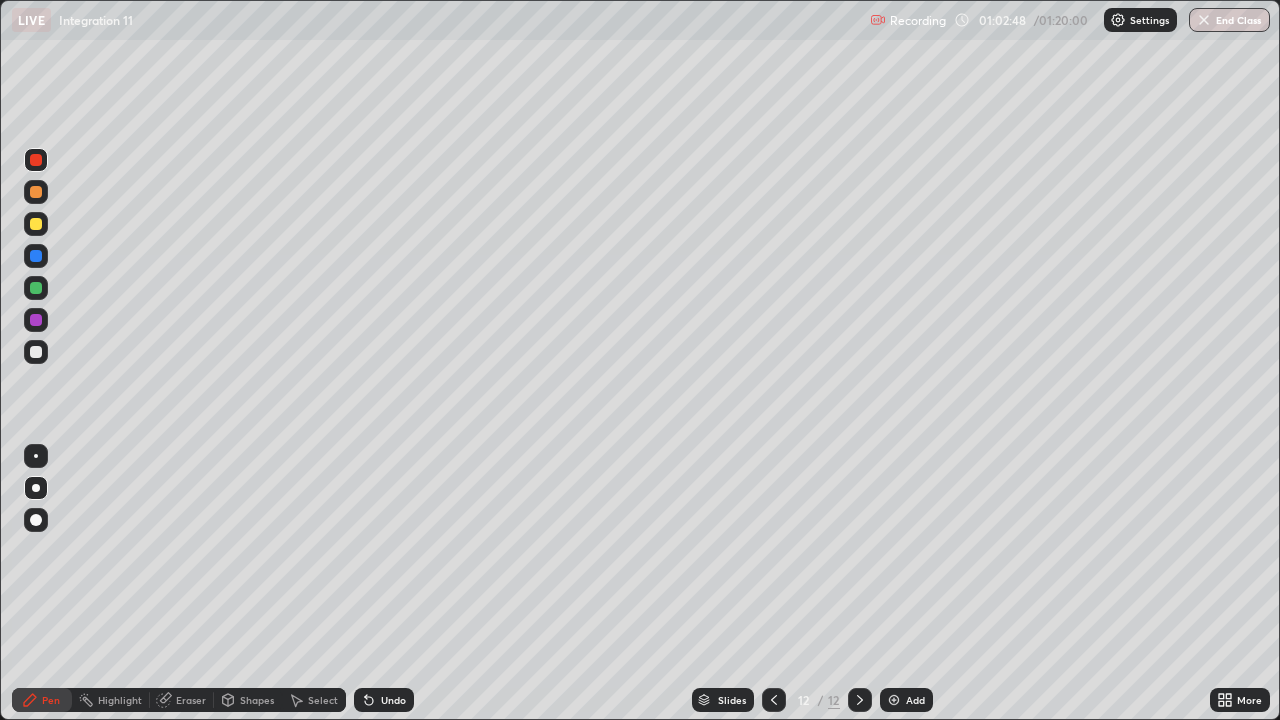 click on "Undo" at bounding box center (393, 700) 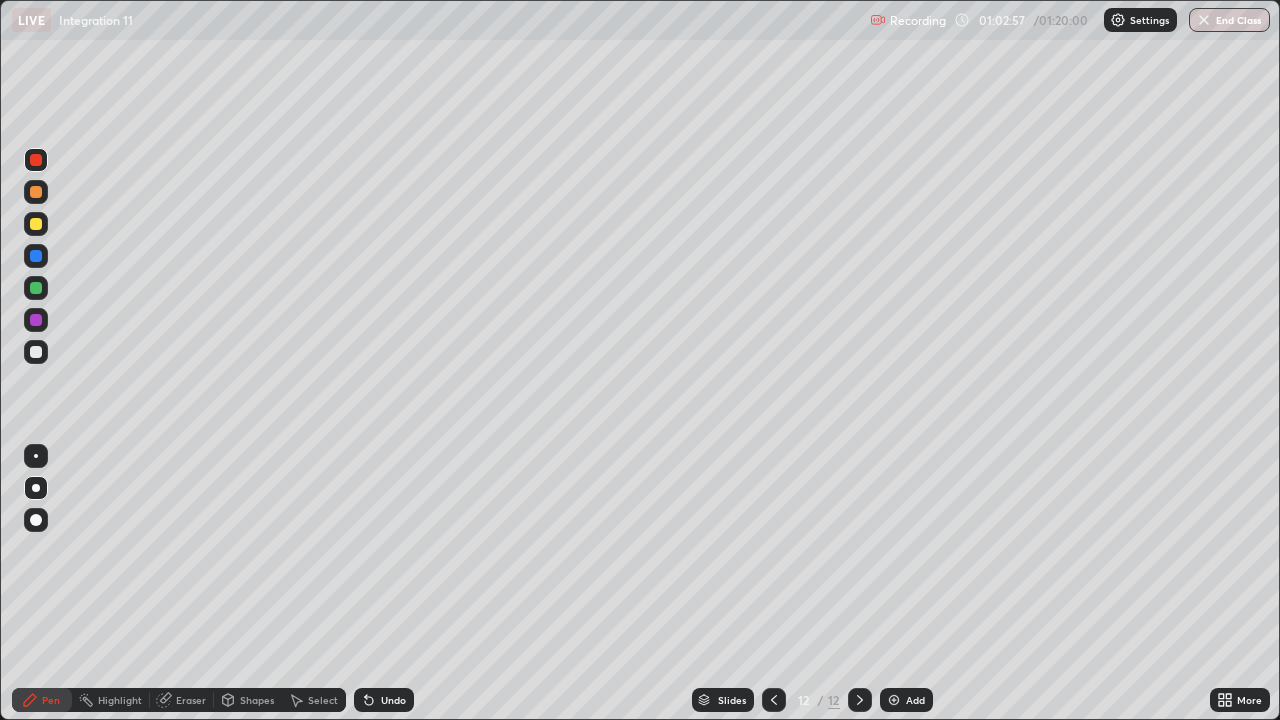 click at bounding box center (36, 352) 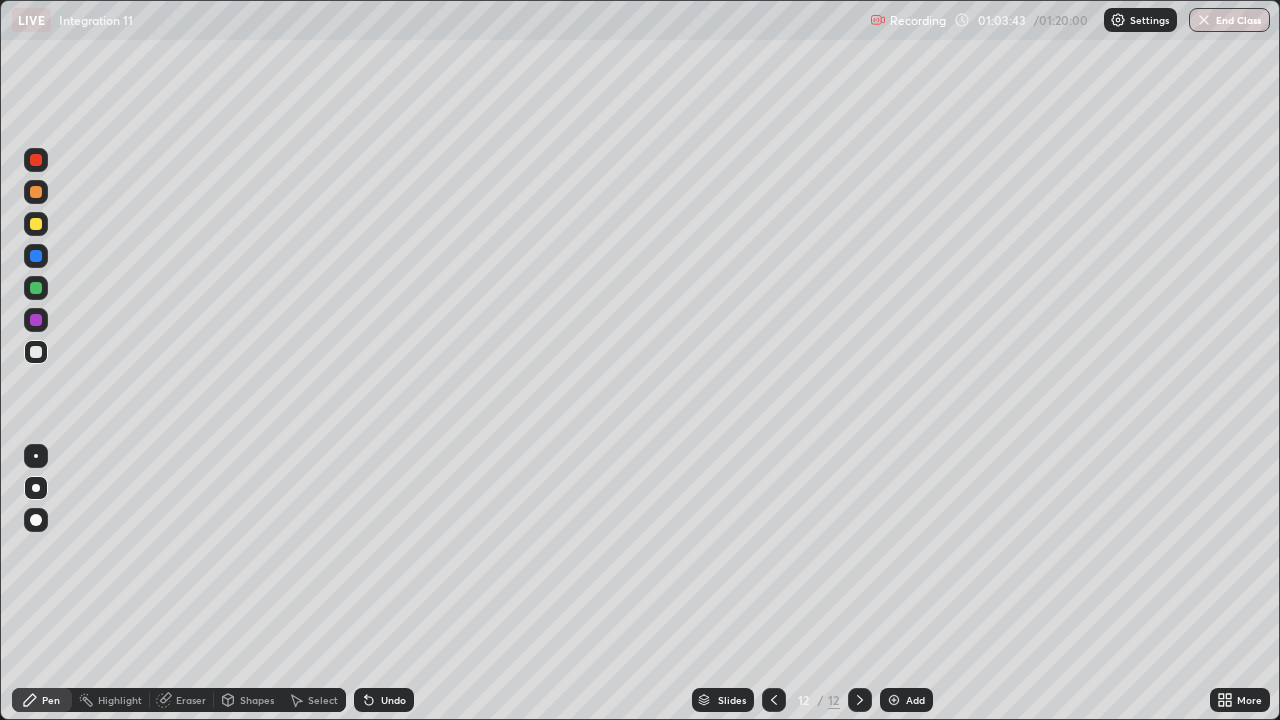 click at bounding box center [36, 320] 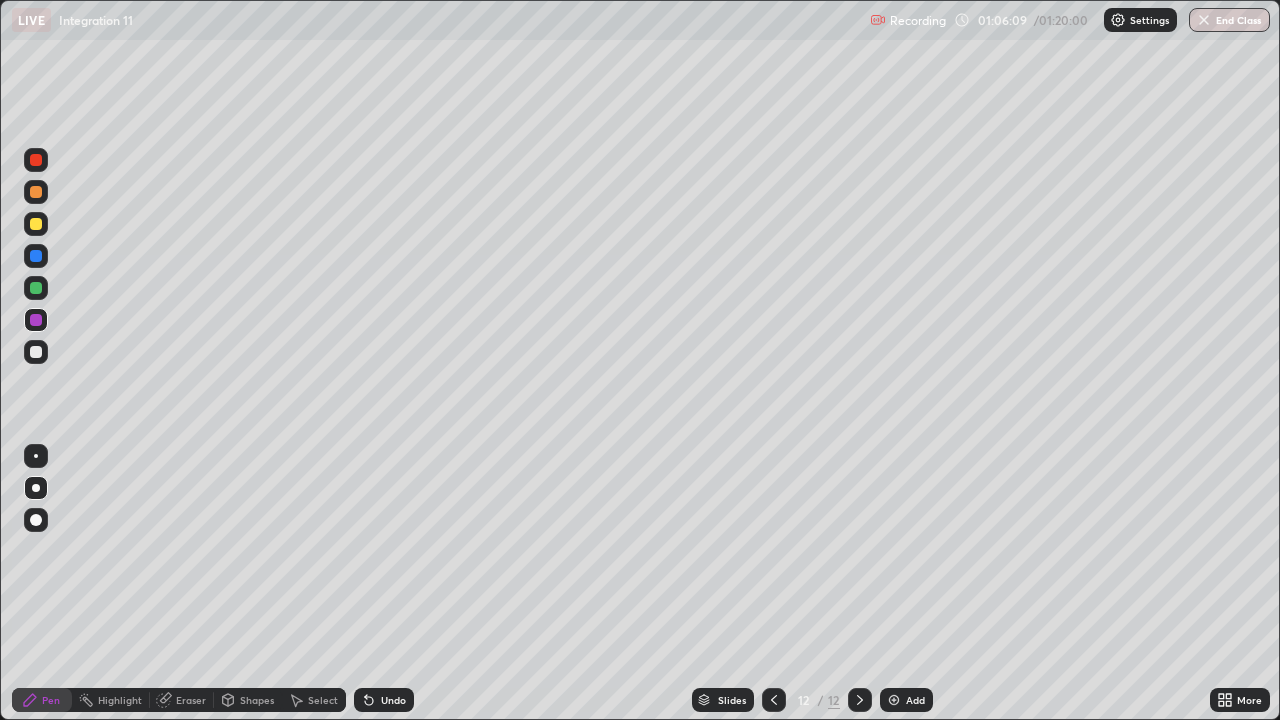 click at bounding box center [36, 224] 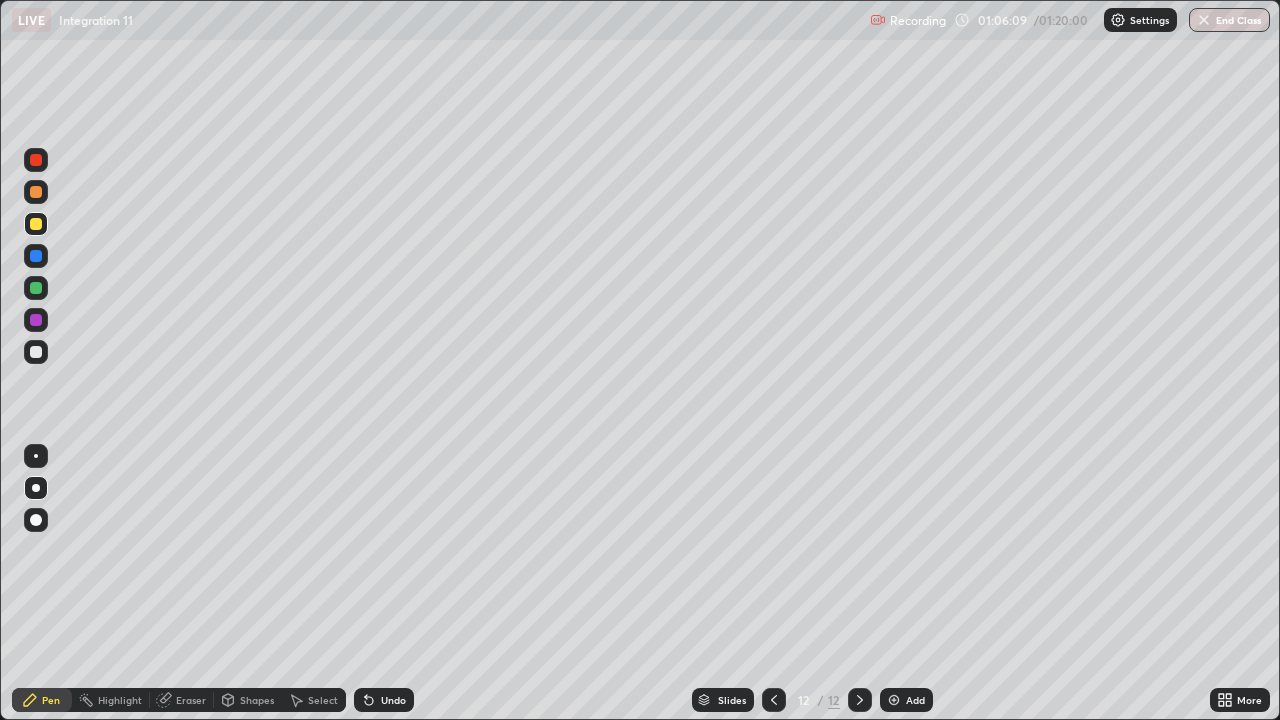 click at bounding box center (36, 488) 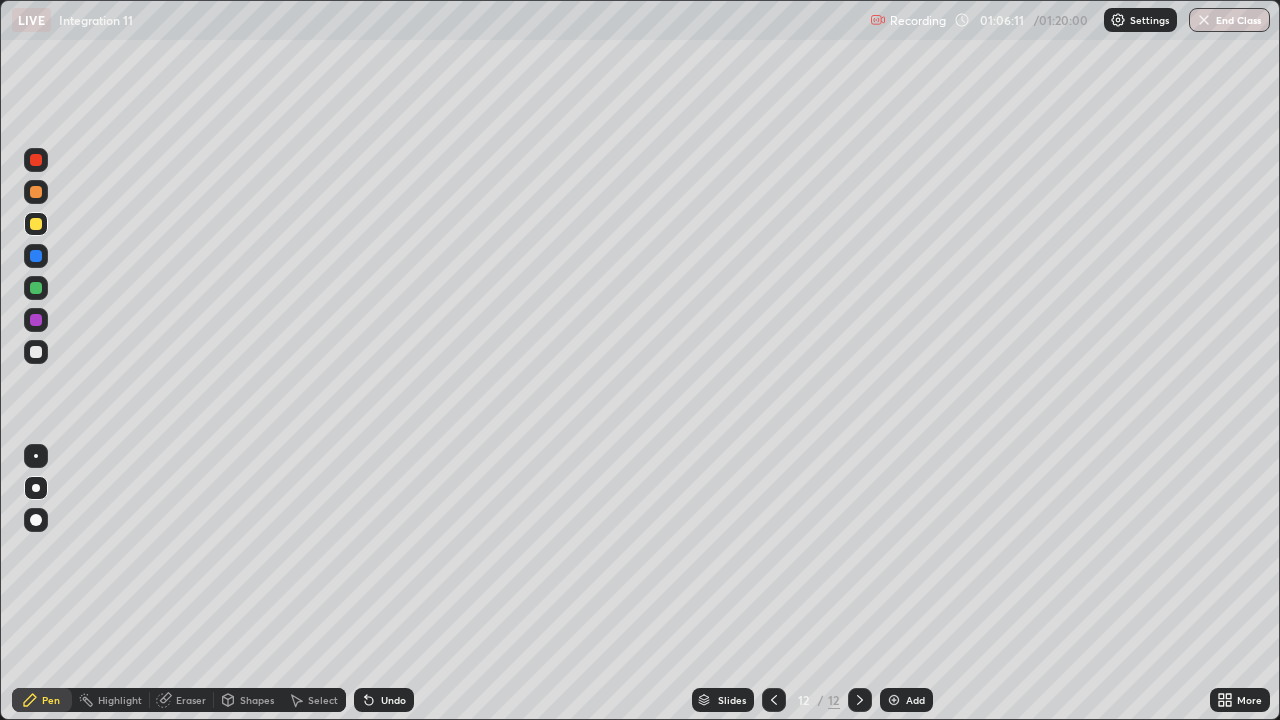 click 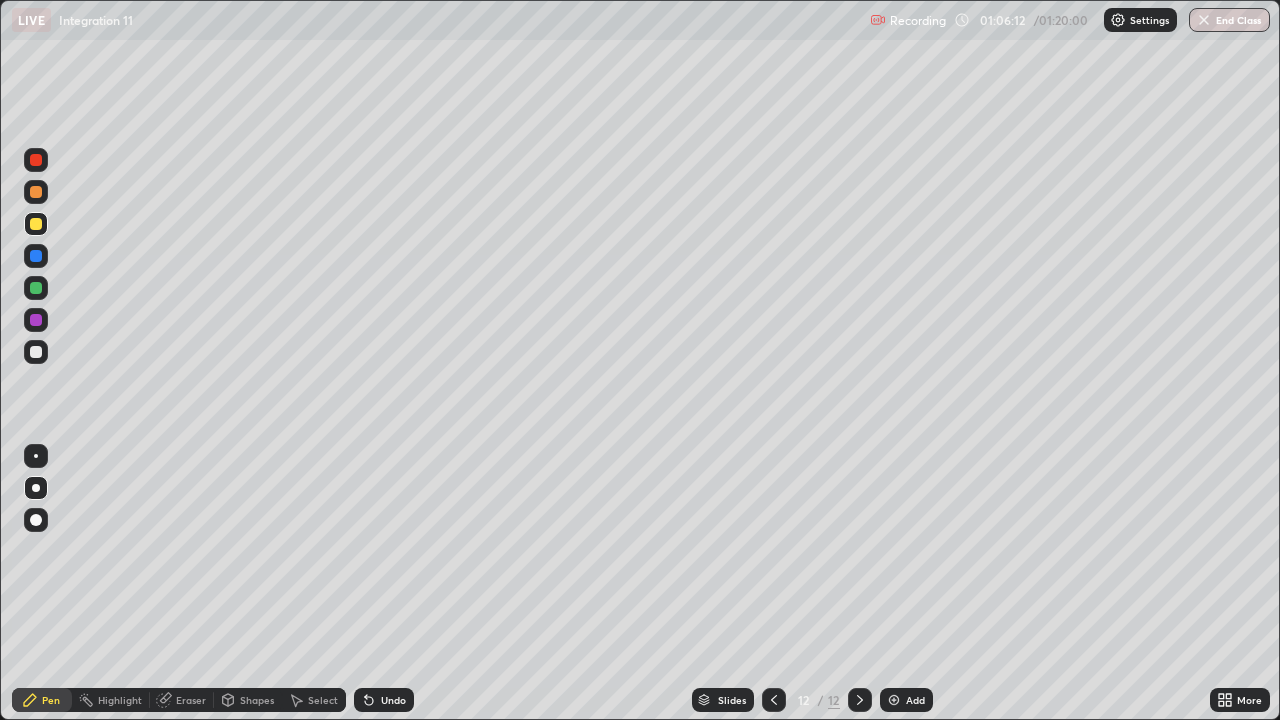 click on "Add" at bounding box center [915, 700] 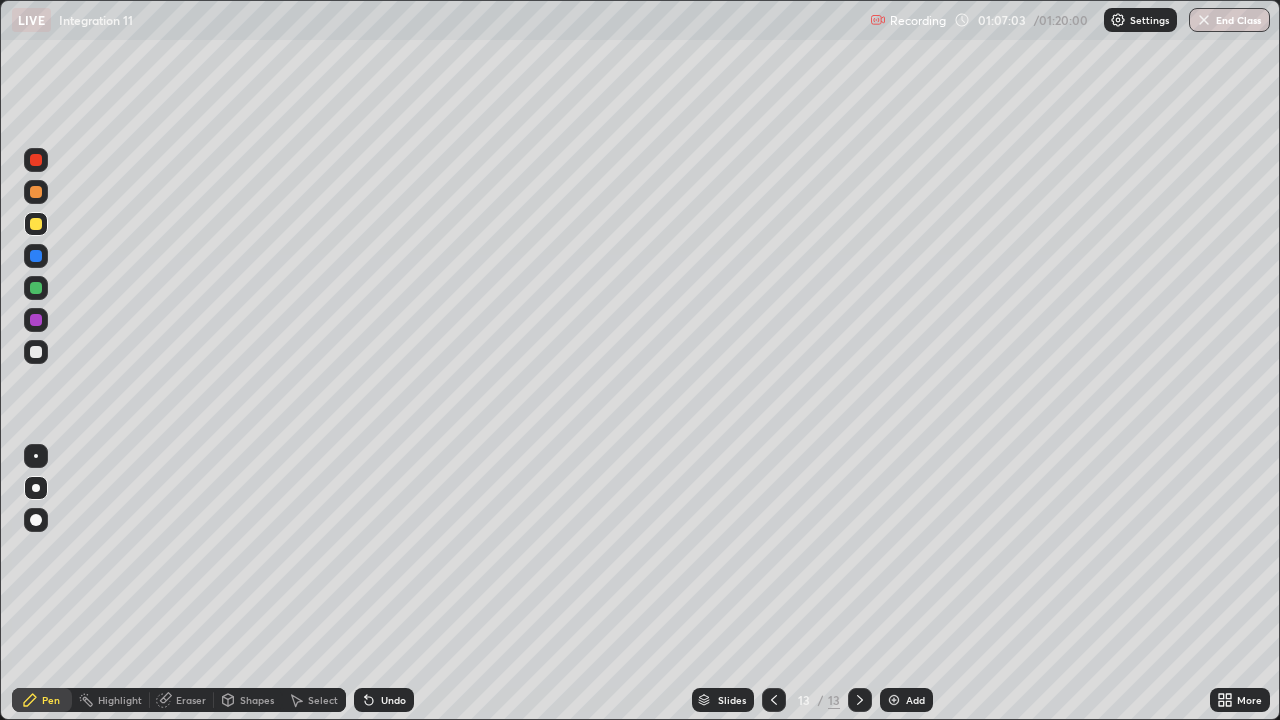 click at bounding box center [36, 352] 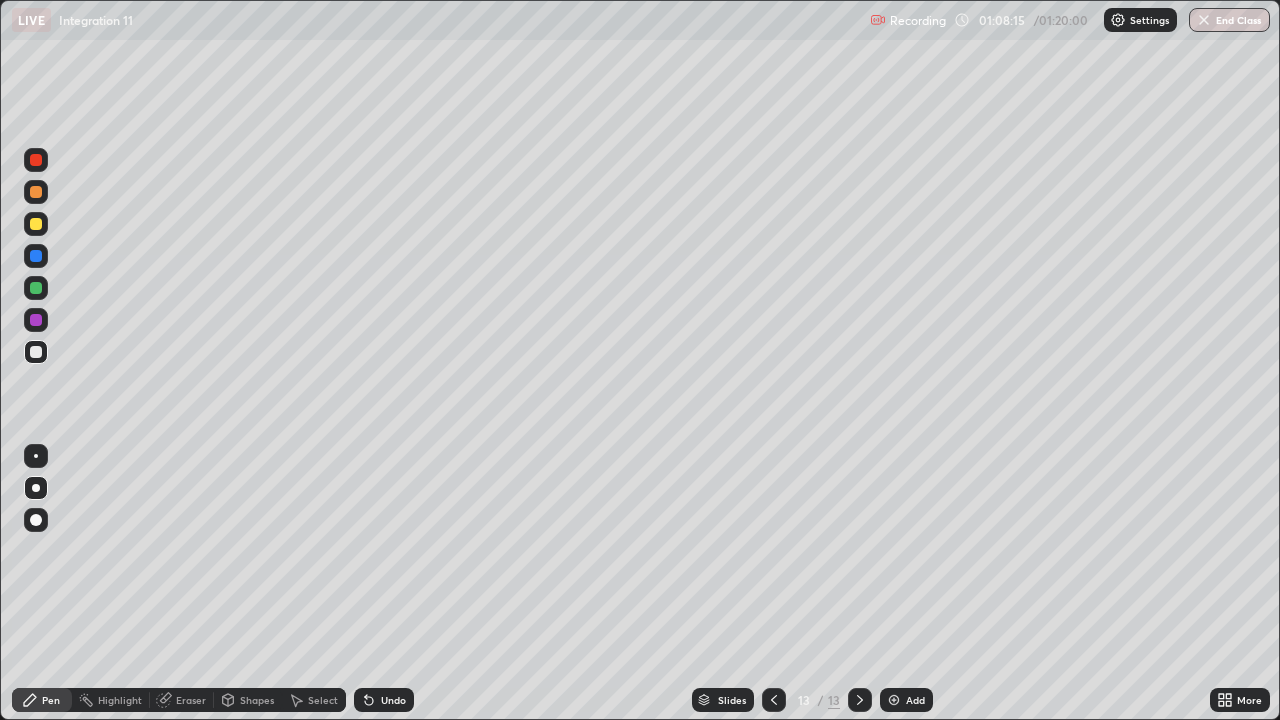 click at bounding box center (36, 320) 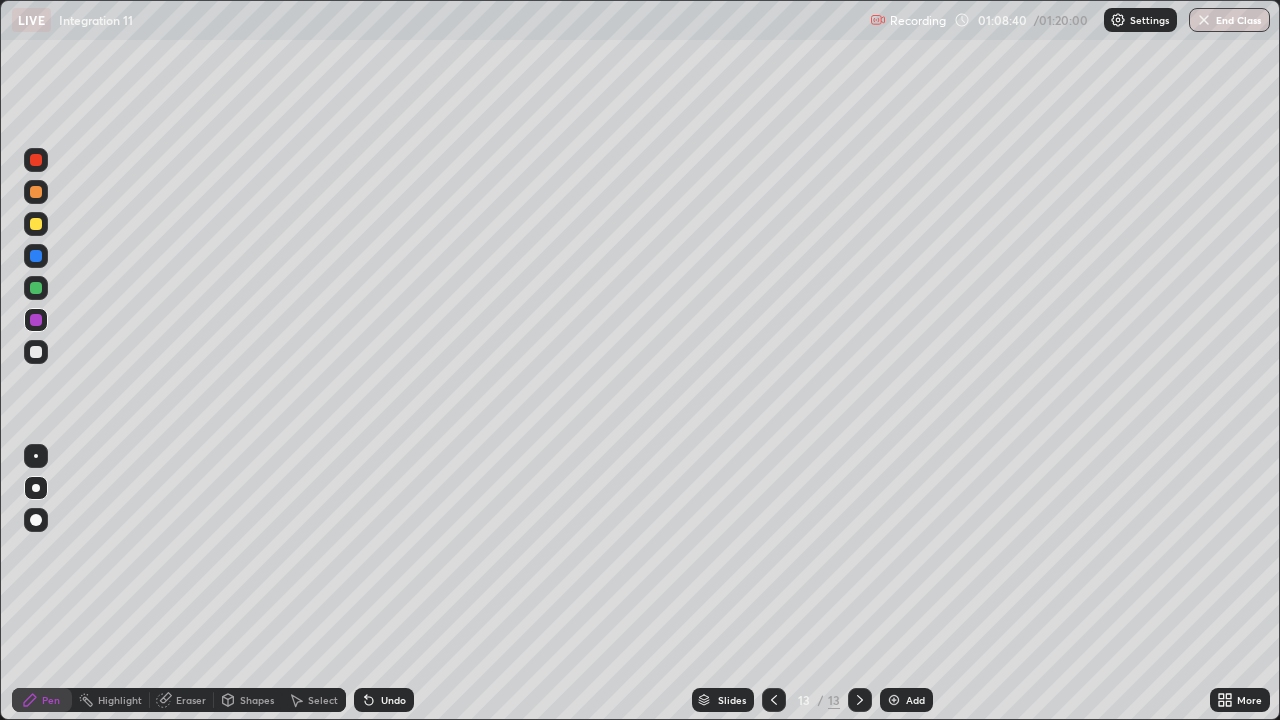 click at bounding box center [36, 352] 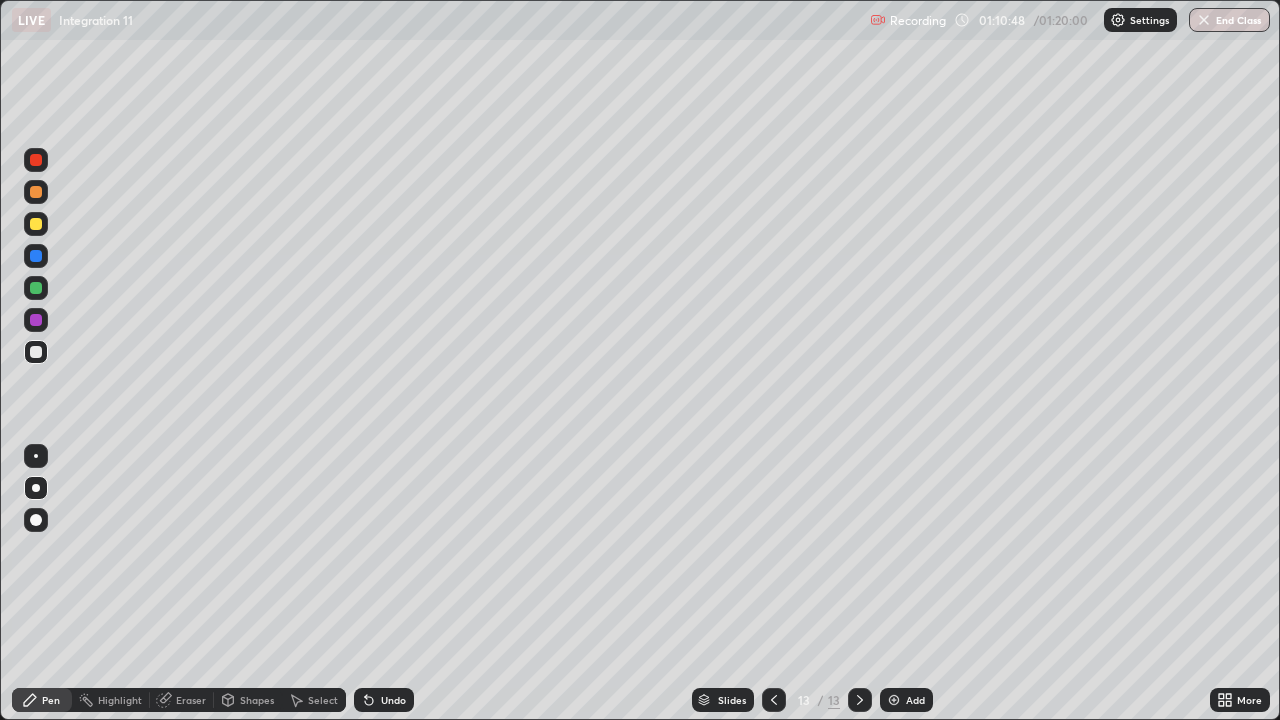 click at bounding box center [36, 224] 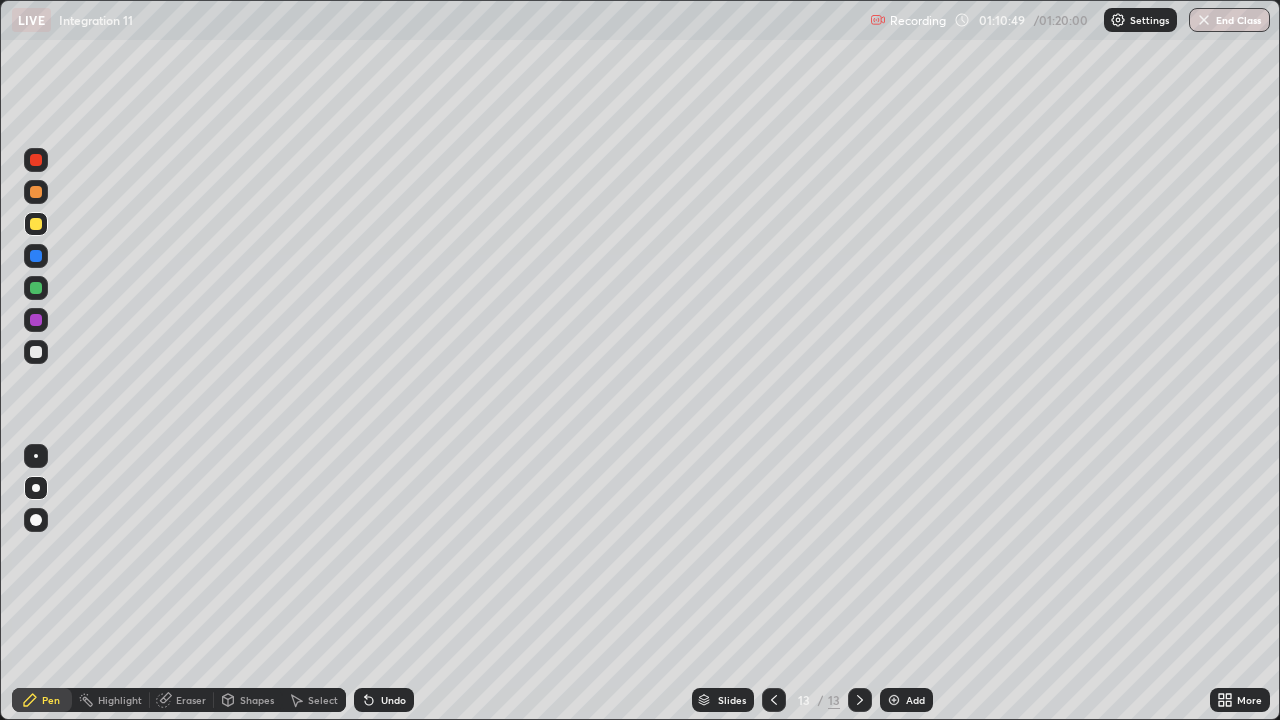 click at bounding box center (36, 488) 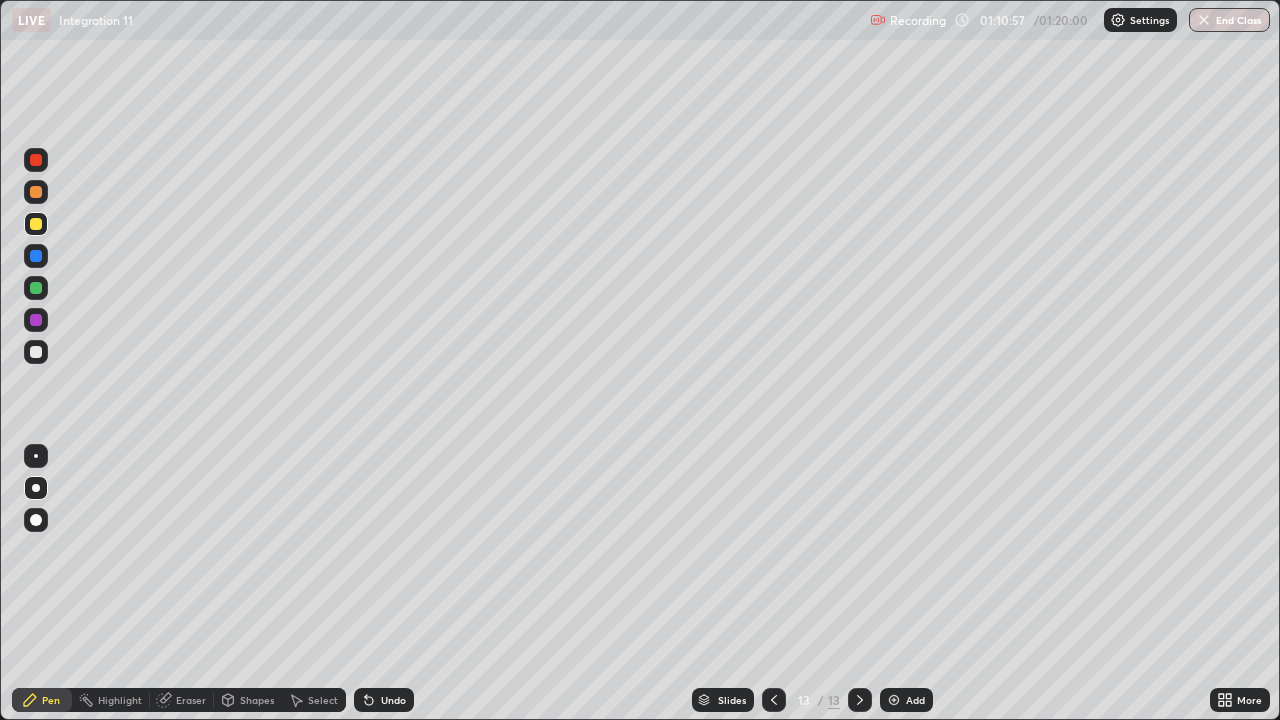 click 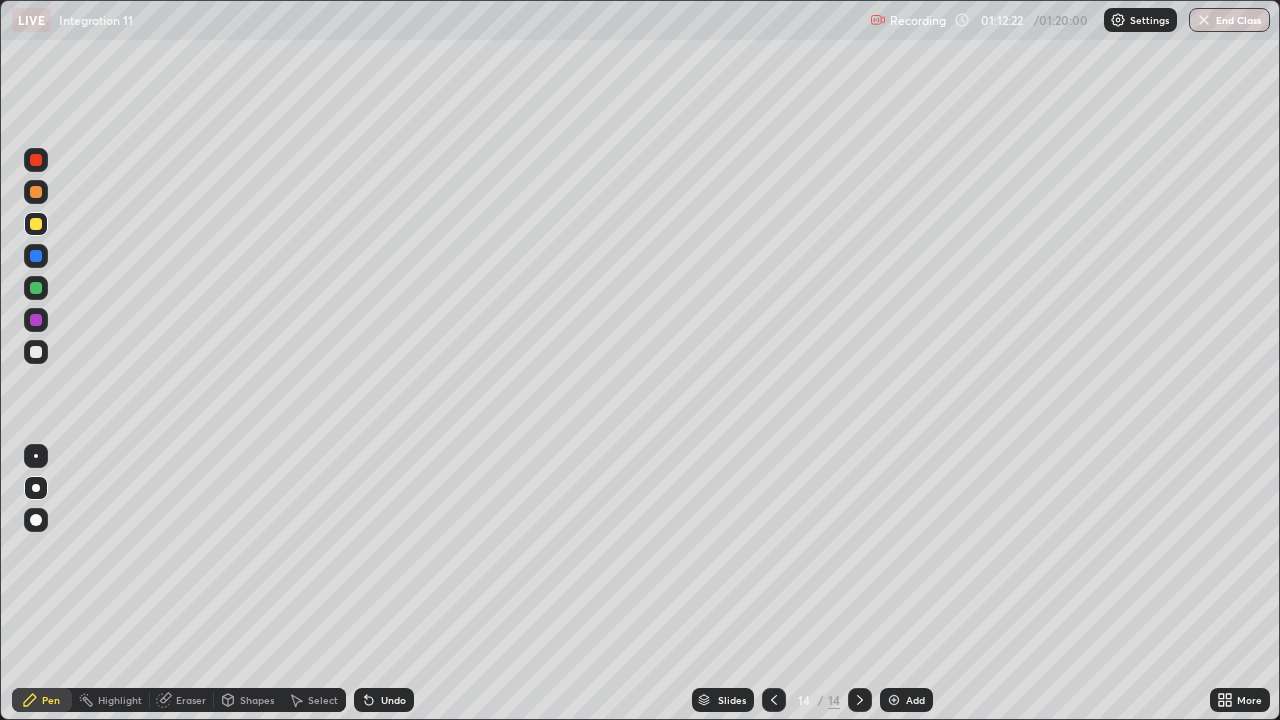 click at bounding box center [36, 352] 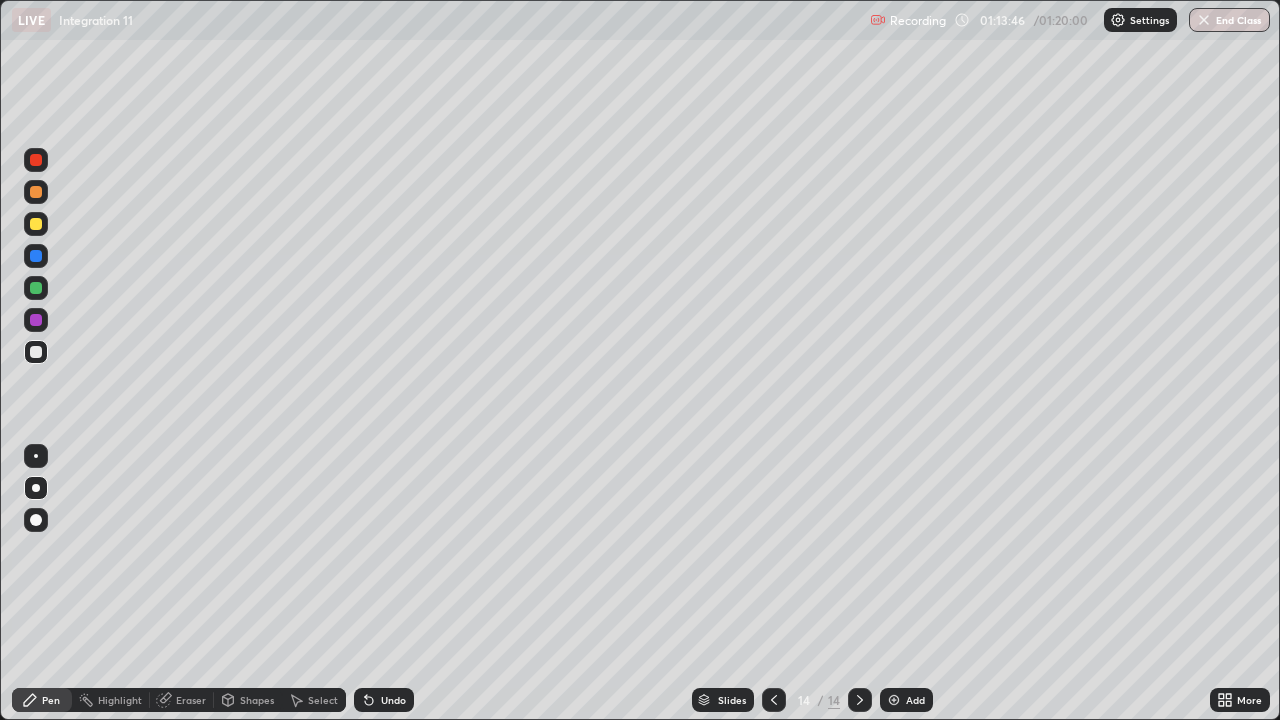 click at bounding box center (36, 224) 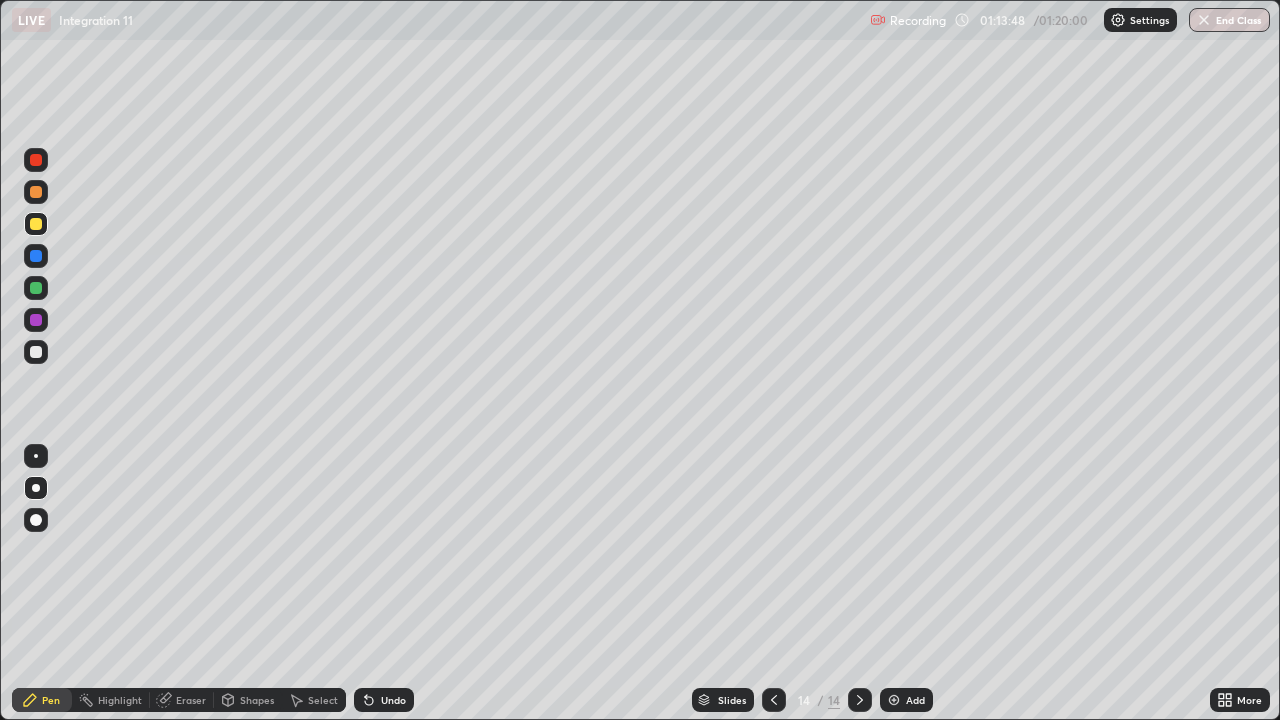 click at bounding box center (36, 352) 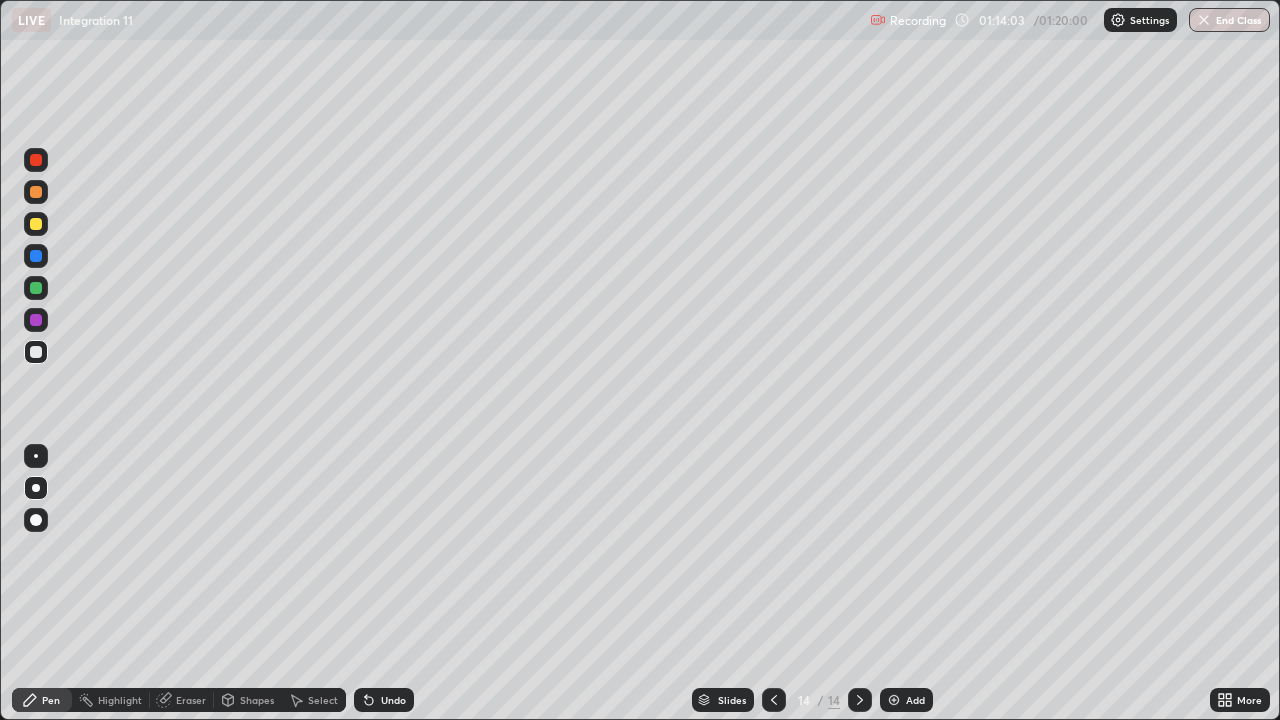 click at bounding box center (36, 320) 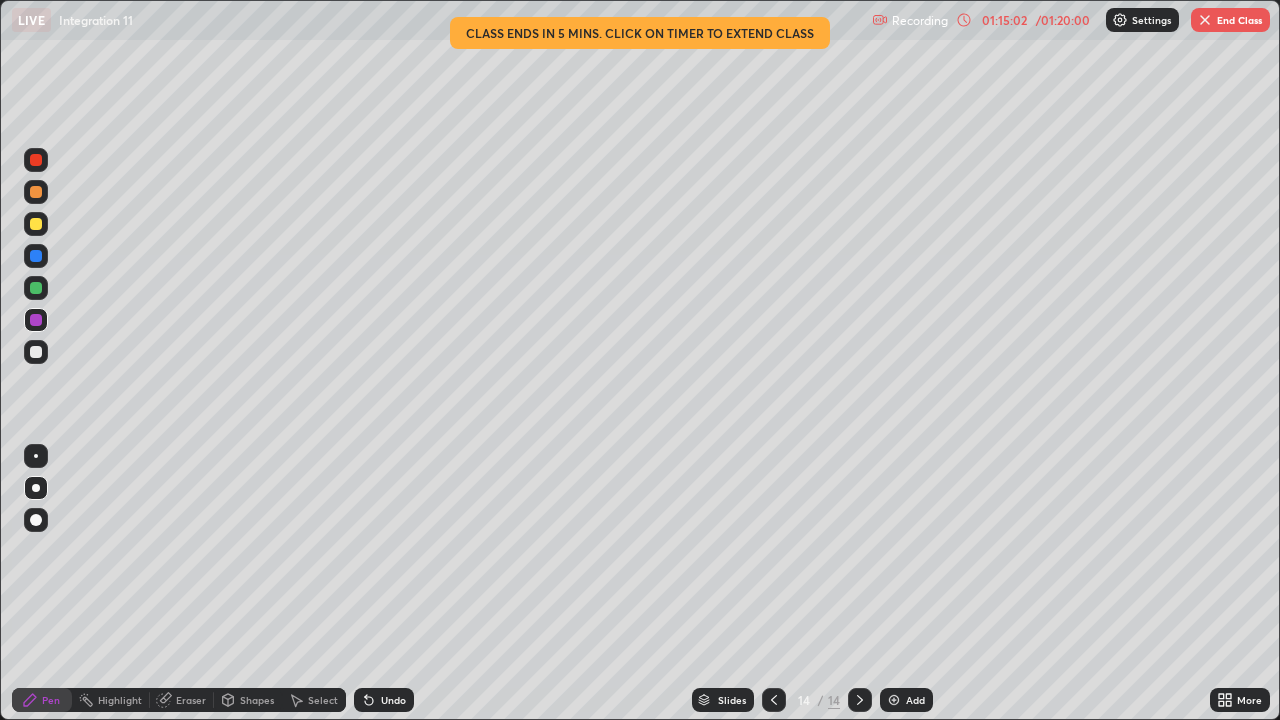 click at bounding box center (36, 352) 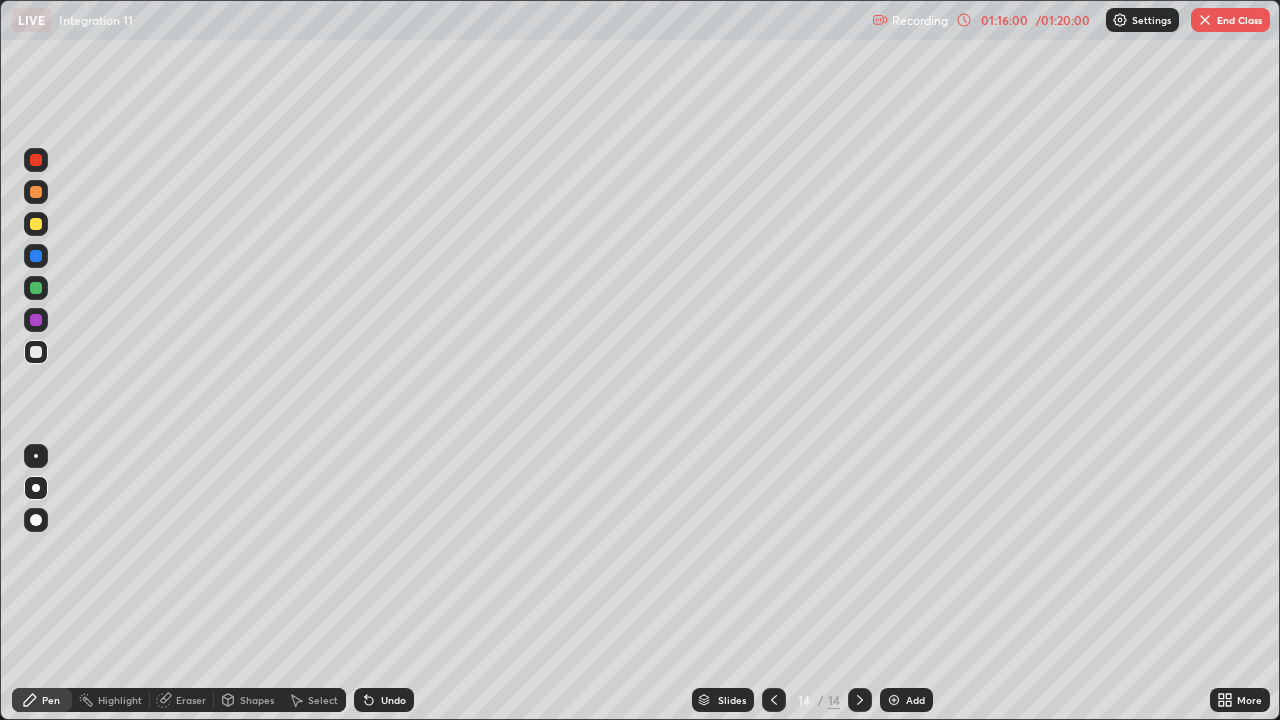 click on "Undo" at bounding box center (393, 700) 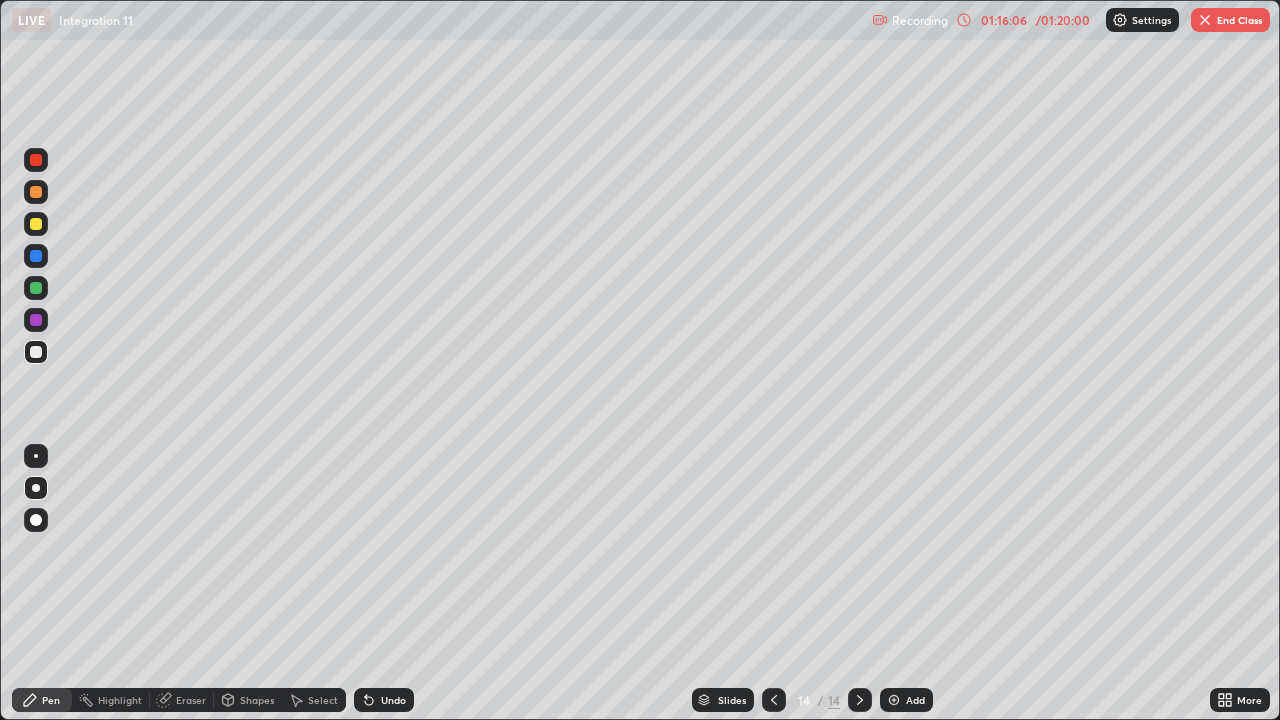 click at bounding box center (36, 288) 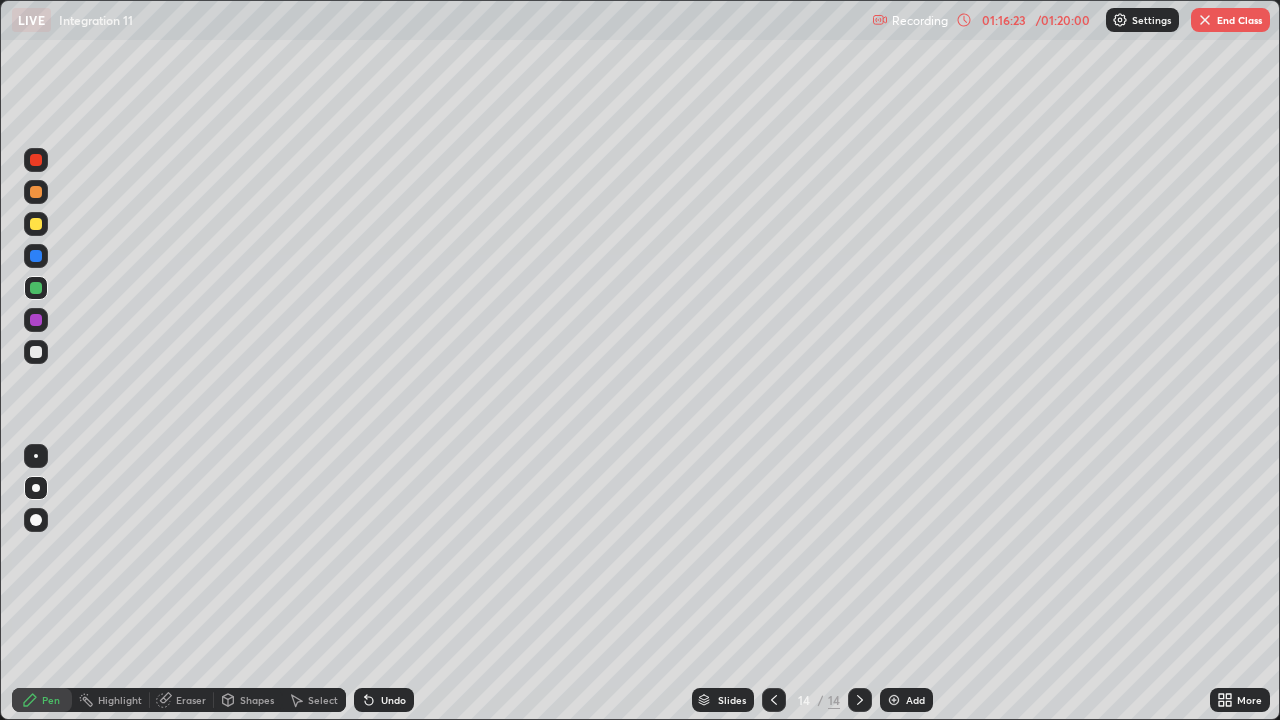 click at bounding box center [36, 352] 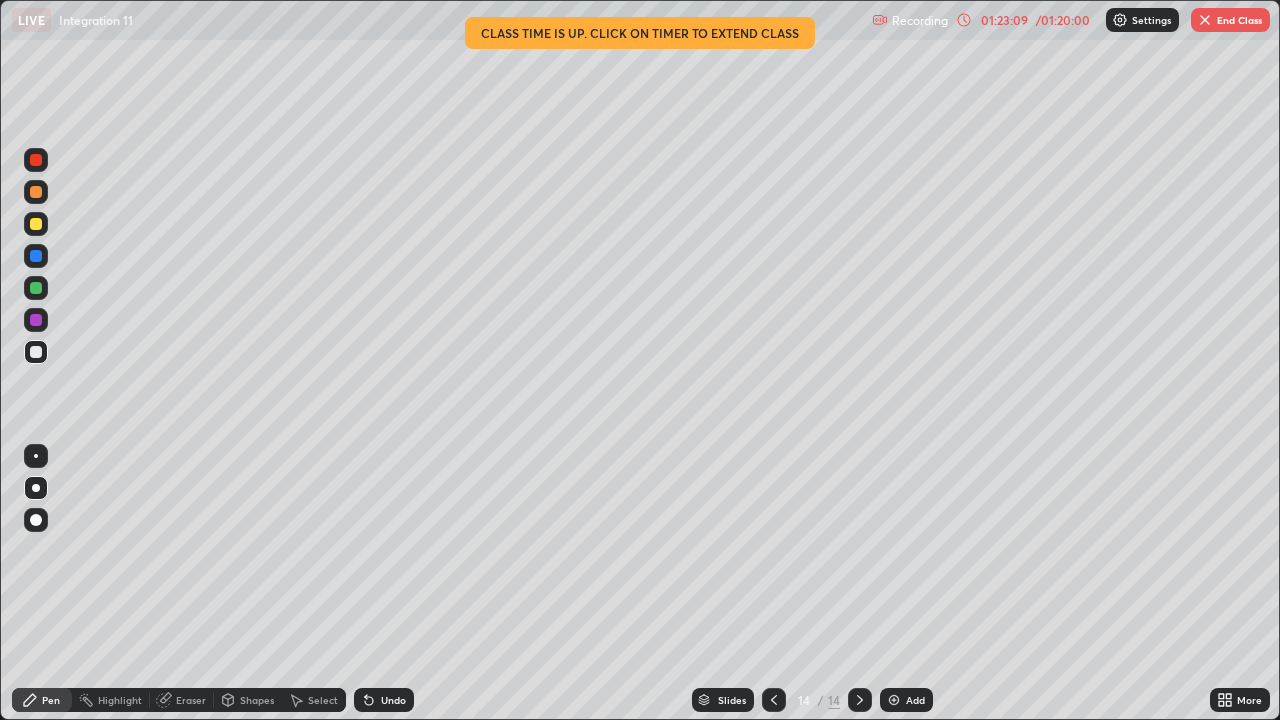 click on "Add" at bounding box center (906, 700) 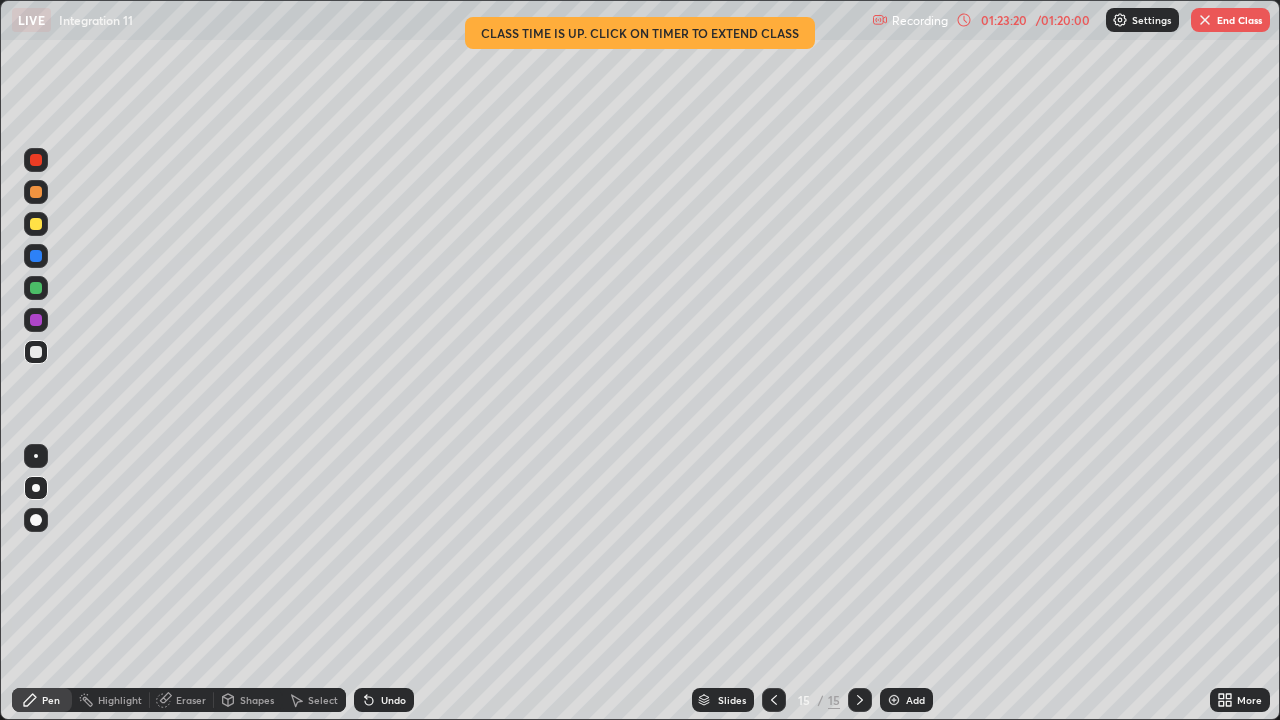 click on "End Class" at bounding box center (1230, 20) 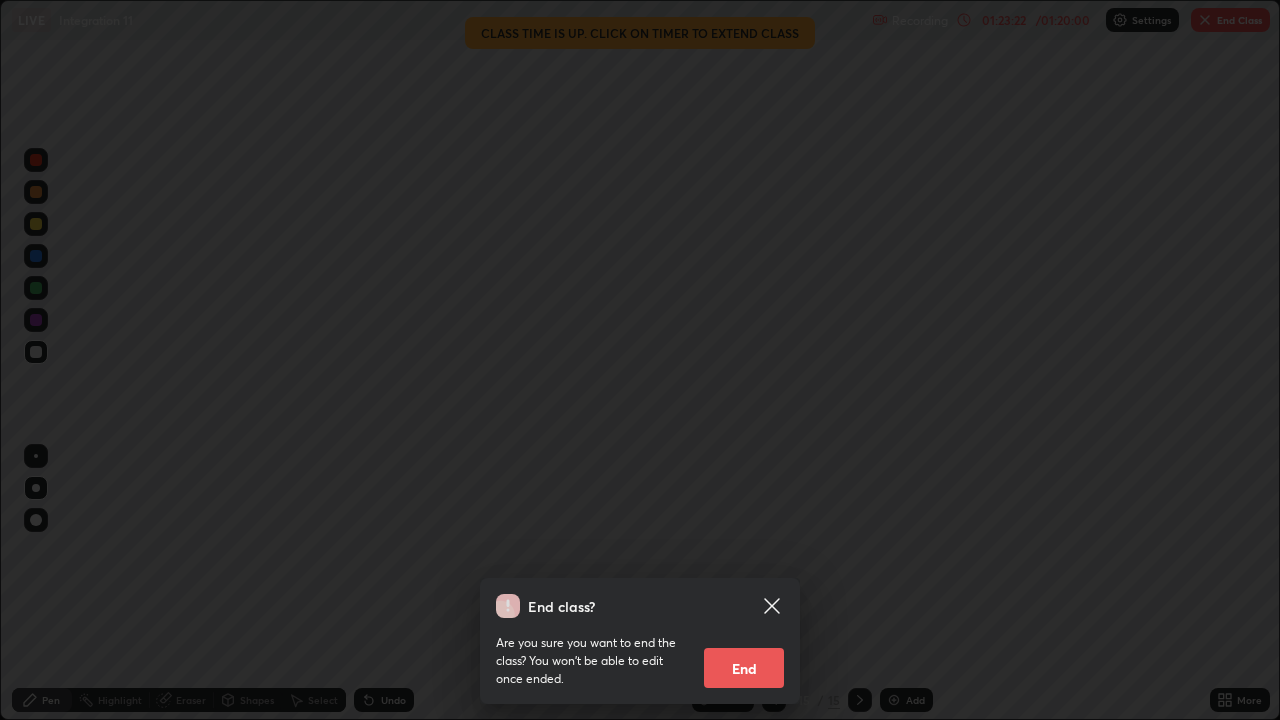 click on "End" at bounding box center [744, 668] 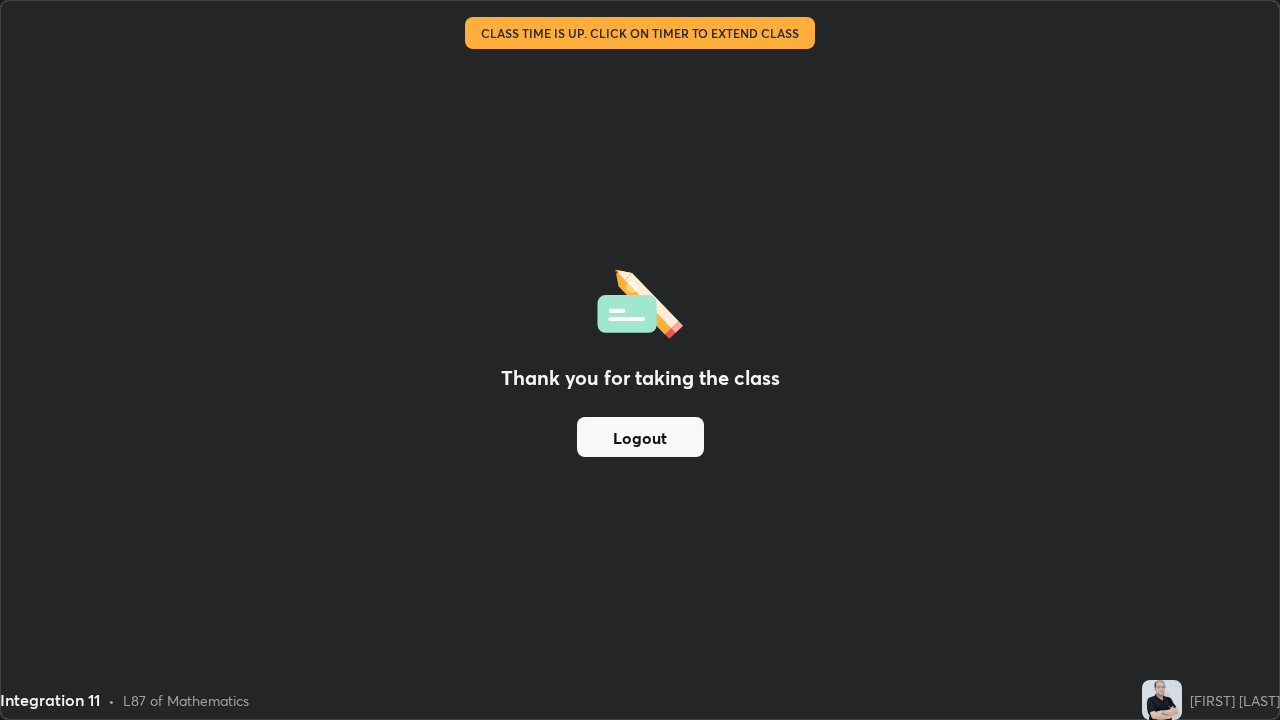click on "Logout" at bounding box center (640, 437) 